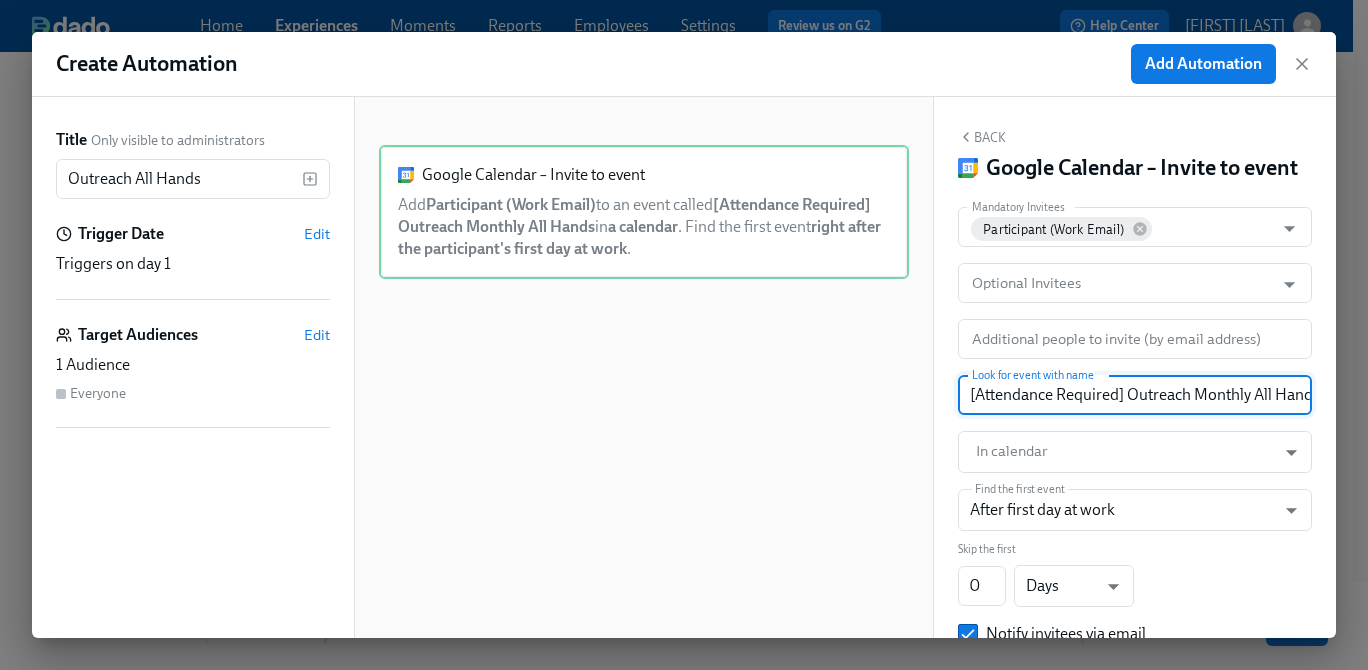 scroll, scrollTop: 104, scrollLeft: 0, axis: vertical 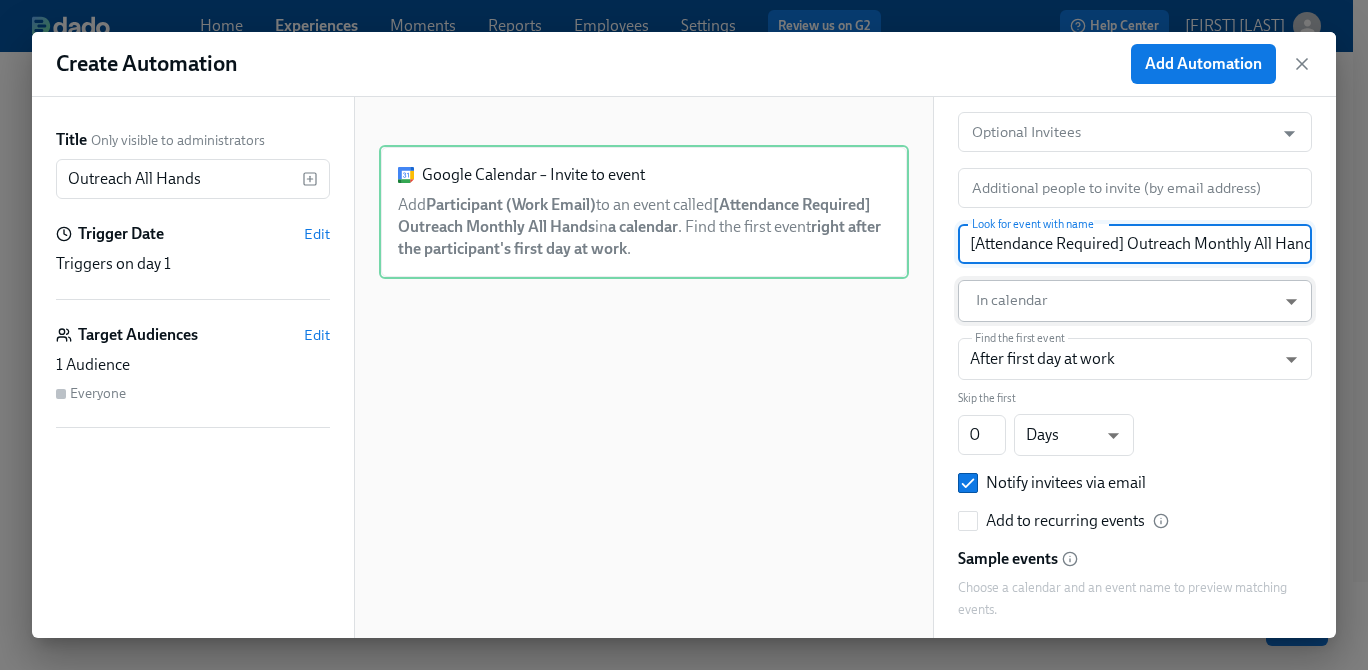 click on "Home Experiences Moments Reports Employees Settings Review us on G2 Help Center [FIRST] [LAST] Back to overview Edit GTM Recruiter Onboarding Basics Start and End Participants Timeline Review and Launch Timeline Preview experience Search Filter by Actor Manage Participant Manager Automation Week 1 Week 2 Week 3 Week 4 Experience start Participant's first day at work Experience end Add to email listserv Onboarding with your Manager [GTM Recruiter Onboarding] A new experience starts today! Getting Started - GTM Recruiter Tech Schedule Intro 1:1s Save changes Next
Close cross-small Create Automation Add Automation Title Only visible to administrators Outreach All Hands Trigger Date Edit Triggers on day 1 Target Audiences Edit 1 Audience Everyone Google Calendar – Invite to event Add Participant (Work Email) to an event called [Attendance Required] Outreach Monthly All Hands in a calendar . Find the first event right after the participant's first day at work" at bounding box center [684, 304] 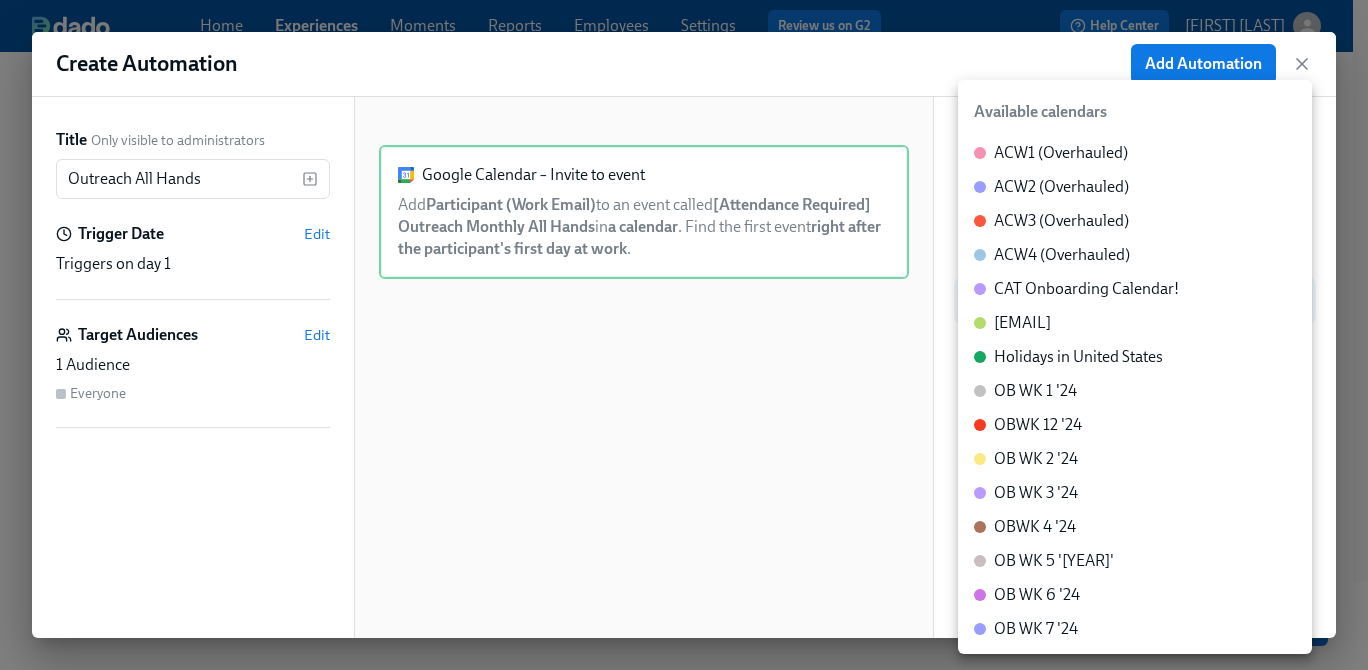 scroll, scrollTop: 272, scrollLeft: 0, axis: vertical 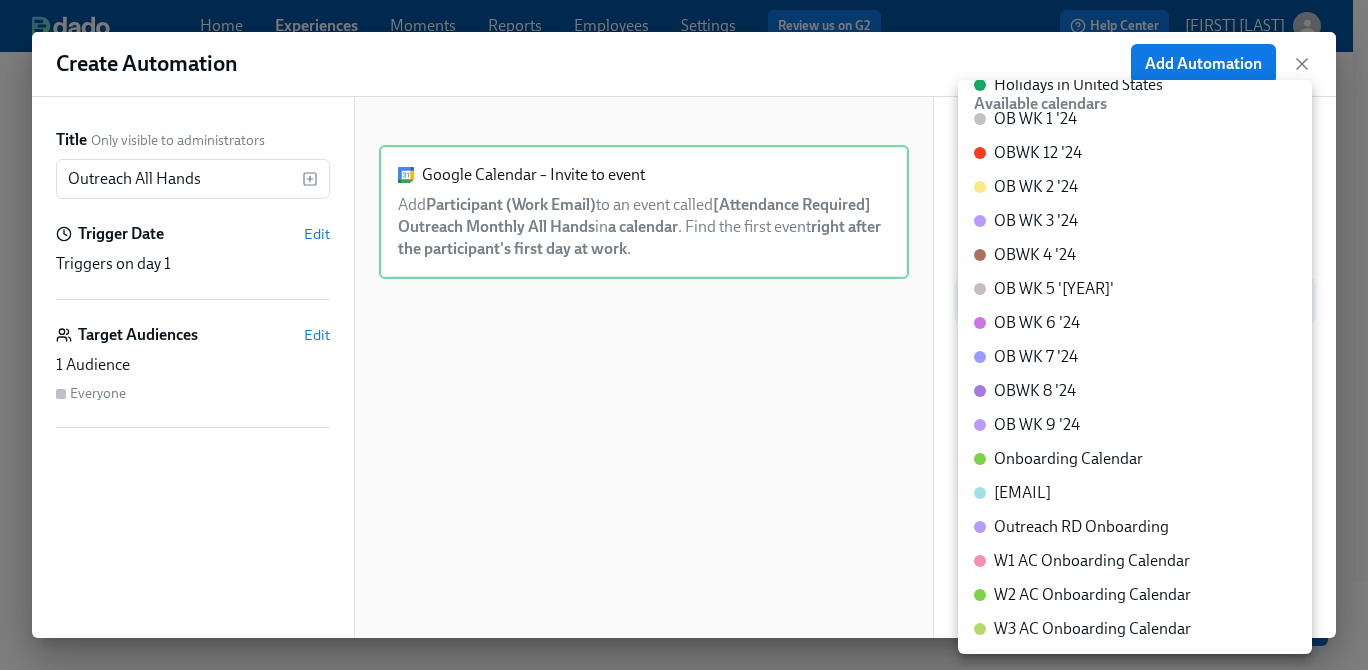 click at bounding box center [684, 335] 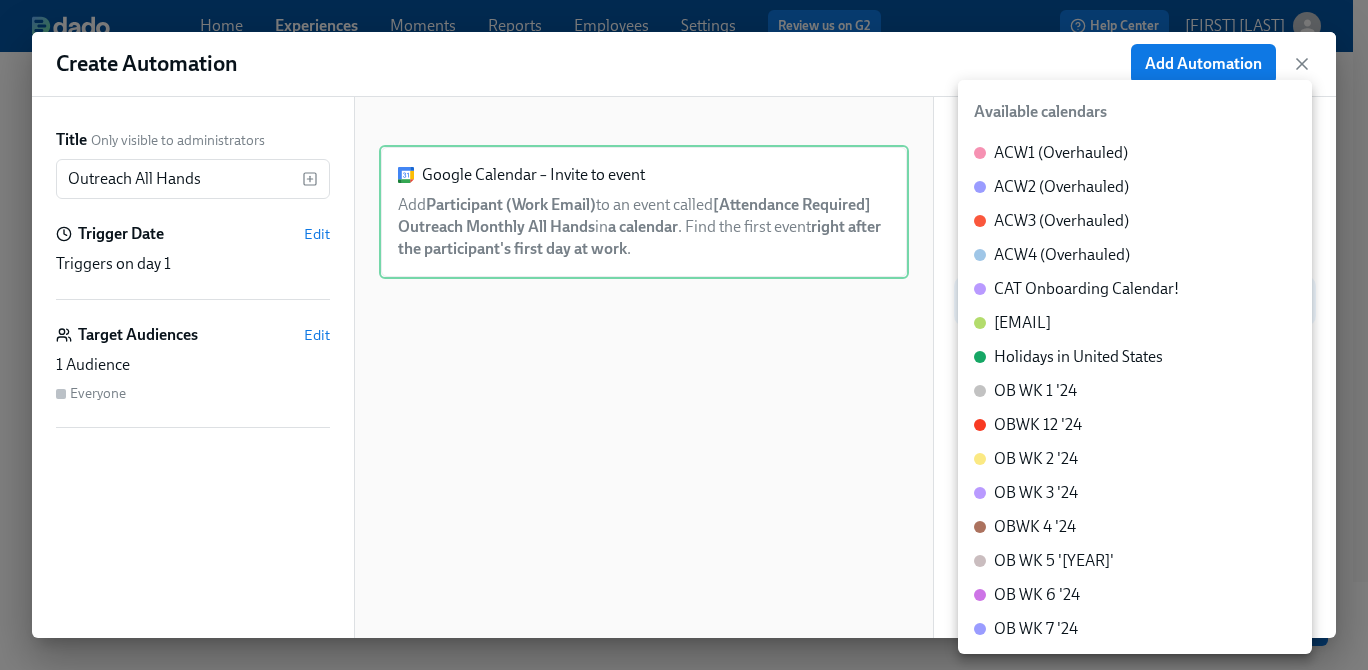 click on "Home Experiences Moments Reports Employees Settings Review us on G2 Help Center [FIRST] [LAST] Back to overview Edit GTM Recruiter Onboarding Basics Start and End Participants Timeline Review and Launch Timeline Preview experience Search Filter by Actor Manage Participant Manager Automation Week 1 Week 2 Week 3 Week 4 Experience start Participant's first day at work Experience end Add to email listserv Onboarding with your Manager [GTM Recruiter Onboarding] A new experience starts today! Getting Started - GTM Recruiter Tech Schedule Intro 1:1s Save changes Next
Close cross-small Create Automation Add Automation Title Only visible to administrators Outreach All Hands Trigger Date Edit Triggers on day 1 Target Audiences Edit 1 Audience Everyone Google Calendar – Invite to event Add Participant (Work Email) to an event called [Attendance Required] Outreach Monthly All Hands in a calendar . Find the first event right after the participant's first day at work" at bounding box center [684, 304] 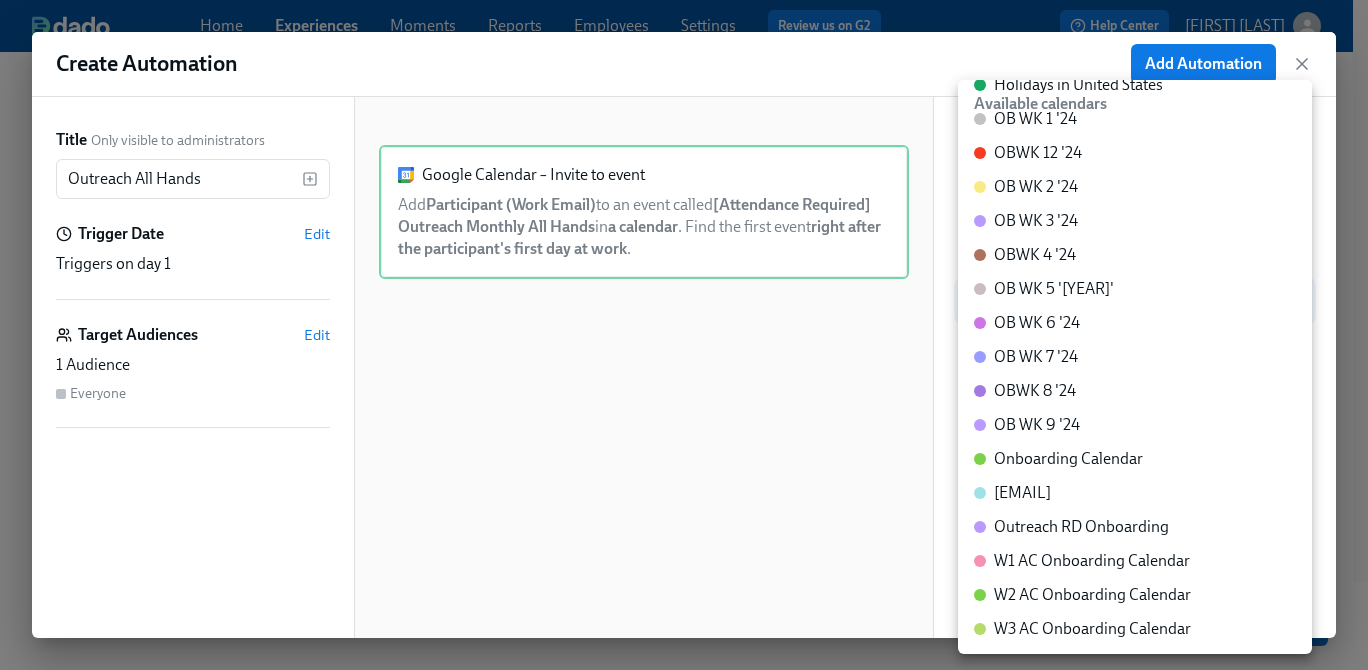 click on "Onboarding Calendar" at bounding box center (1068, 459) 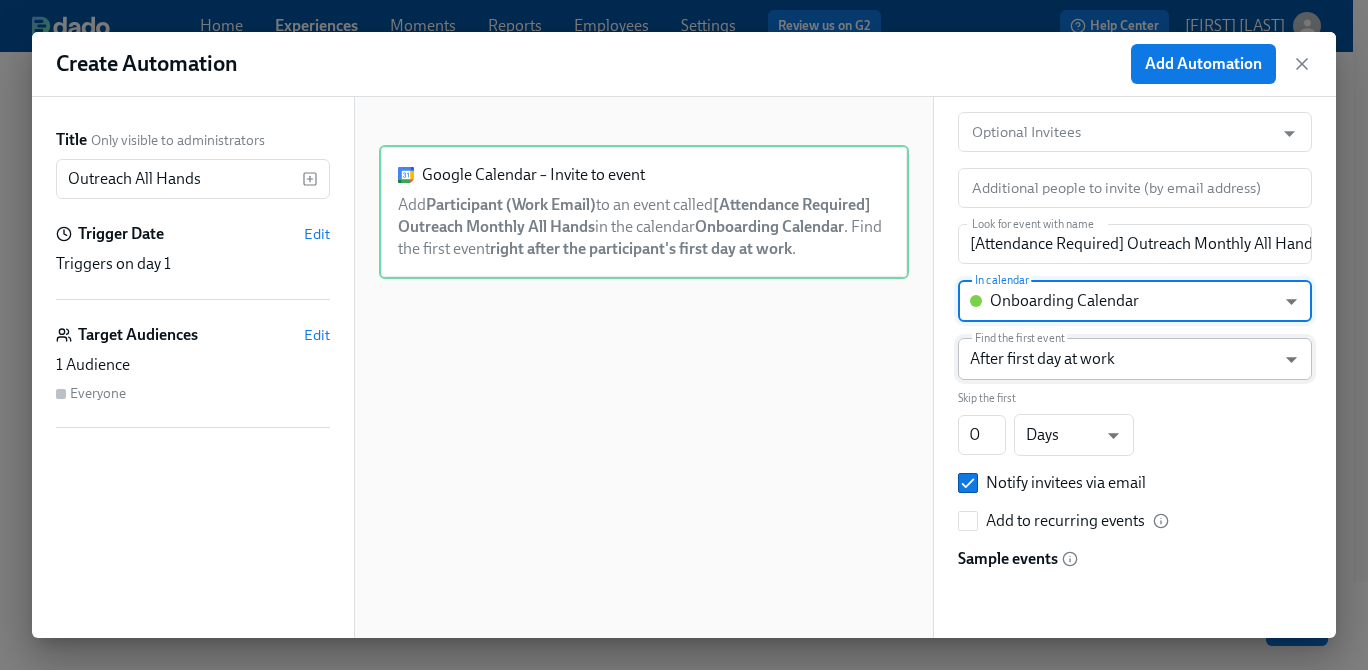 click on "Home Experiences Moments Reports Employees Settings Review us on G2 Help Center [PERSON] Back to overview Edit GTM Recruiter Onboarding Basics Start and End Participants Timeline Review and Launch Timeline Preview experience Search Filter by Actor Manage Participant Manager Automation Week 1 Week 2 Week 3 Week 4 Experience start Participant's first day at work Experience end Add to email listserv Onboarding with your Manager [GTM Recruiter Onboarding] A new experience starts today! Getting Started - GTM Recruiter Tech Schedule Intro 1:1s Save changes Next Close cross-small Create Automation Add Automation Title Only visible to administrators Outreach All Hands Trigger Date Edit Triggers on day 1 Target Audiences Edit 1 Audience Everyone Google Calendar – Invite to event Add Participant (Work Email) to an event called [Attendance Required] Outreach Monthly All Hands in the calendar Onboarding Calendar . Find the first event . Duplicate Delete 0" at bounding box center [684, 304] 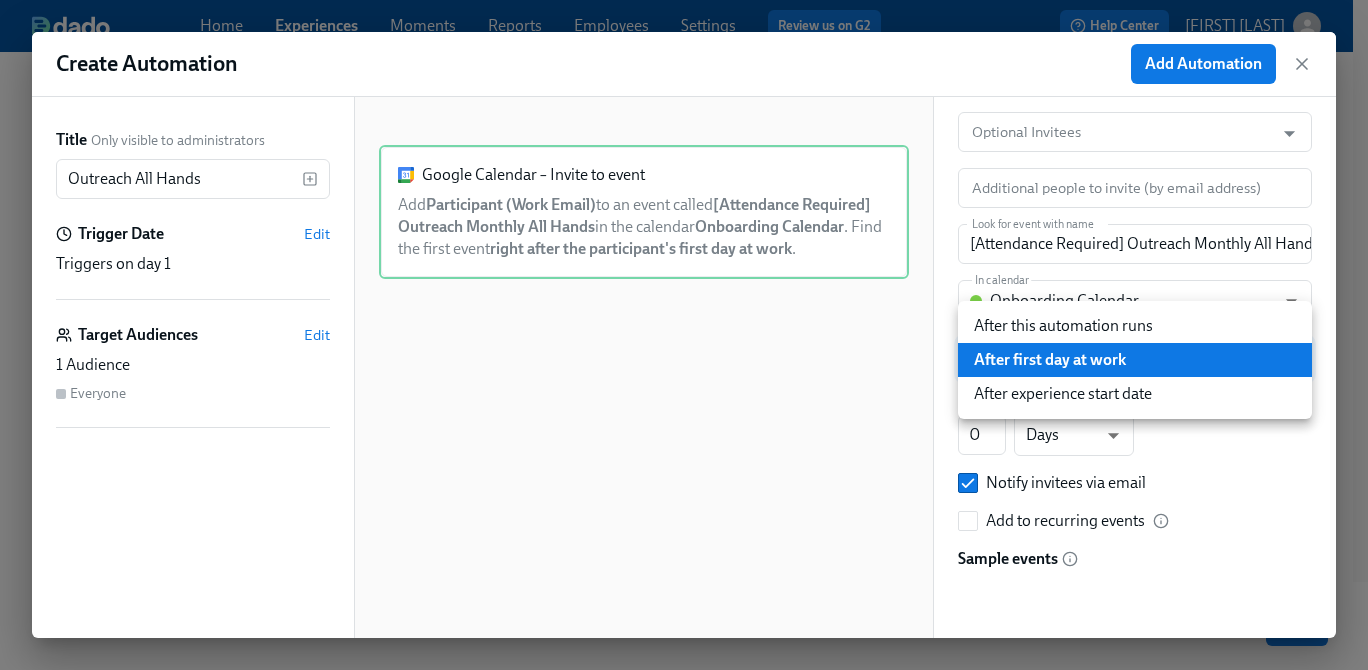 click on "After first day at work" at bounding box center [1135, 360] 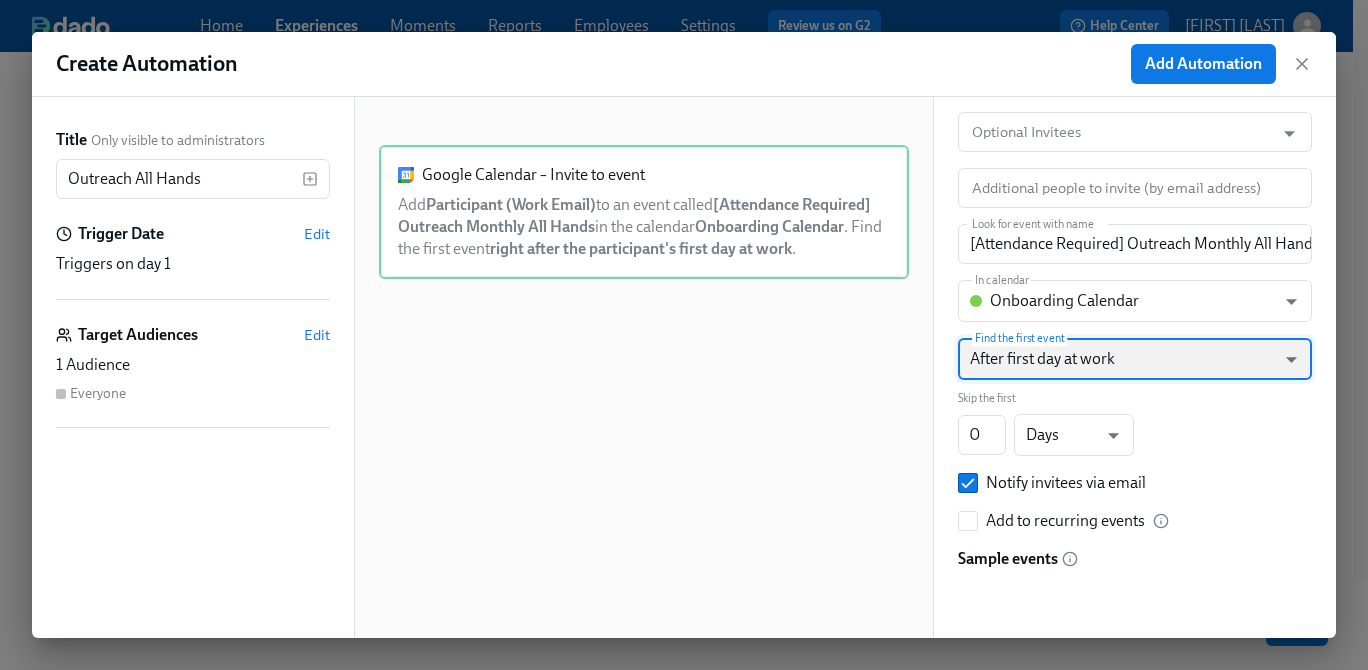 scroll, scrollTop: 0, scrollLeft: 0, axis: both 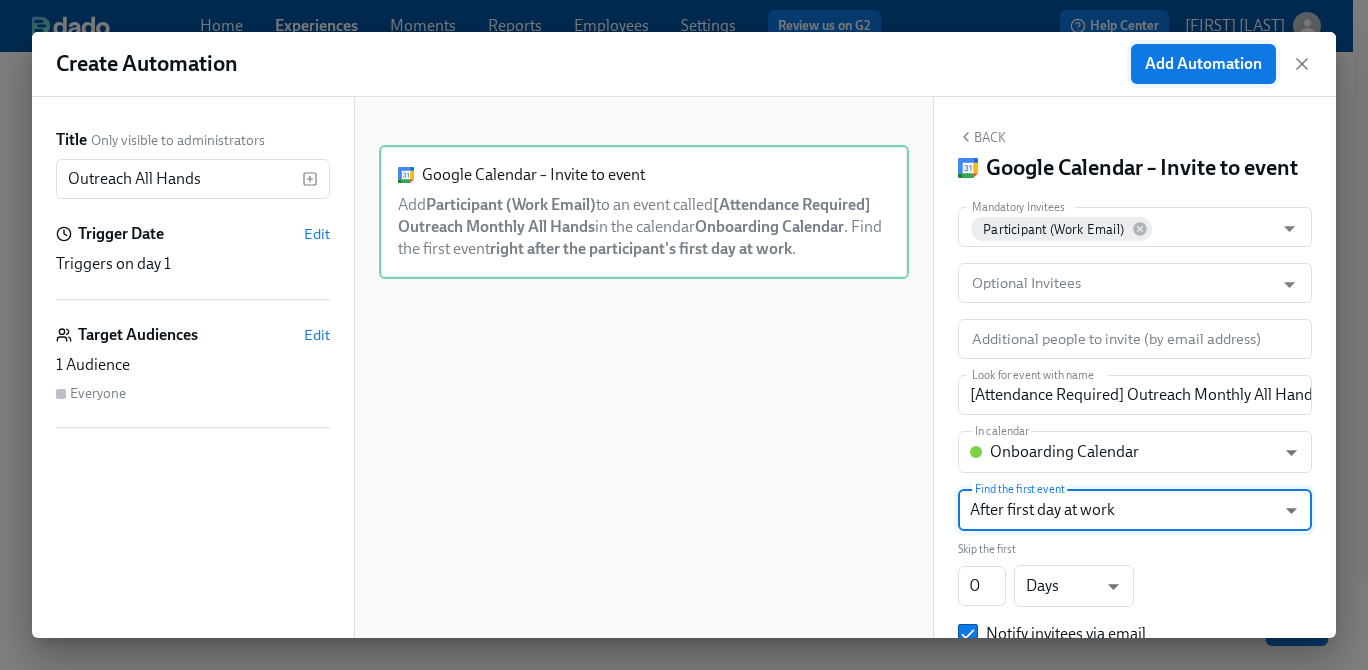 click on "Add Automation" at bounding box center (1203, 64) 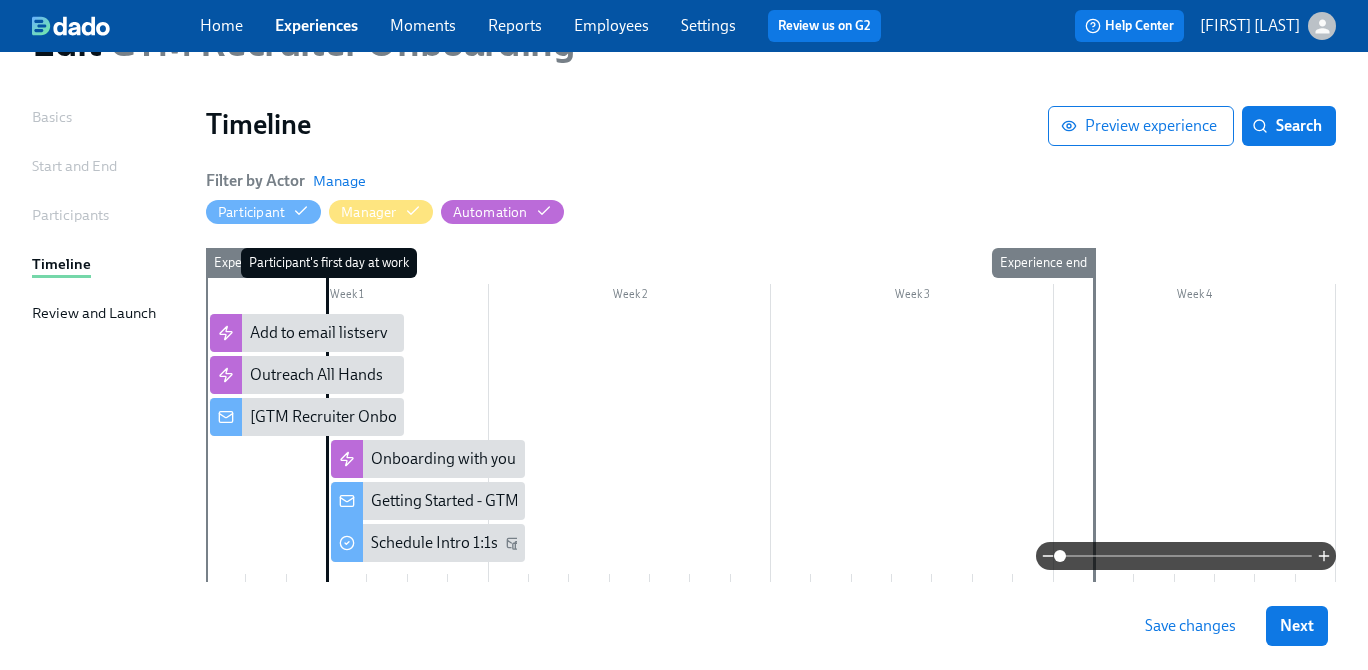 click on "Save changes" at bounding box center (1190, 626) 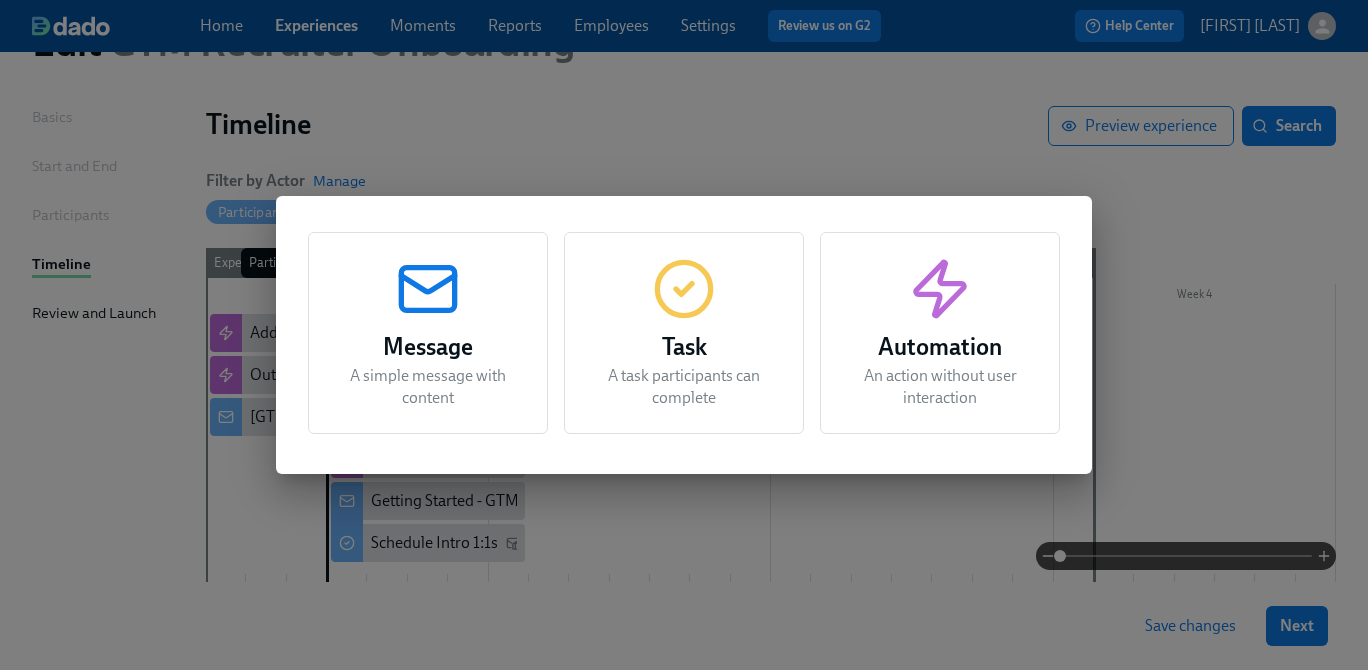 click on "Automation" at bounding box center (940, 347) 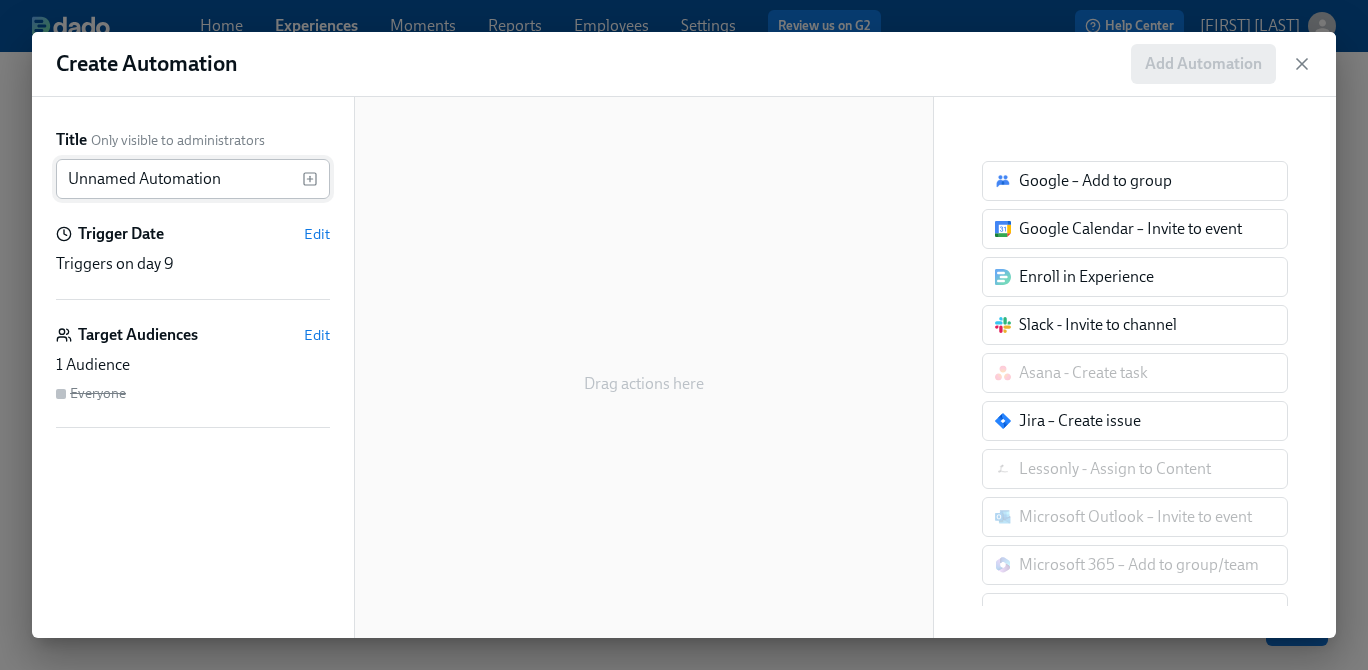 click on "Unnamed Automation" at bounding box center [179, 179] 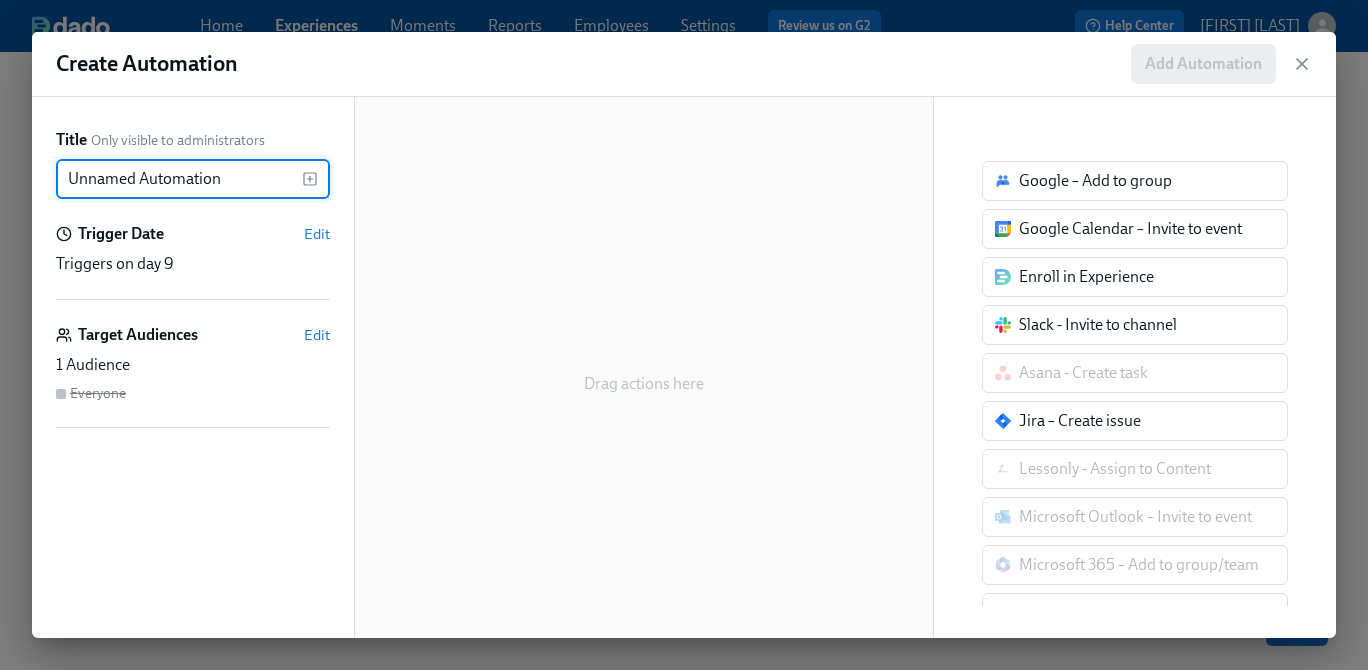 click on "Unnamed Automation" at bounding box center (179, 179) 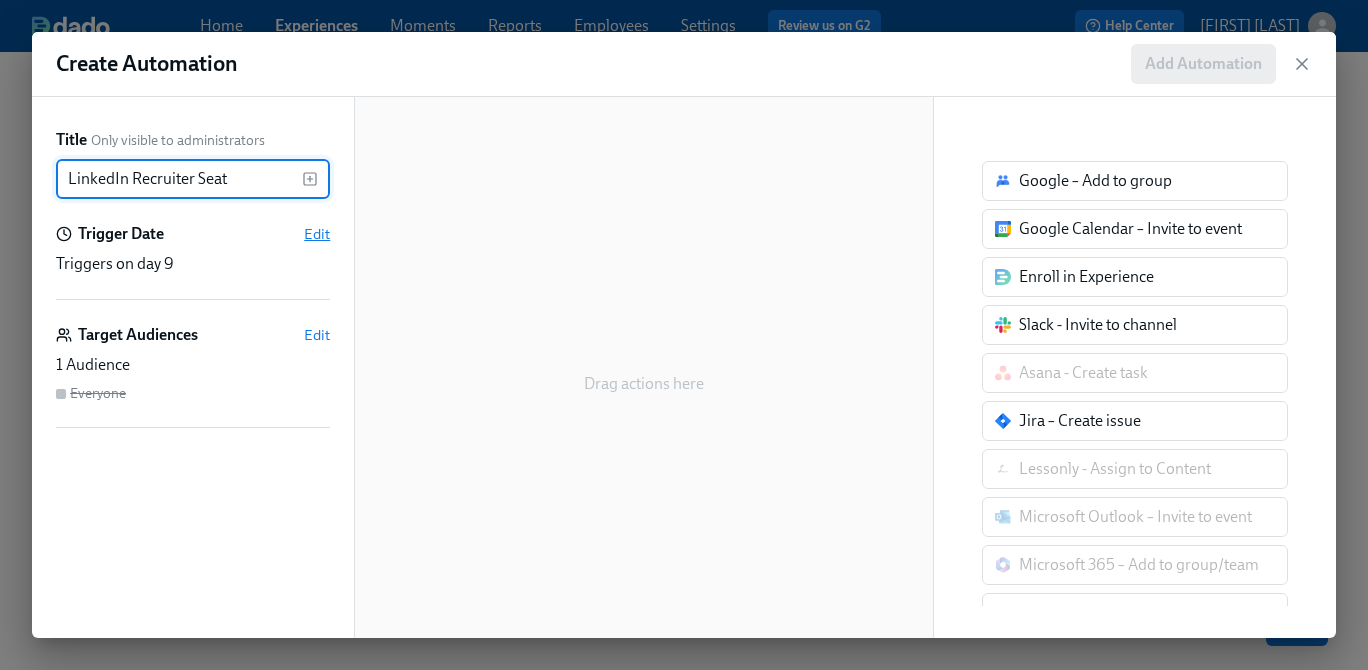 type on "LinkedIn Recruiter Seat" 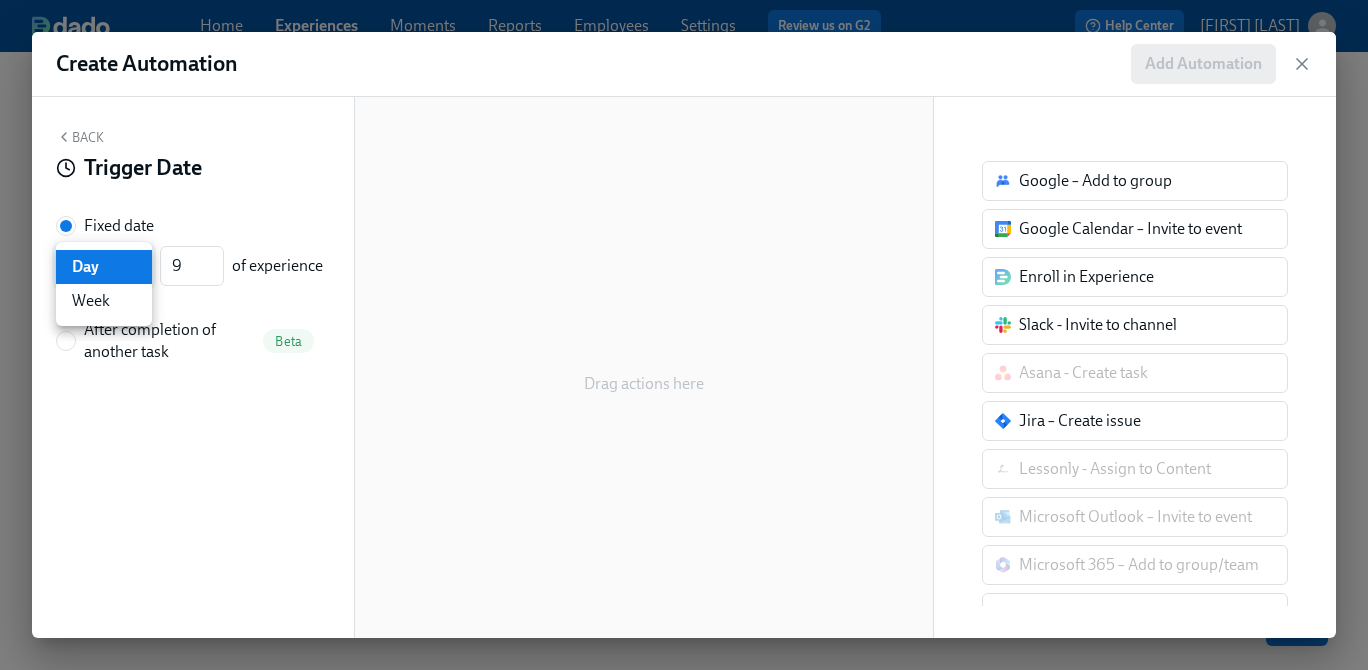 click on "Home Experiences Moments Reports Employees Settings Review us on G2 Help Center Melissa Mohn Back to overview Edit GTM Recruiter Onboarding Basics Start and End Participants Timeline Review and Launch Timeline Preview experience Search Filter by Actor Manage Participant Manager Automation Week 1 Week 2 Week 3 Week 4 Experience start Participant's first day at work Experience end Add to email listserv Outreach All Hands Onboarding with your Manager [GTM Recruiter Onboarding] A new experience starts today! Getting Started - GTM Recruiter Tech Schedule Intro 1:1s Save changes Next Create Automation Add Automation Back Trigger Date Fixed date Day d ​ 9 ​ of experience Add Time After completion of another task Beta Drag actions here Google – Add to group Google Calendar – Invite to event Enroll in Experience Slack - Invite to channel Asana - Create task Jira – Create issue Lessonly - Assign to Content Microsoft Outlook – Invite to event Day" at bounding box center [684, 325] 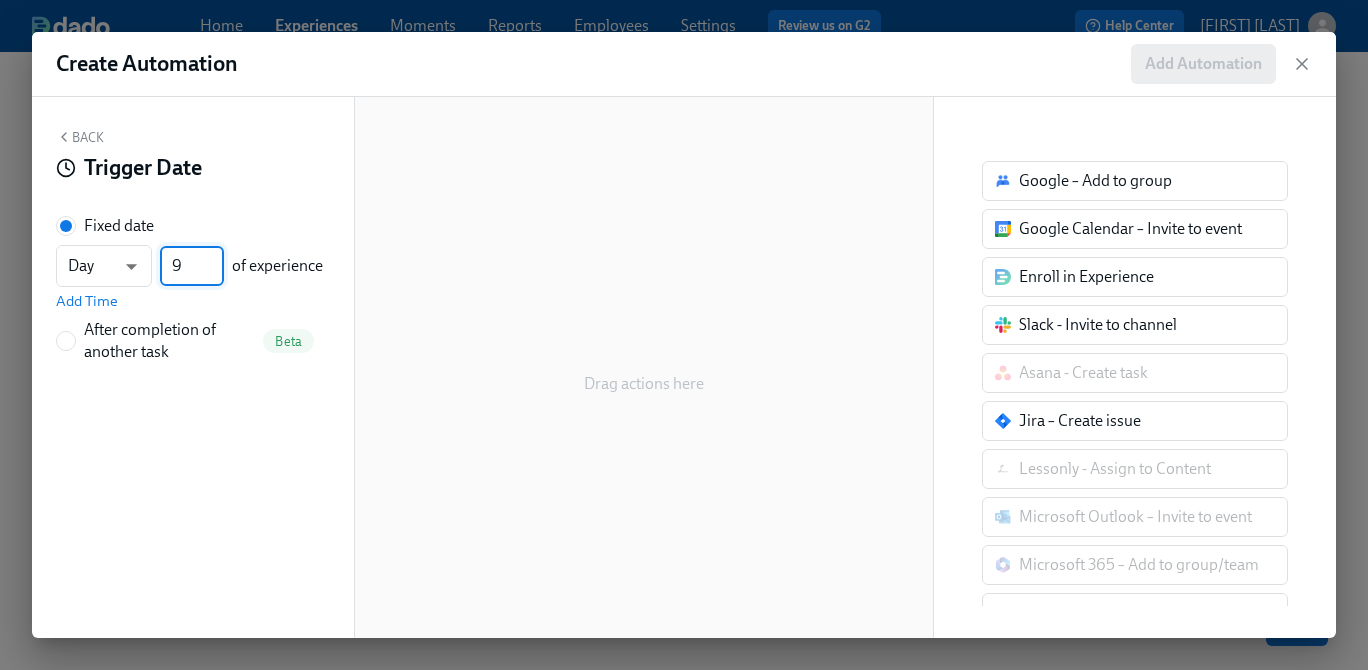 drag, startPoint x: 188, startPoint y: 266, endPoint x: 162, endPoint y: 266, distance: 26 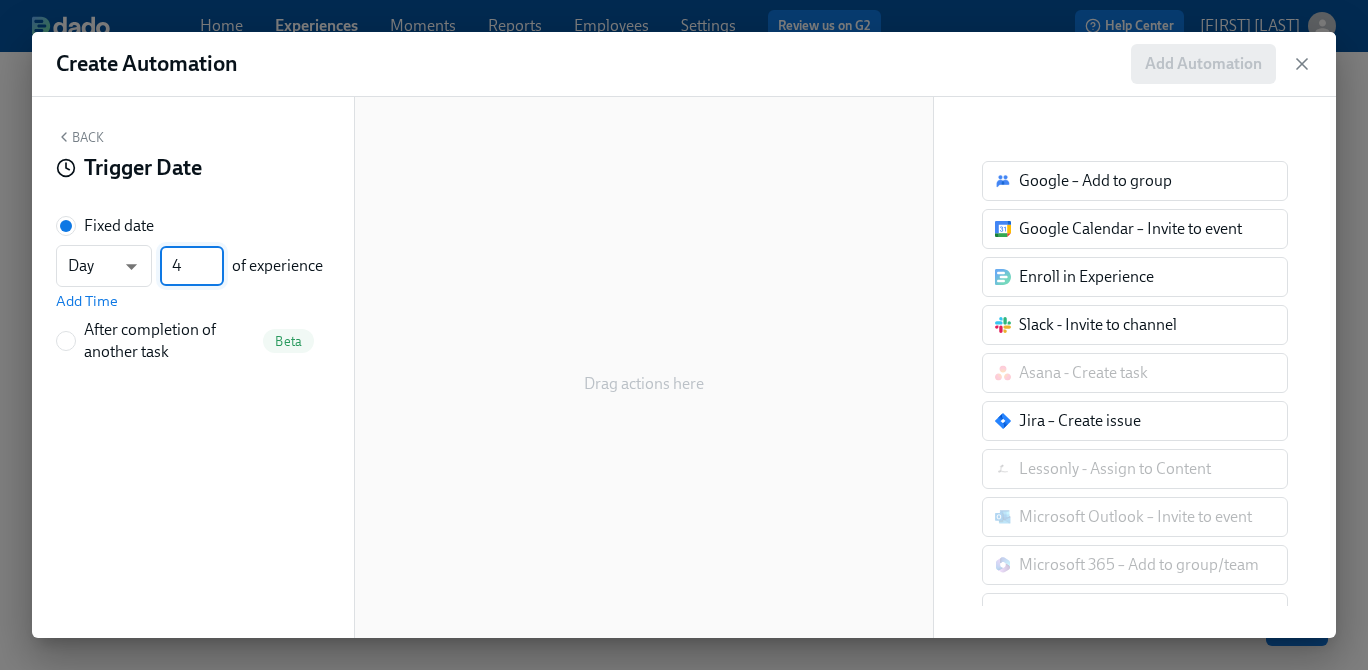 type on "4" 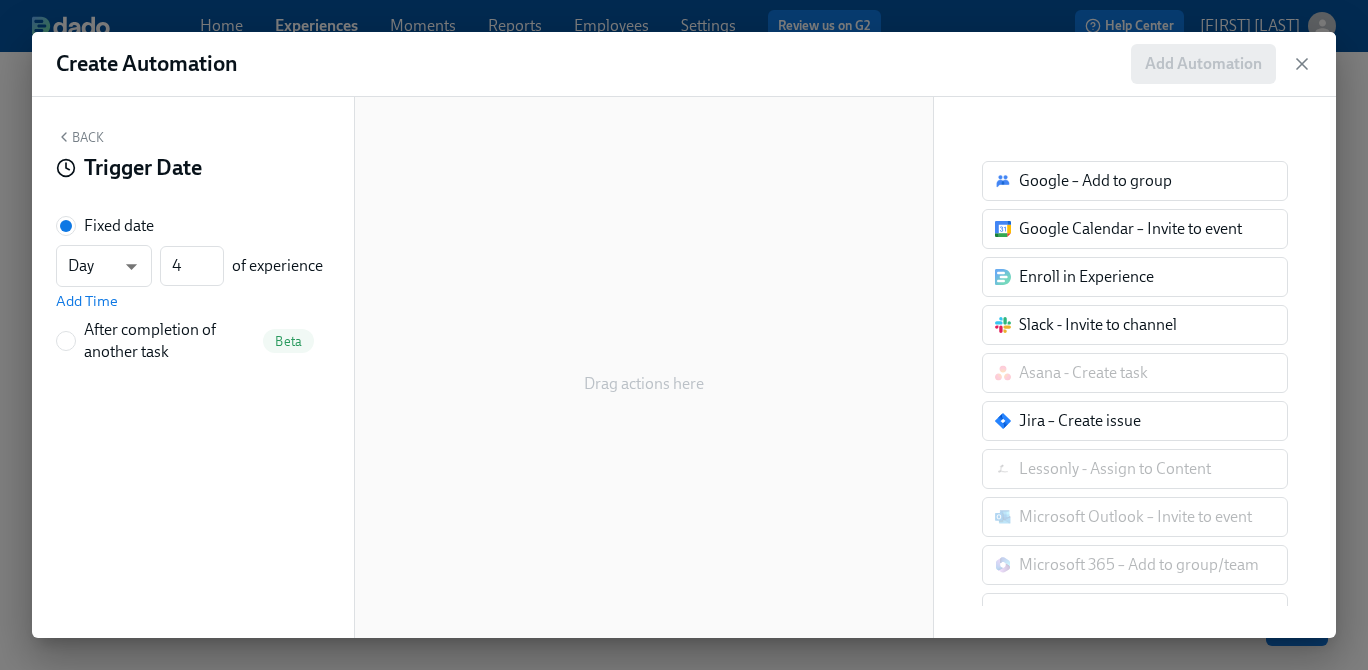 click on "Trigger Date" at bounding box center [193, 168] 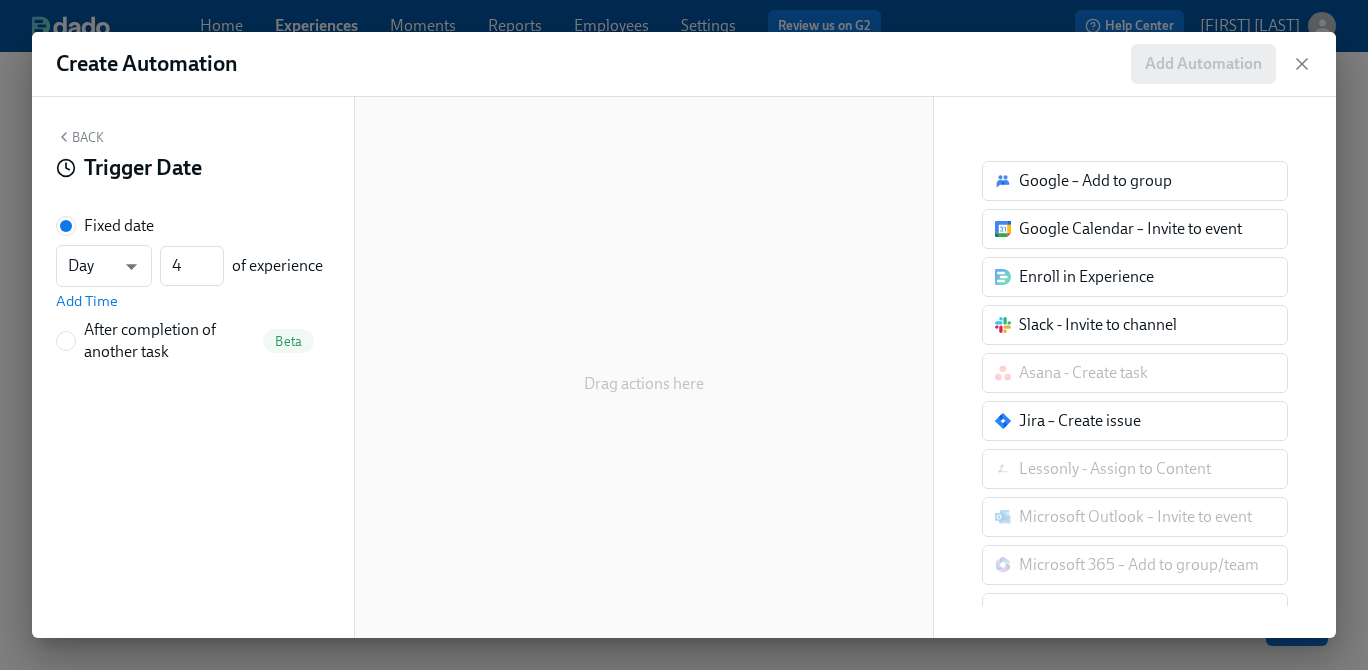 click on "Back" at bounding box center [80, 137] 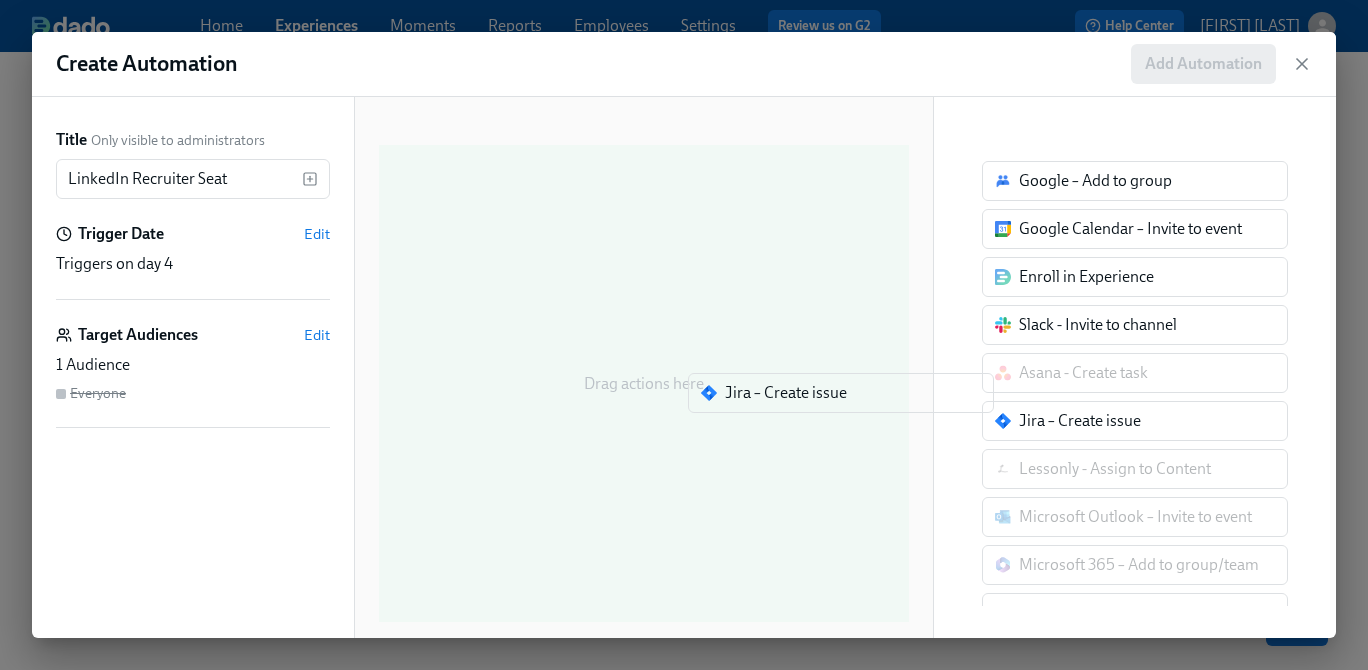 drag, startPoint x: 1026, startPoint y: 427, endPoint x: 718, endPoint y: 398, distance: 309.36224 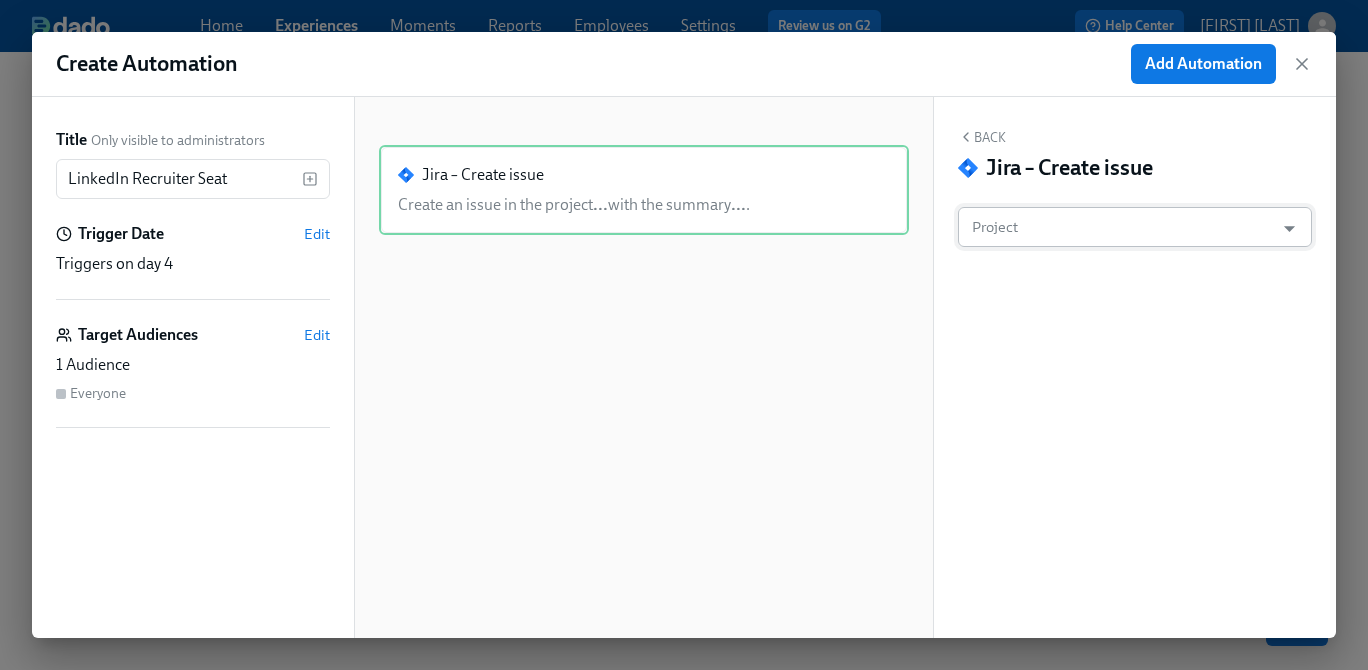 click on "Project" at bounding box center [1120, 227] 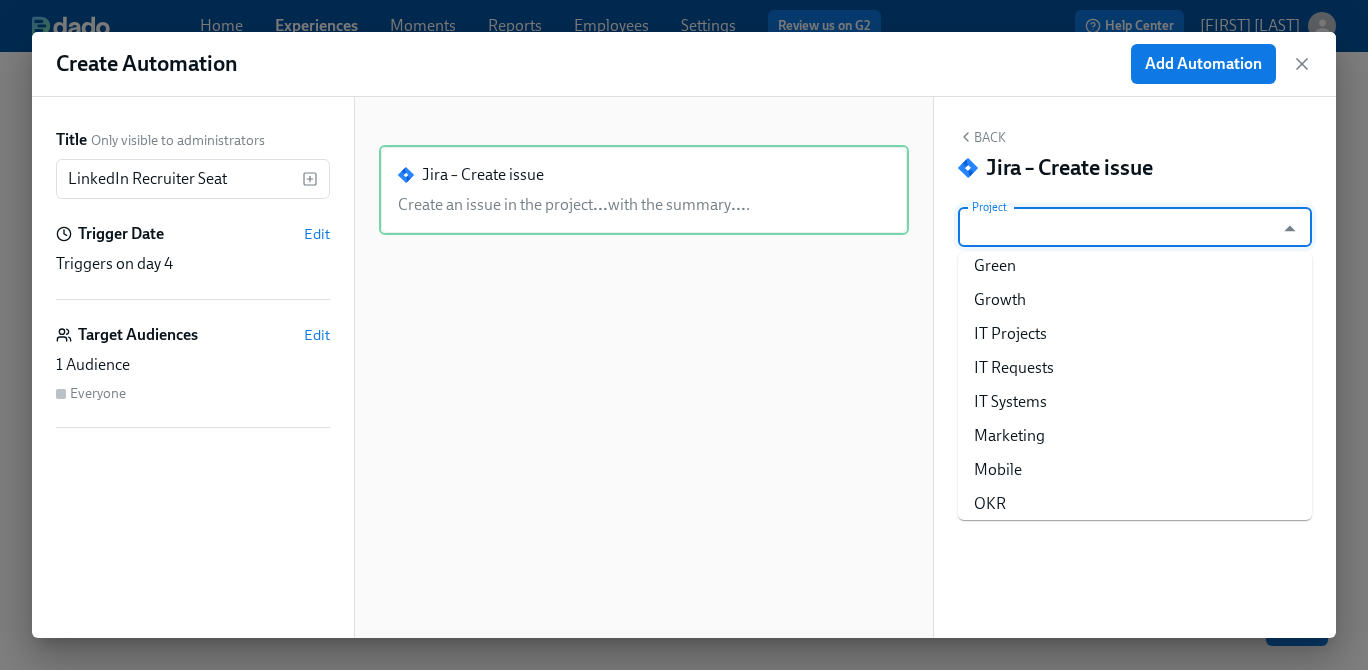 scroll, scrollTop: 764, scrollLeft: 0, axis: vertical 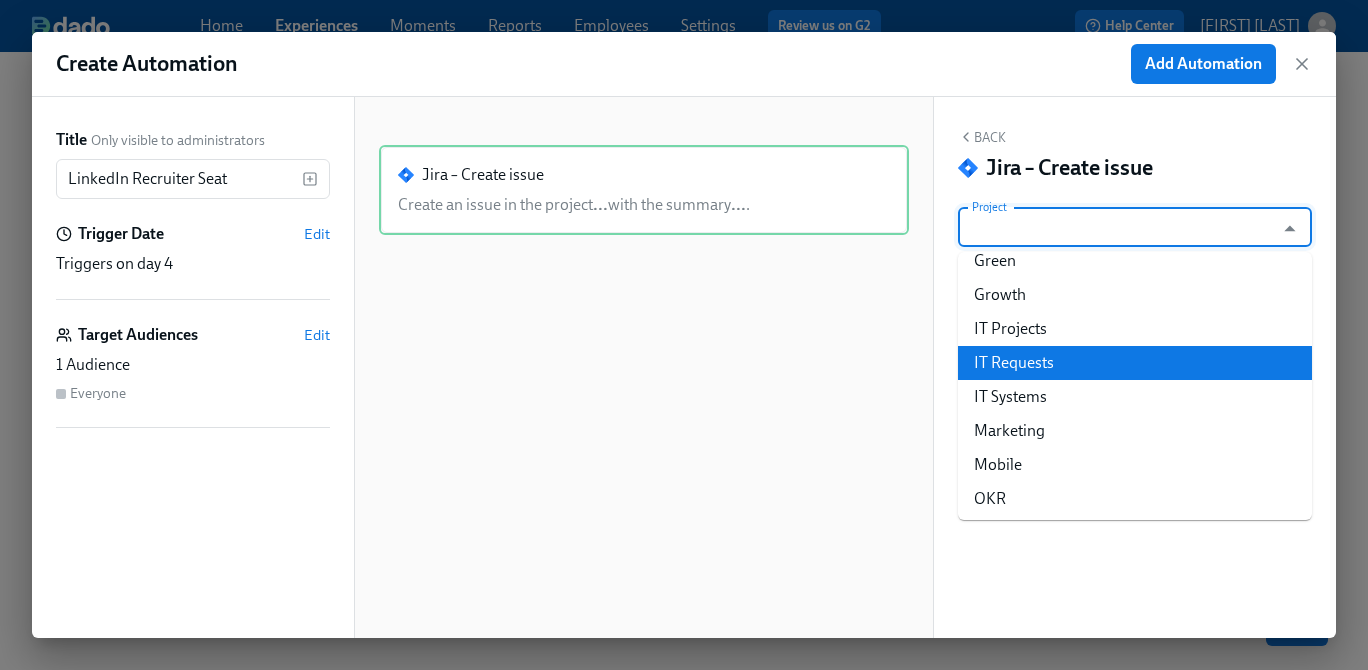 click on "IT Requests" at bounding box center [1135, 363] 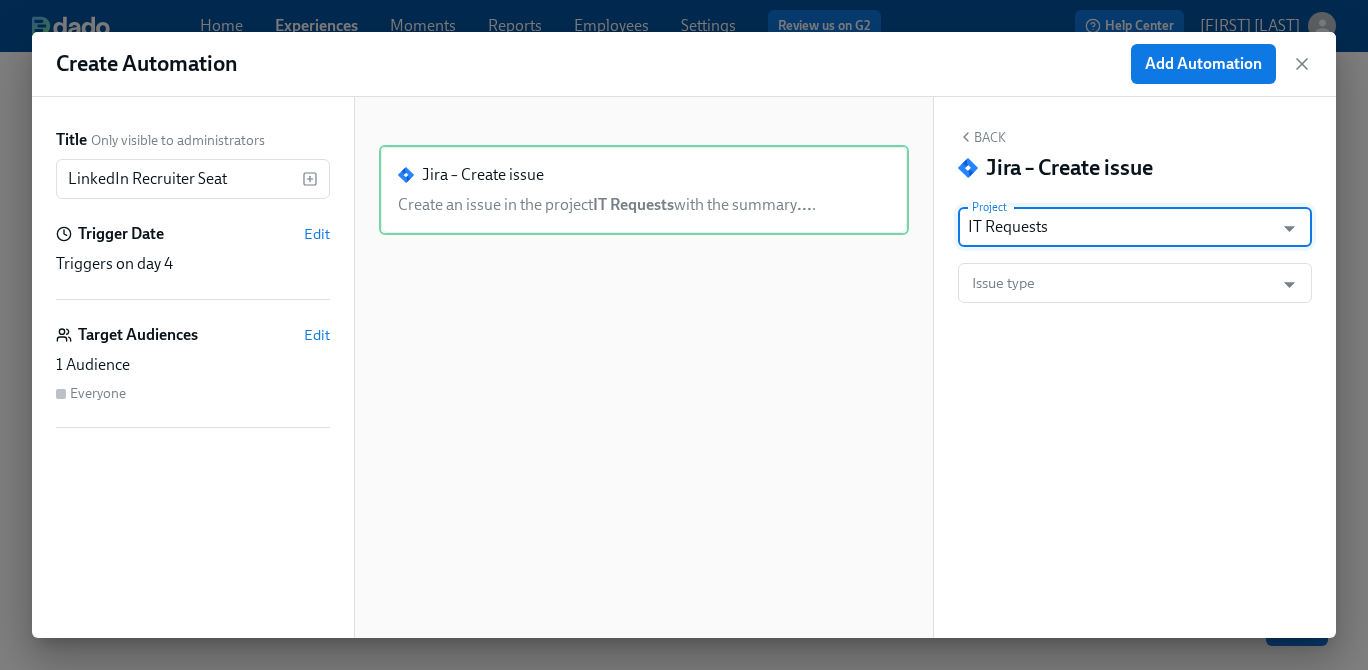 click on "Action ID: zcLcmH-Pq" at bounding box center (1135, 314) 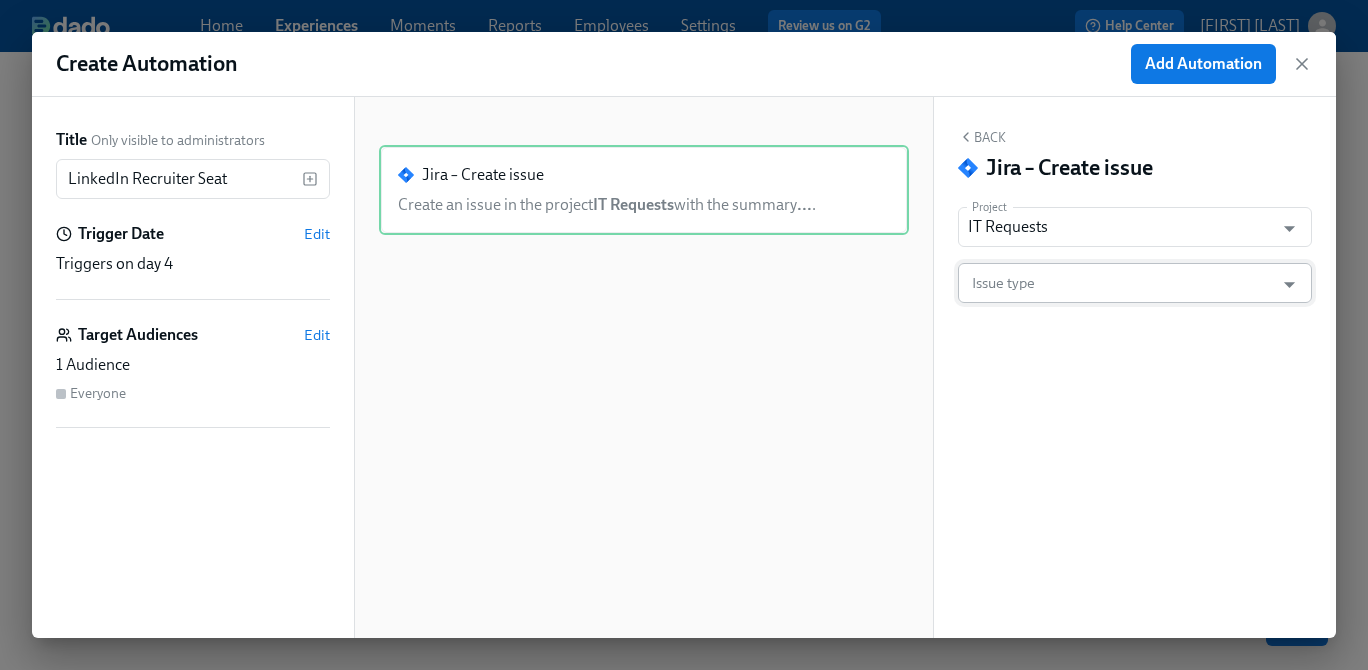 click on "Issue type" at bounding box center (1120, 283) 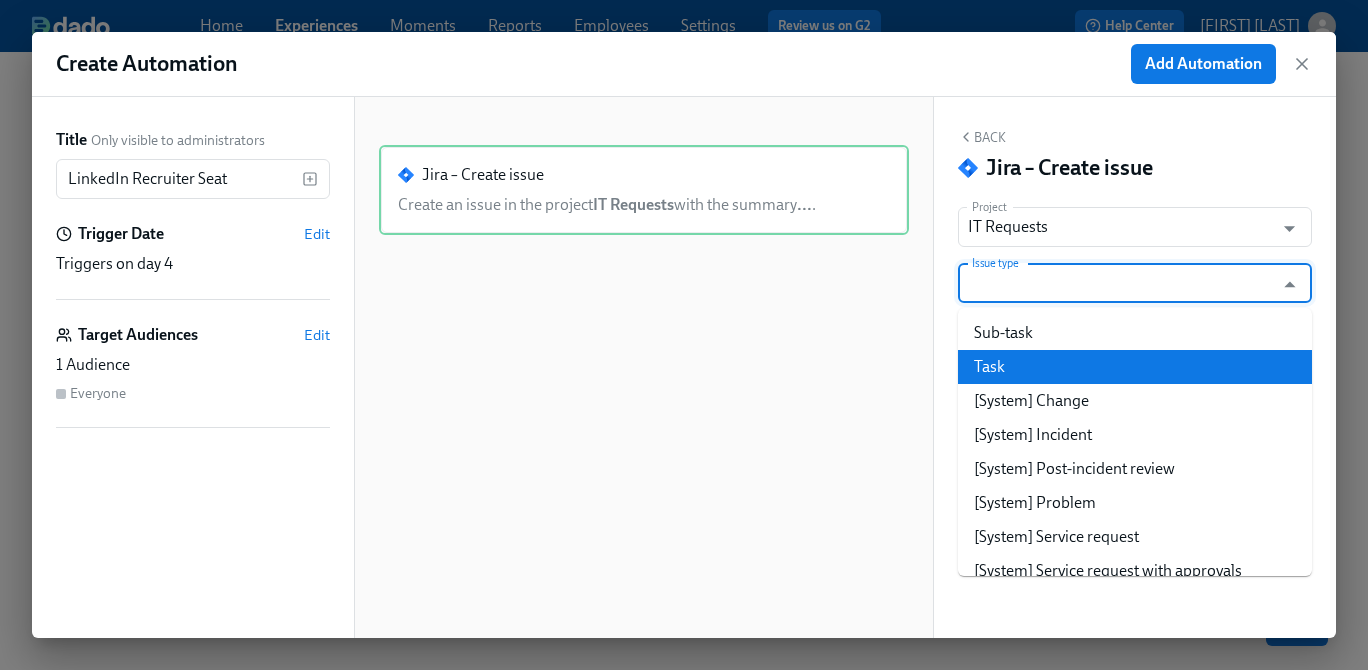 scroll, scrollTop: 20, scrollLeft: 0, axis: vertical 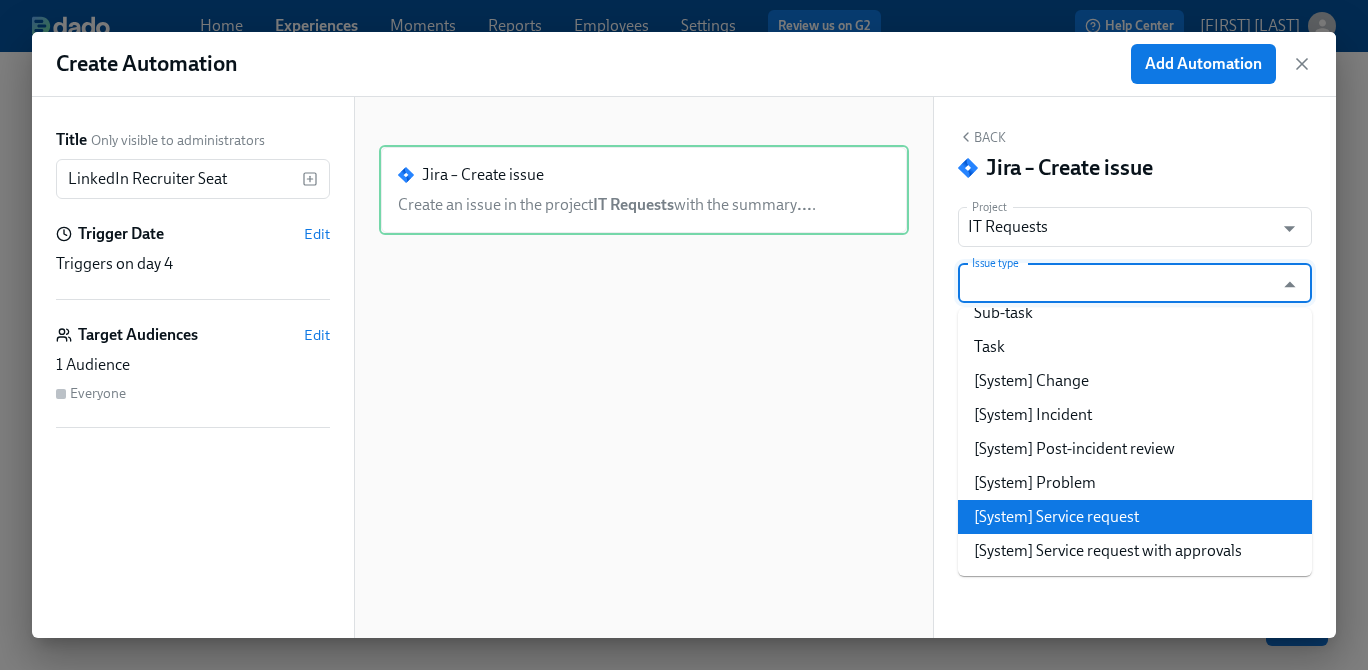 click on "[System] Service request" at bounding box center [1135, 517] 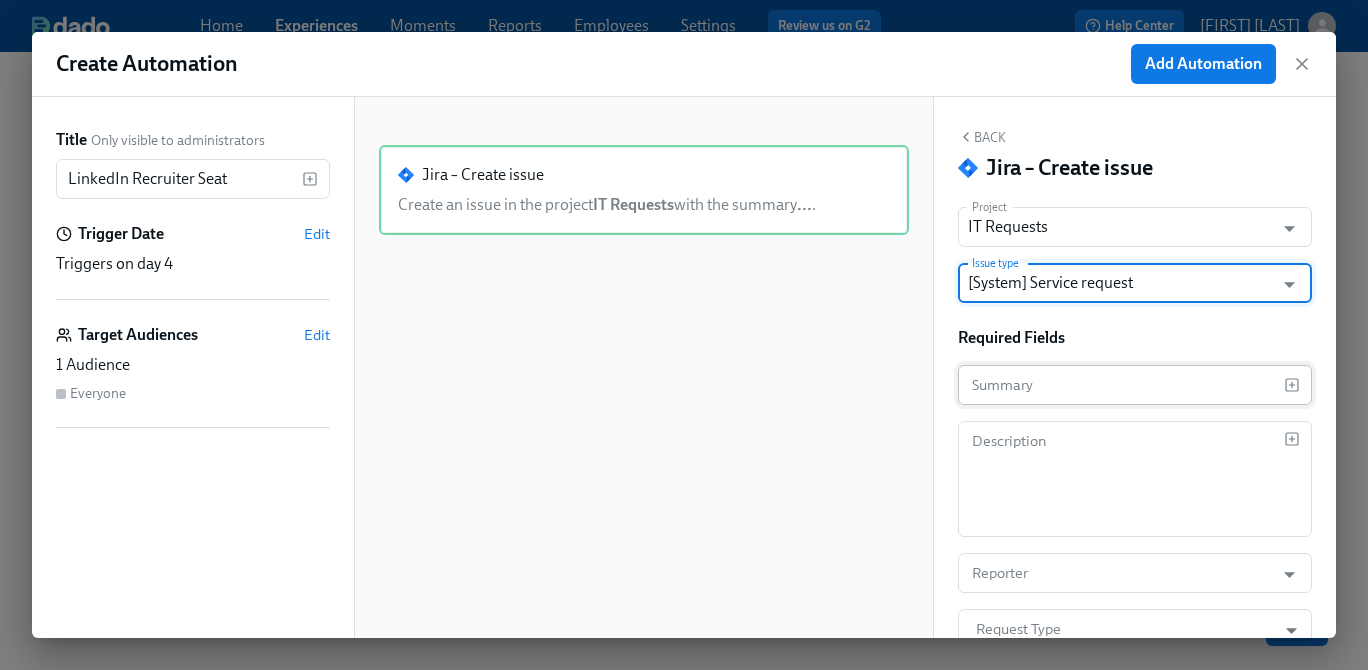 click at bounding box center (1121, 385) 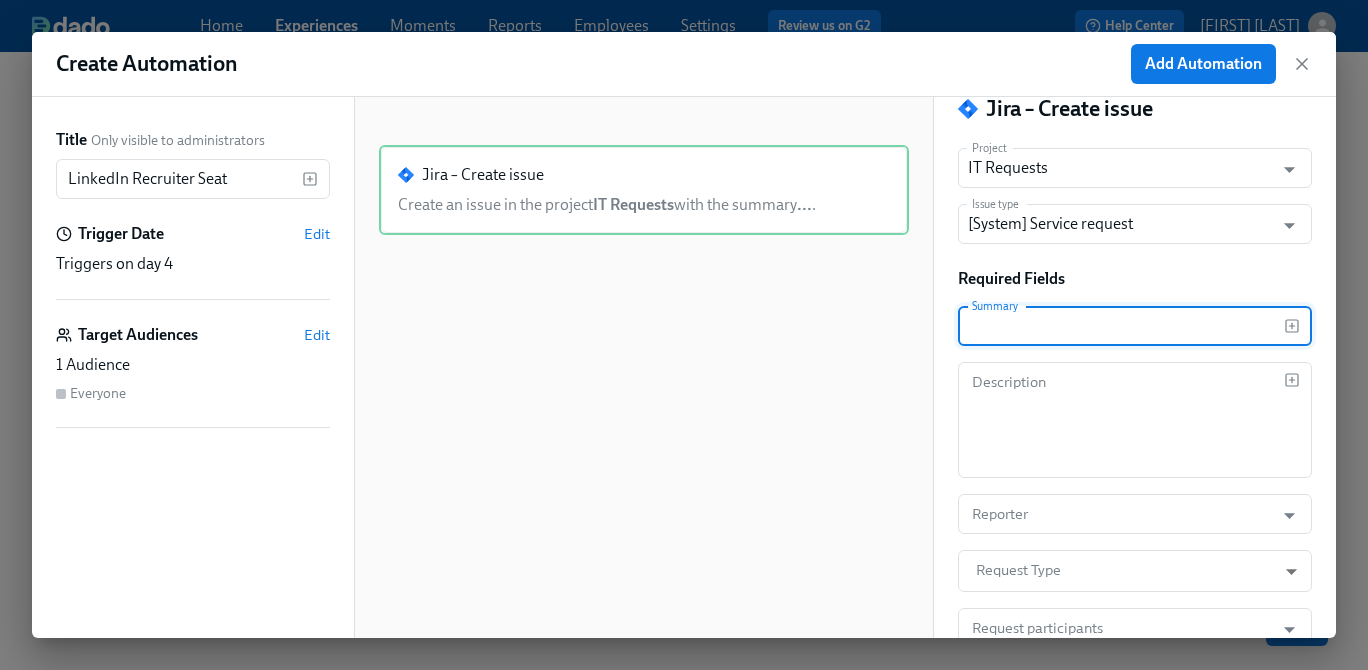scroll, scrollTop: 63, scrollLeft: 0, axis: vertical 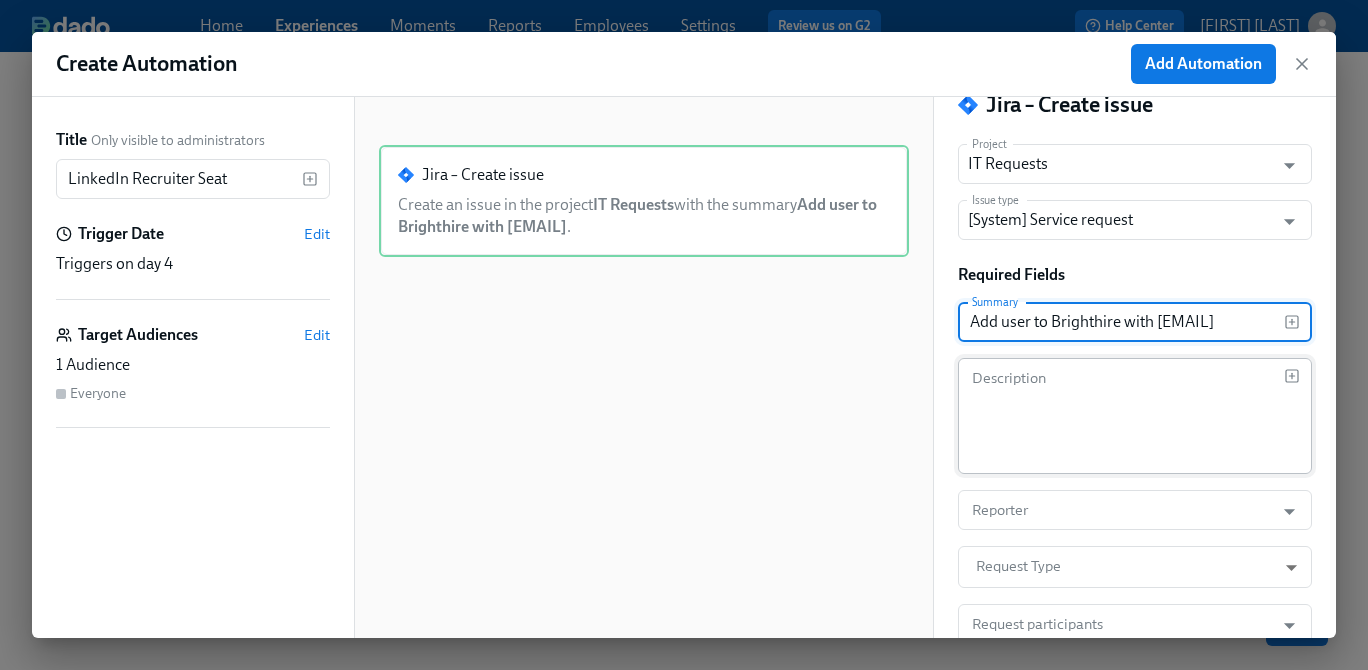 type on "Add user to Brighthire with [EMAIL]" 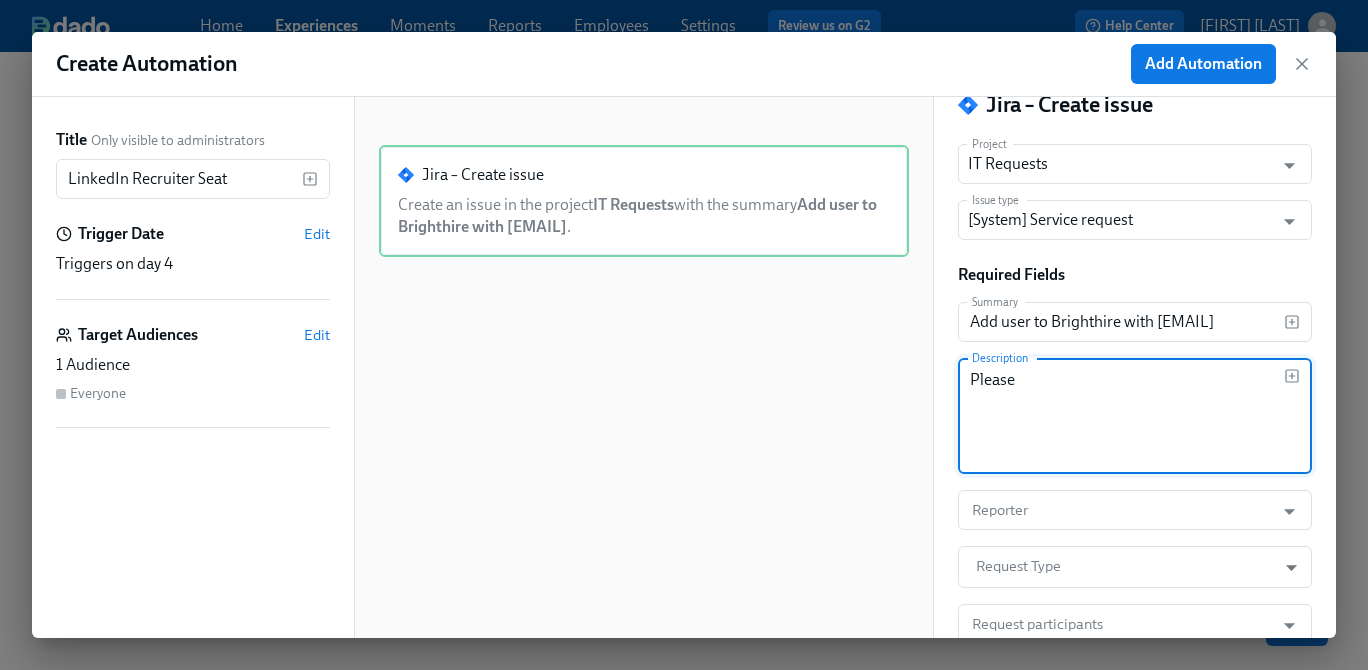 scroll, scrollTop: 0, scrollLeft: 0, axis: both 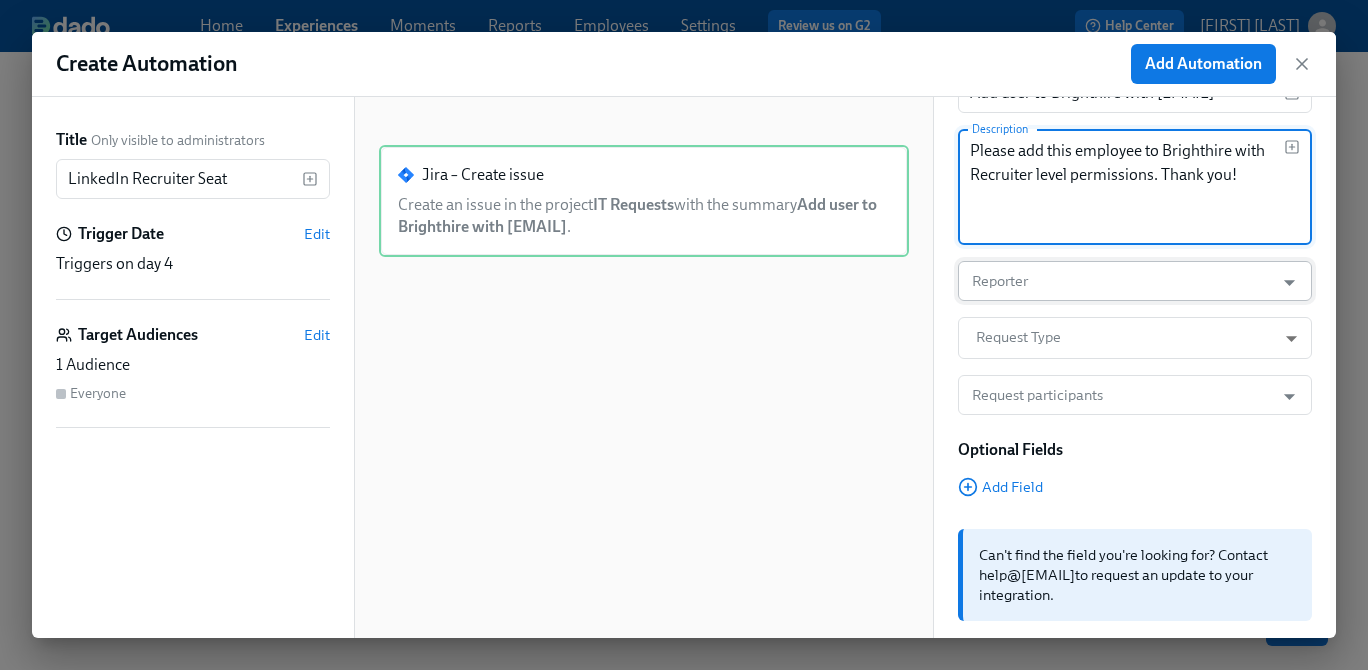 type on "Please add this employee to Brighthire with Recruiter level permissions. Thank you!" 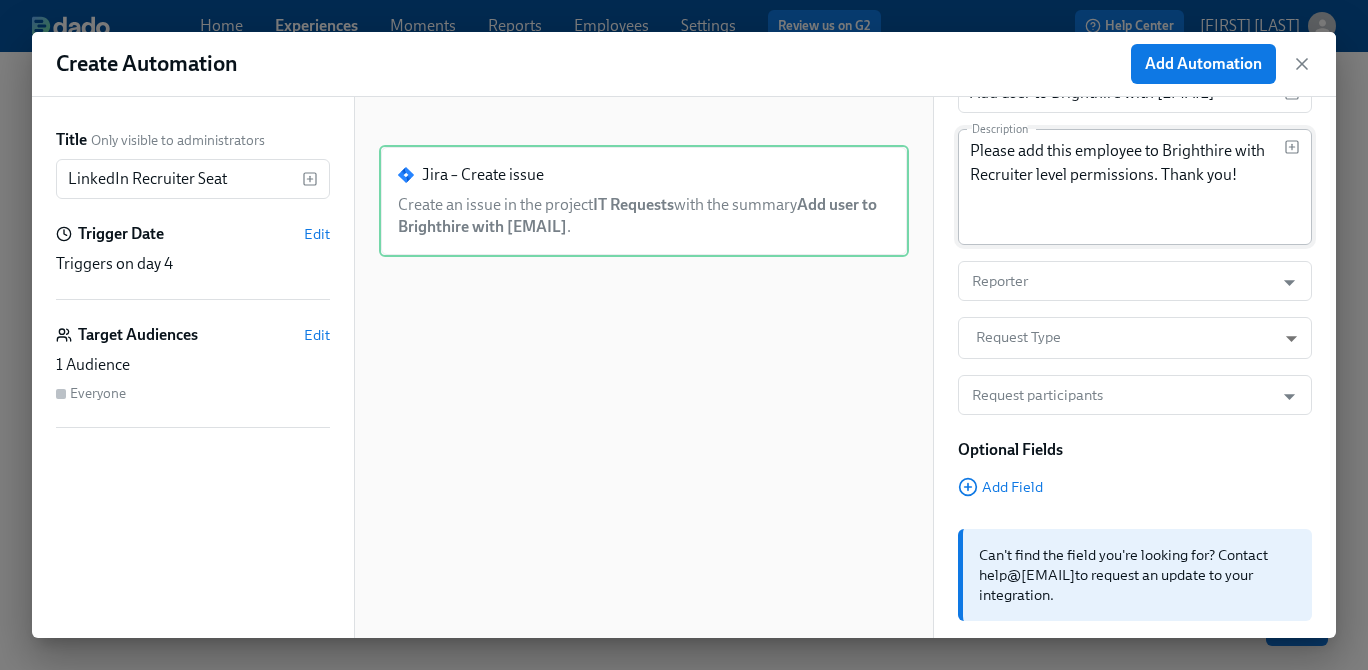 click on "Please add this employee to Brighthire with Recruiter level permissions. Thank you! Description" at bounding box center [1135, 187] 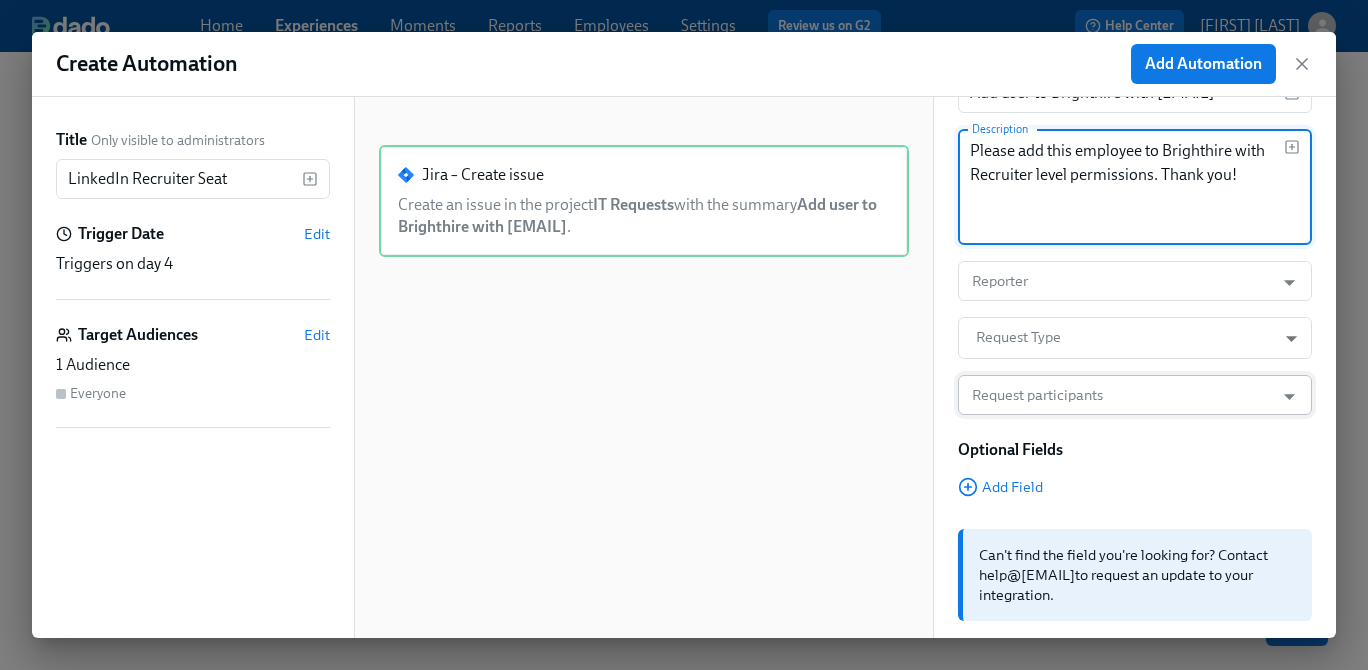 click on "Request participants" at bounding box center (1116, 395) 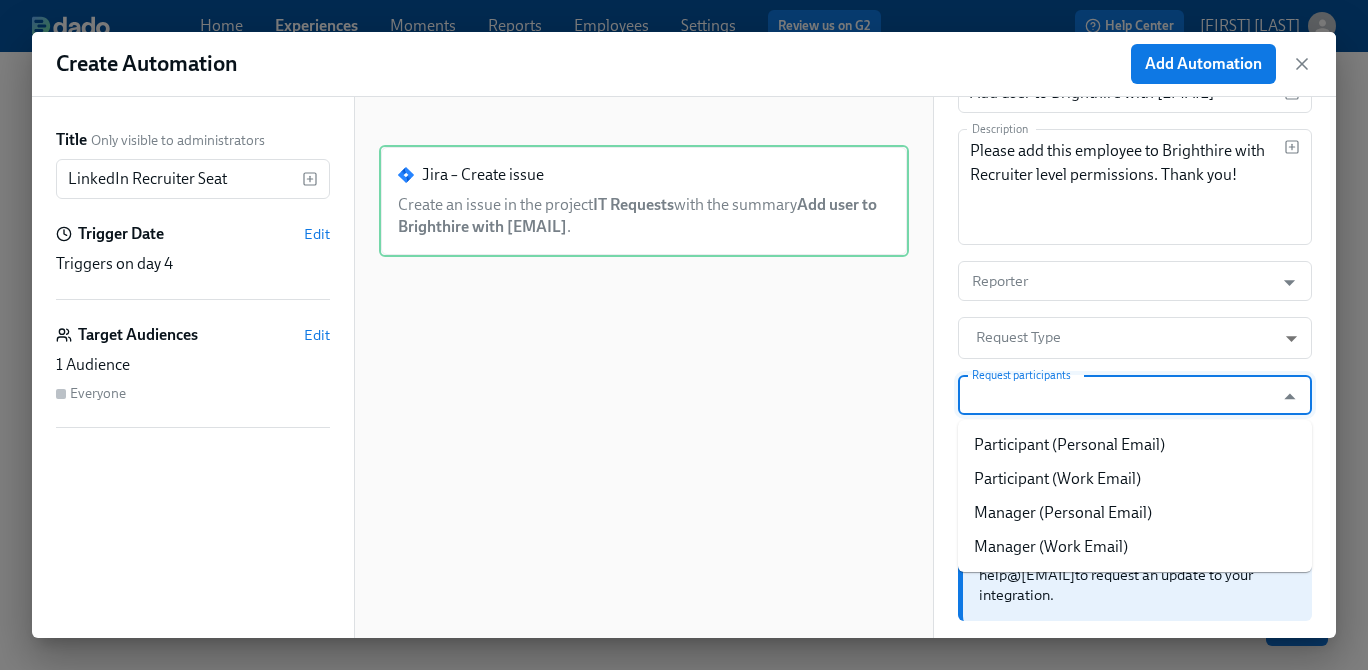 click on "Request participants" at bounding box center [1116, 395] 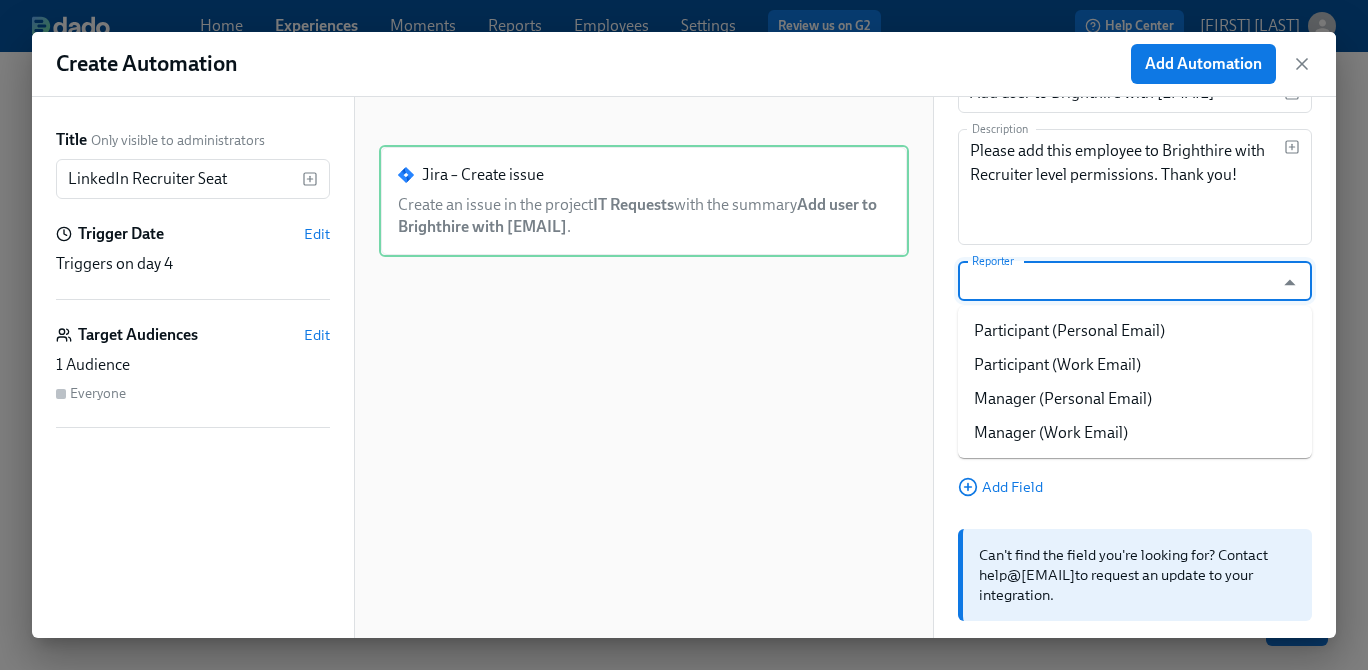 click on "Reporter" at bounding box center [1116, 281] 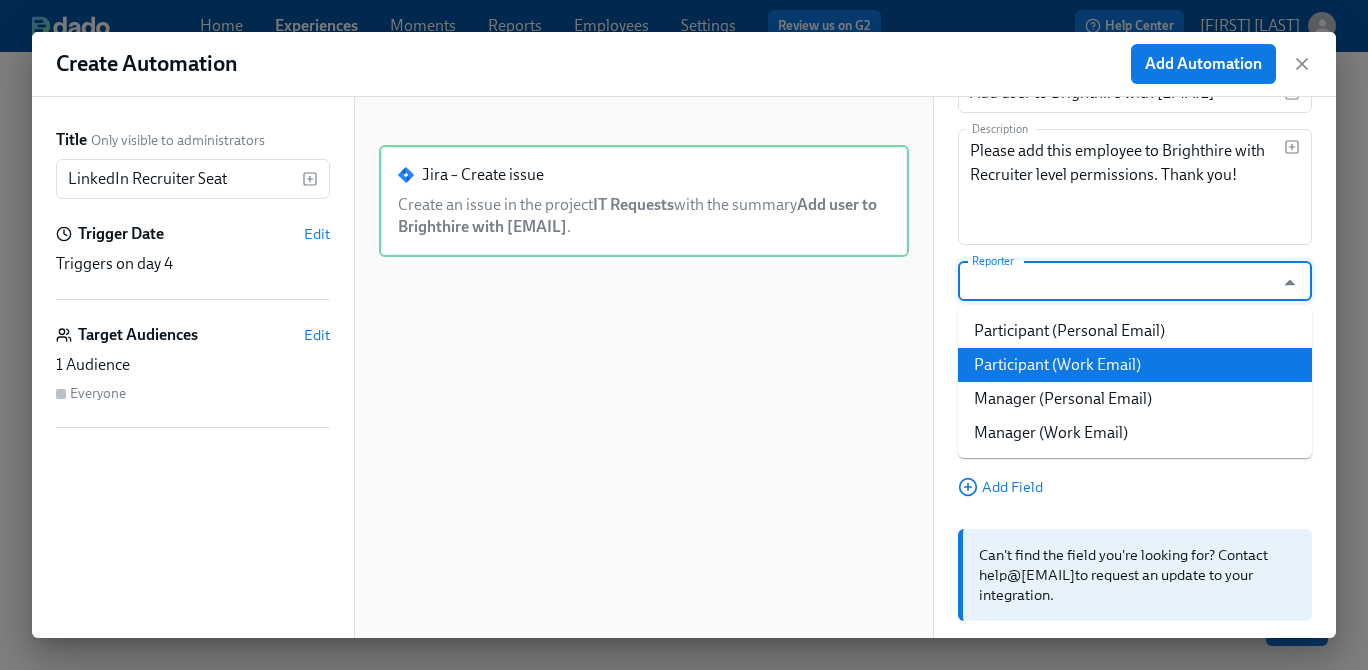 click on "Participant (Work Email)" at bounding box center (1135, 365) 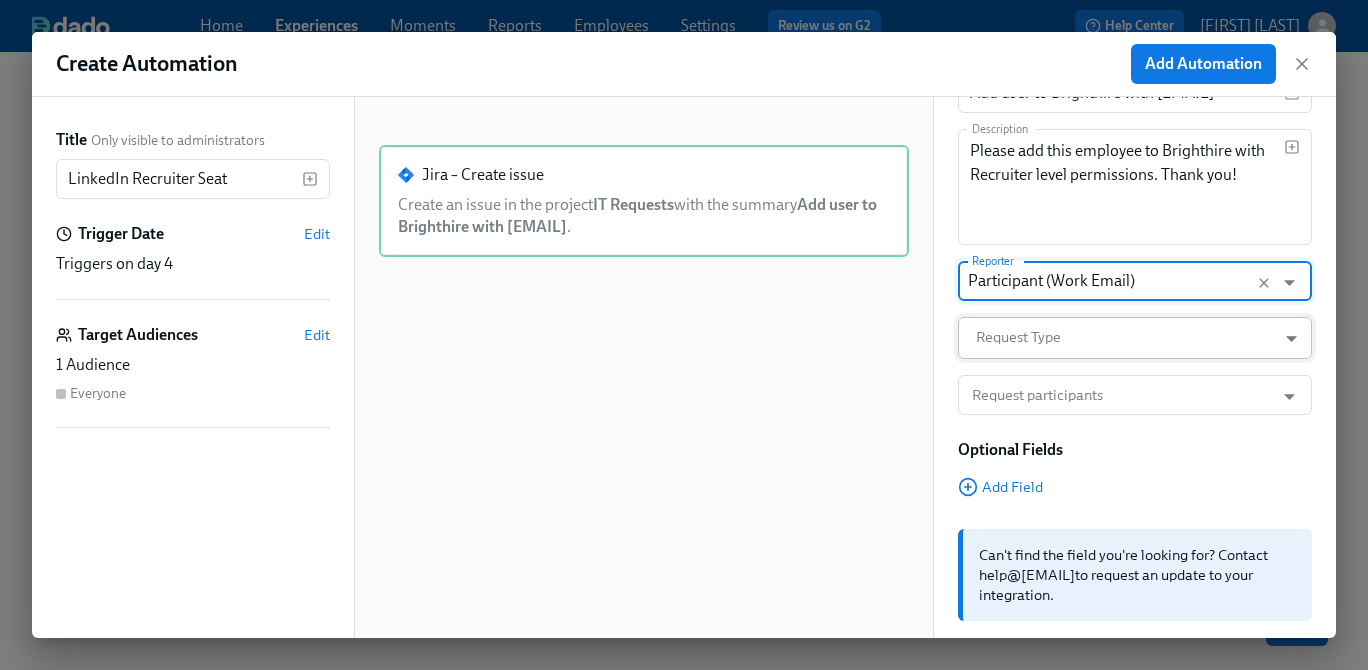 click on "Home Experiences Moments Reports Employees Settings Review us on G2 Help Center [NAME] Back to overview Edit GTM Recruiter Onboarding Basics Start and End Participants Timeline Review and Launch Timeline Preview experience Search Filter by Actor Manage Participant Manager Automation Week 1 Week 2 Week 3 Week 4 Experience start Participant's first day at work Experience end Add to email listserv Outreach All Hands Onboarding with your Manager [GTM Recruiter Onboarding] A new experience starts today! Getting Started - GTM Recruiter Tech Schedule Intro 1:1s Save changes Next
Close cross-small   Create Automation Add Automation Title Only visible to administrators LinkedIn Recruiter Seat ​ Trigger Date Edit Triggers on day 4 Target Audiences Edit 1 Audience Everyone Jira – Create issue Create an issue in the project  IT Requests  with the summary  Add user to Brighthire .   Duplicate   Delete Back Jira – Create issue Project IT Requests Project Issue type ​" at bounding box center (684, 325) 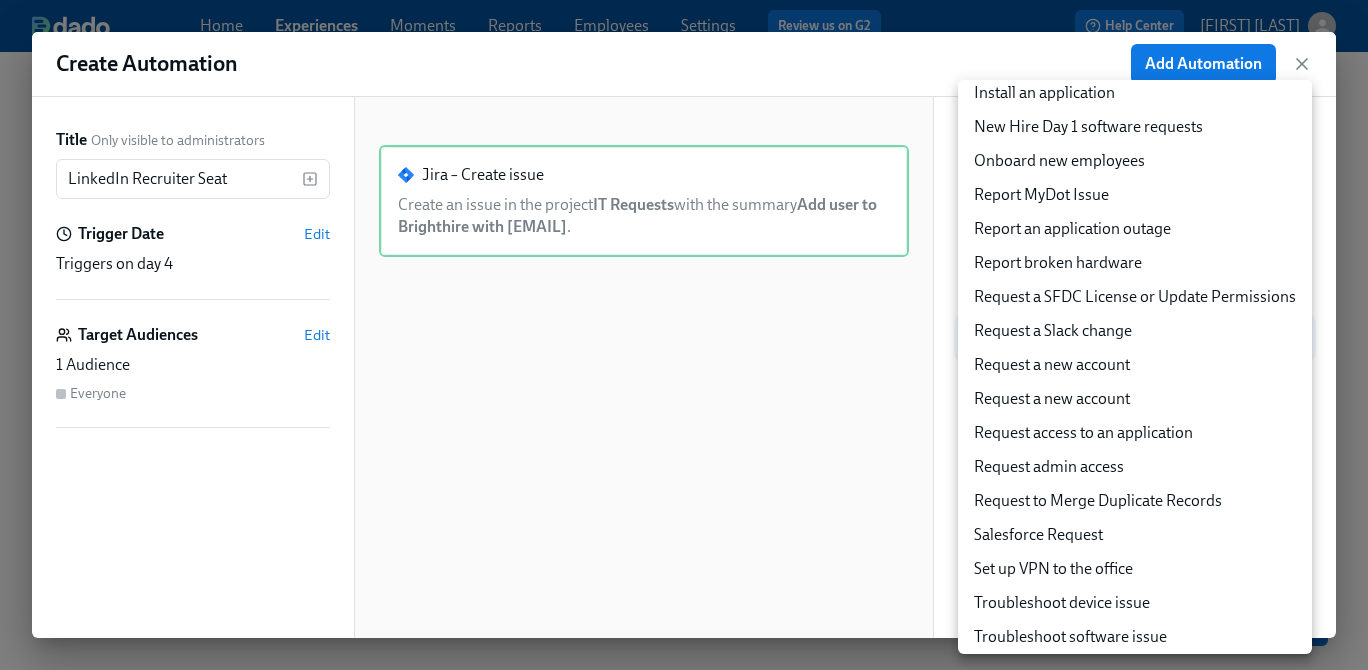 scroll, scrollTop: 292, scrollLeft: 0, axis: vertical 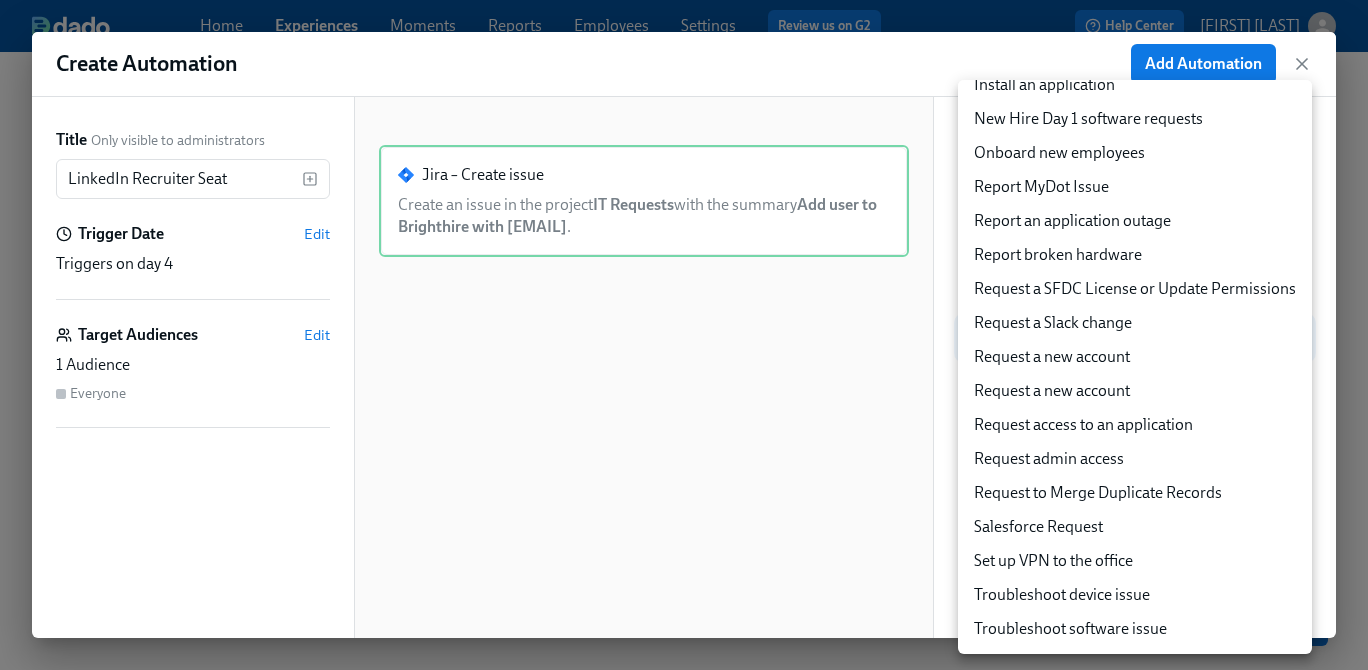 click on "Request access to an application" at bounding box center (1135, 425) 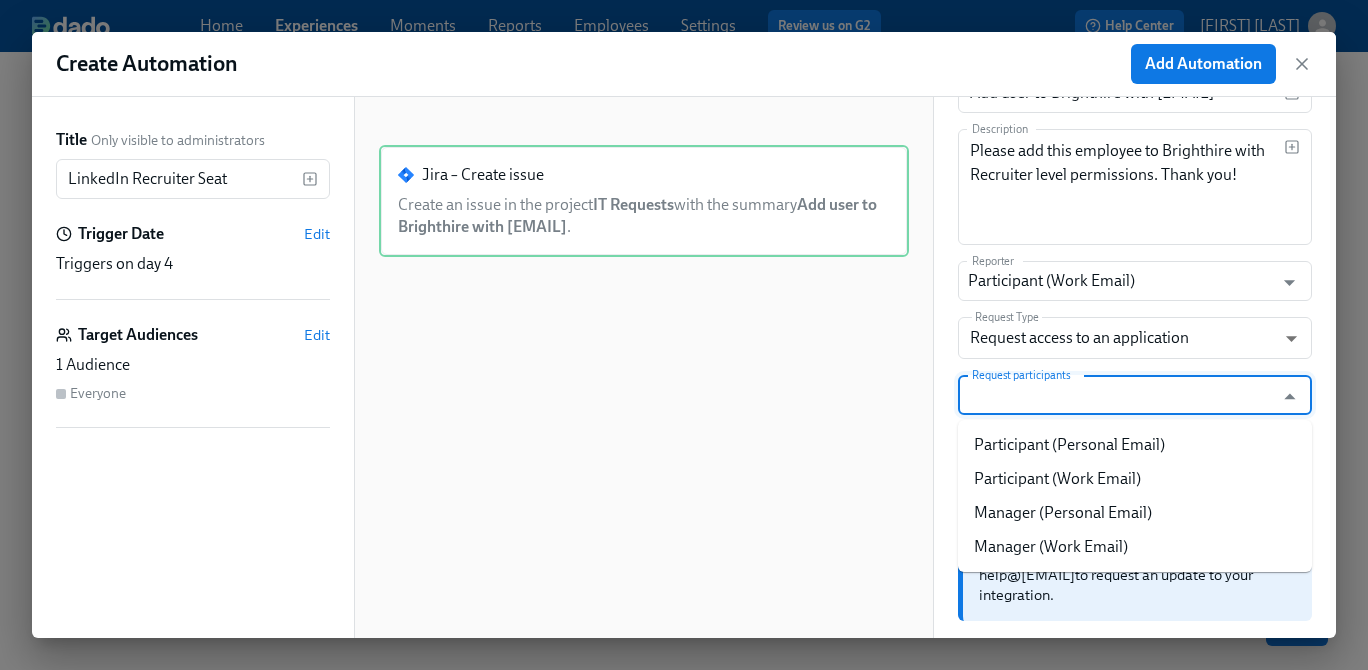 click on "Request participants" at bounding box center [1116, 395] 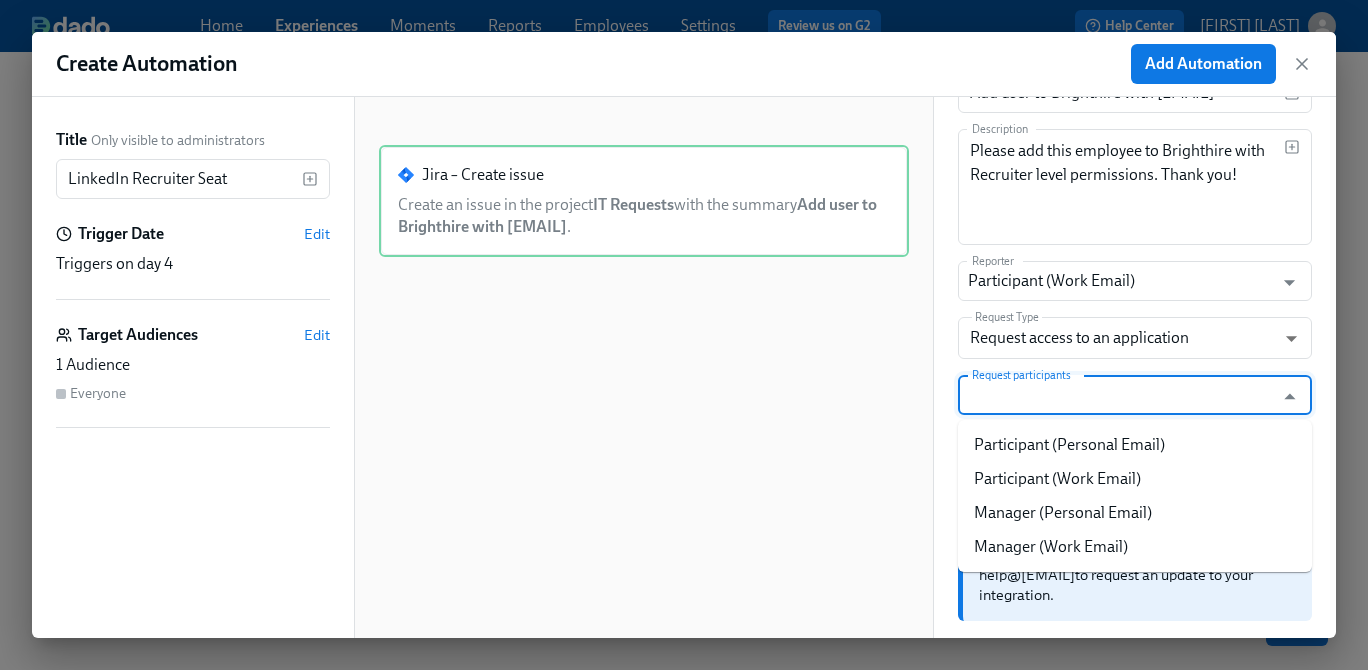 click on "Required Fields Summary Add user to [APPLICATION] Summary Description Please add this employee to [APPLICATION] with Recruiter level permissions. Thank you! Description Reporter Participant (Work Email) Reporter Request Type Request access to an application 26 ​ Request participants Request participants" at bounding box center (1135, 225) 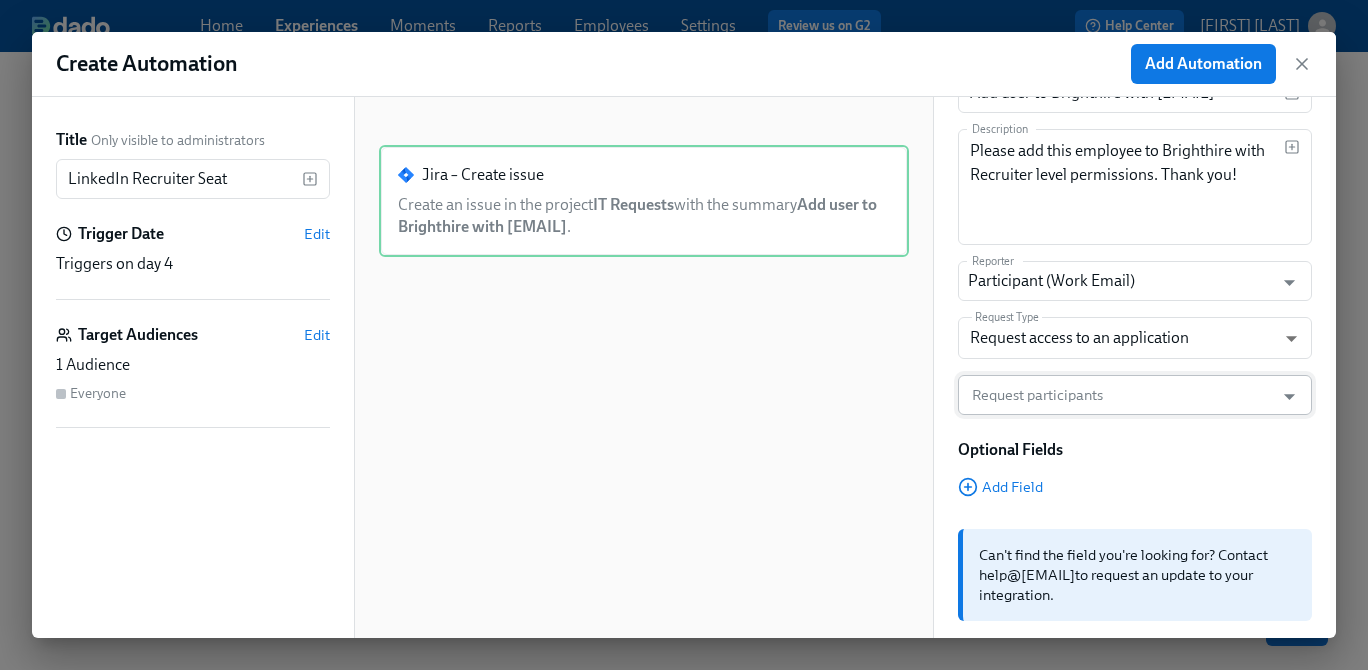 click on "Request participants" at bounding box center (1116, 395) 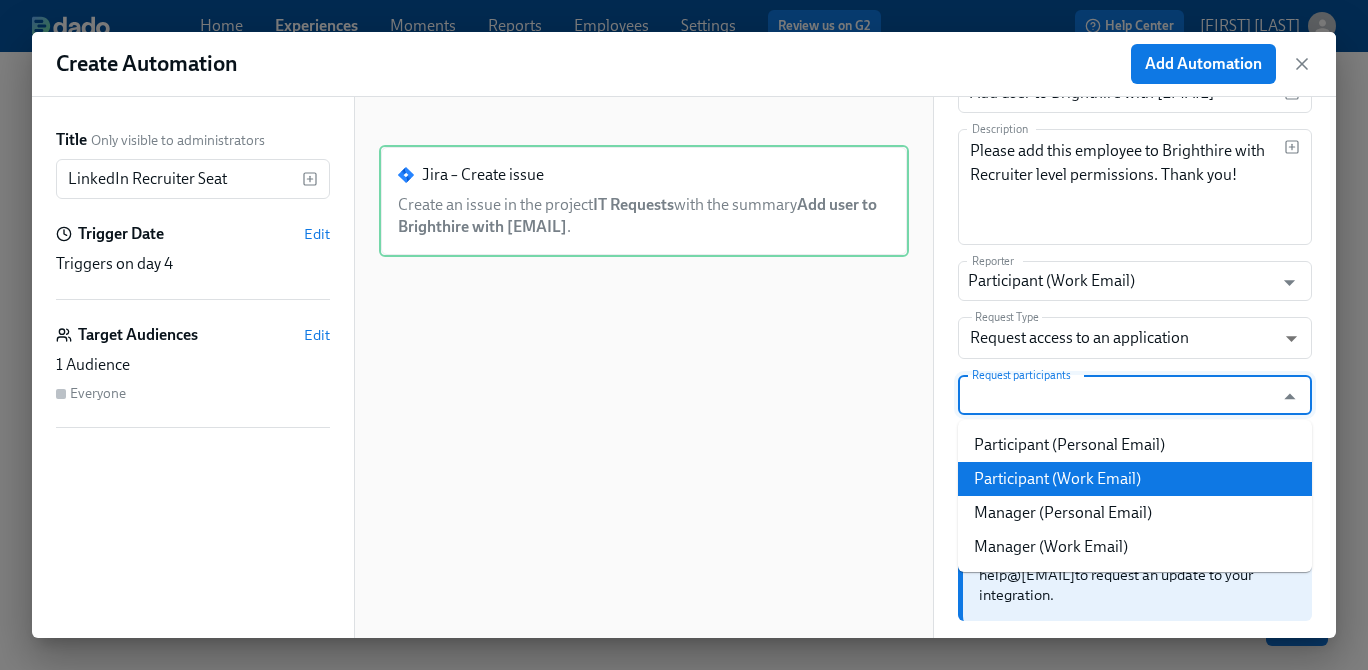 click on "Participant (Work Email)" at bounding box center (1135, 479) 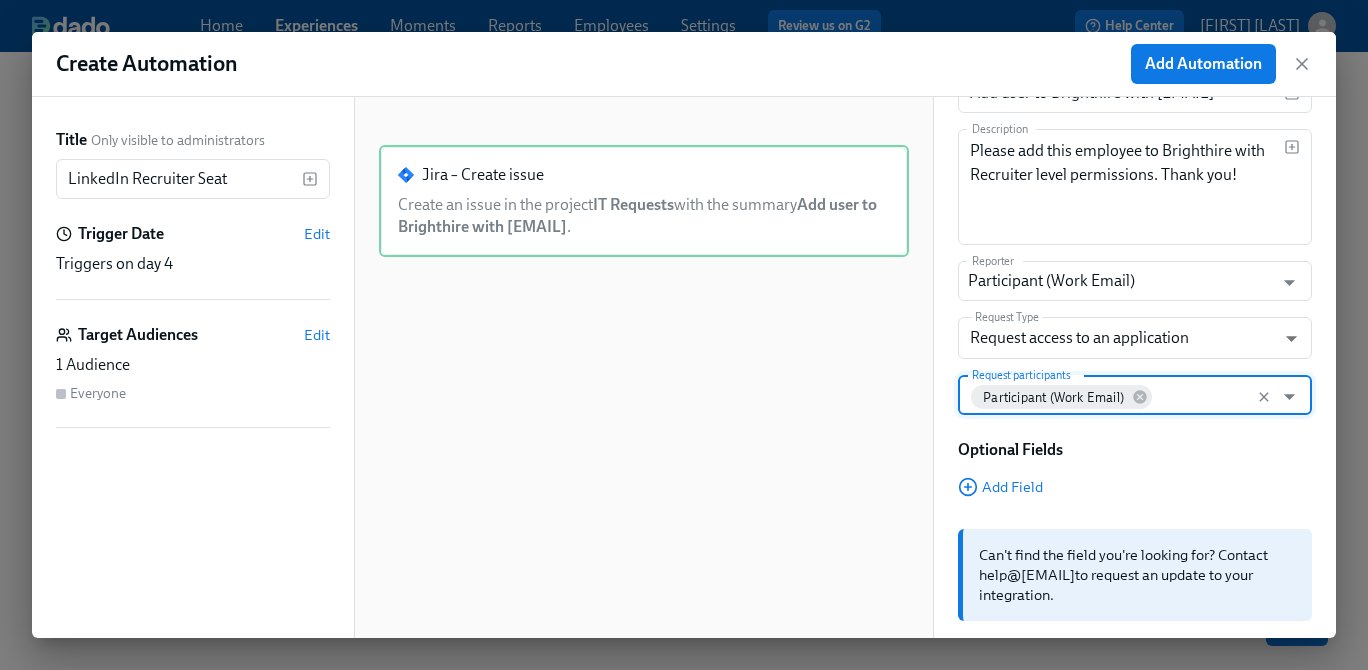 scroll, scrollTop: 337, scrollLeft: 0, axis: vertical 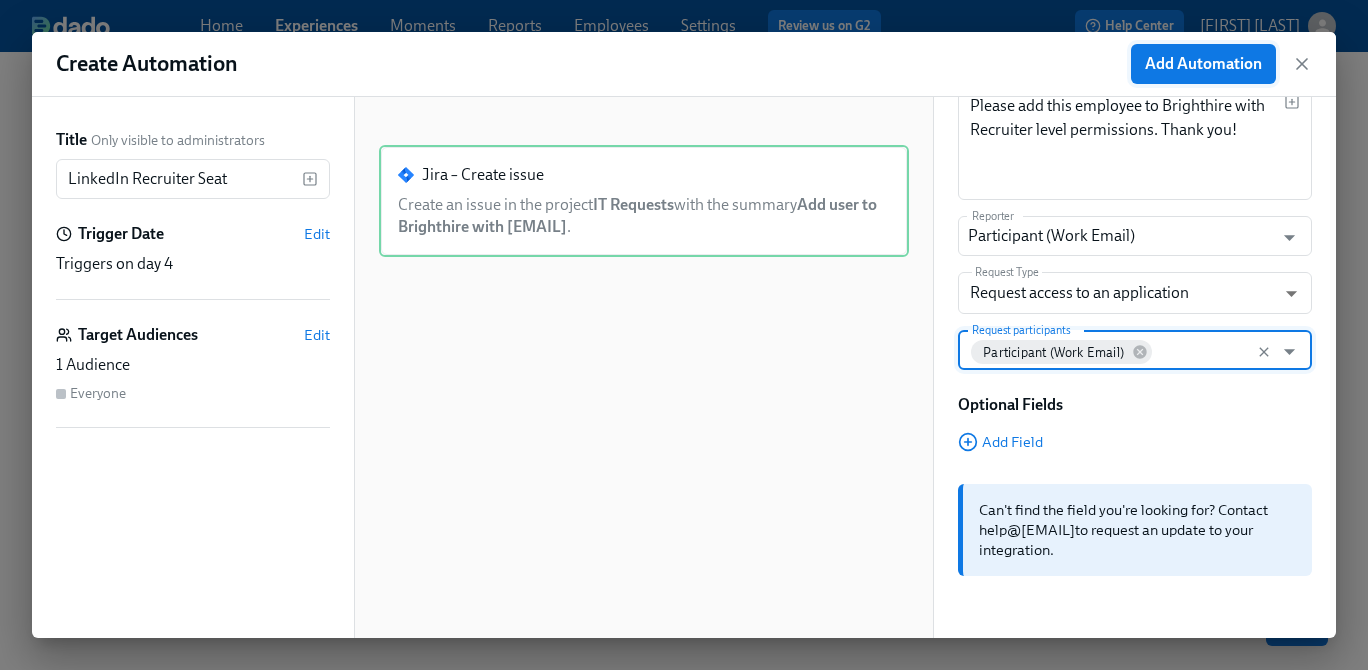 click on "Add Automation" at bounding box center (1203, 64) 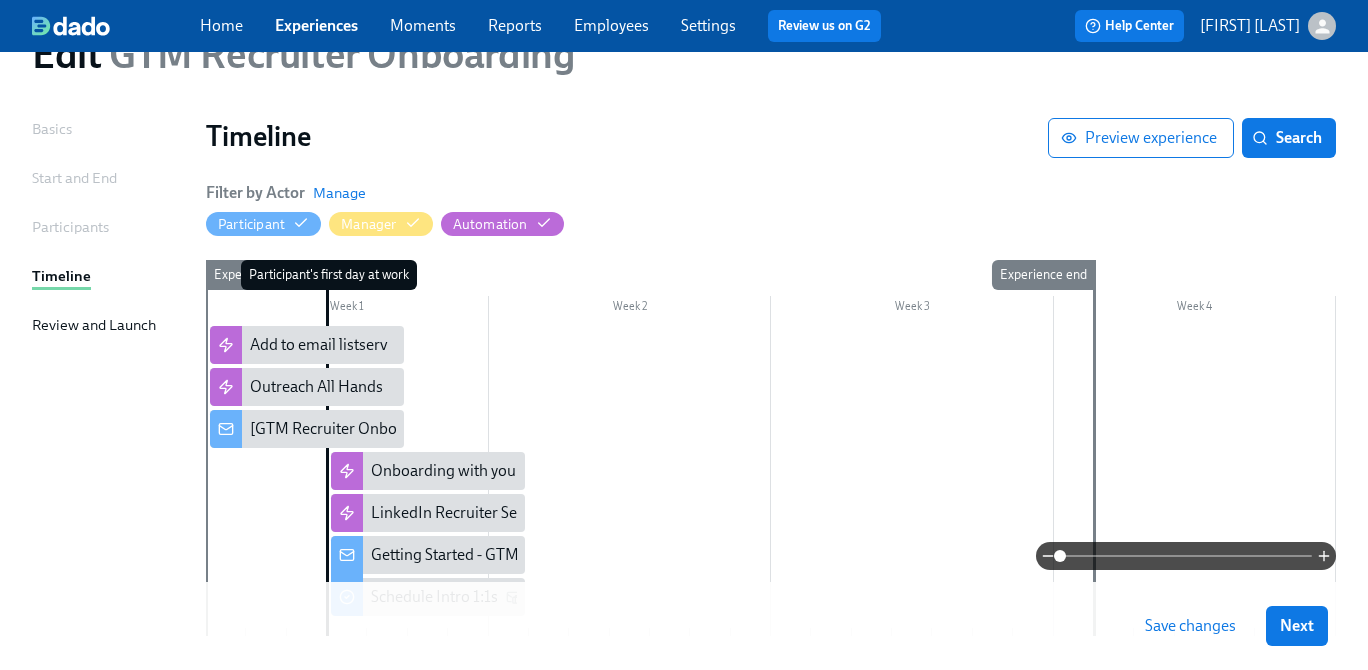 scroll, scrollTop: 230, scrollLeft: 0, axis: vertical 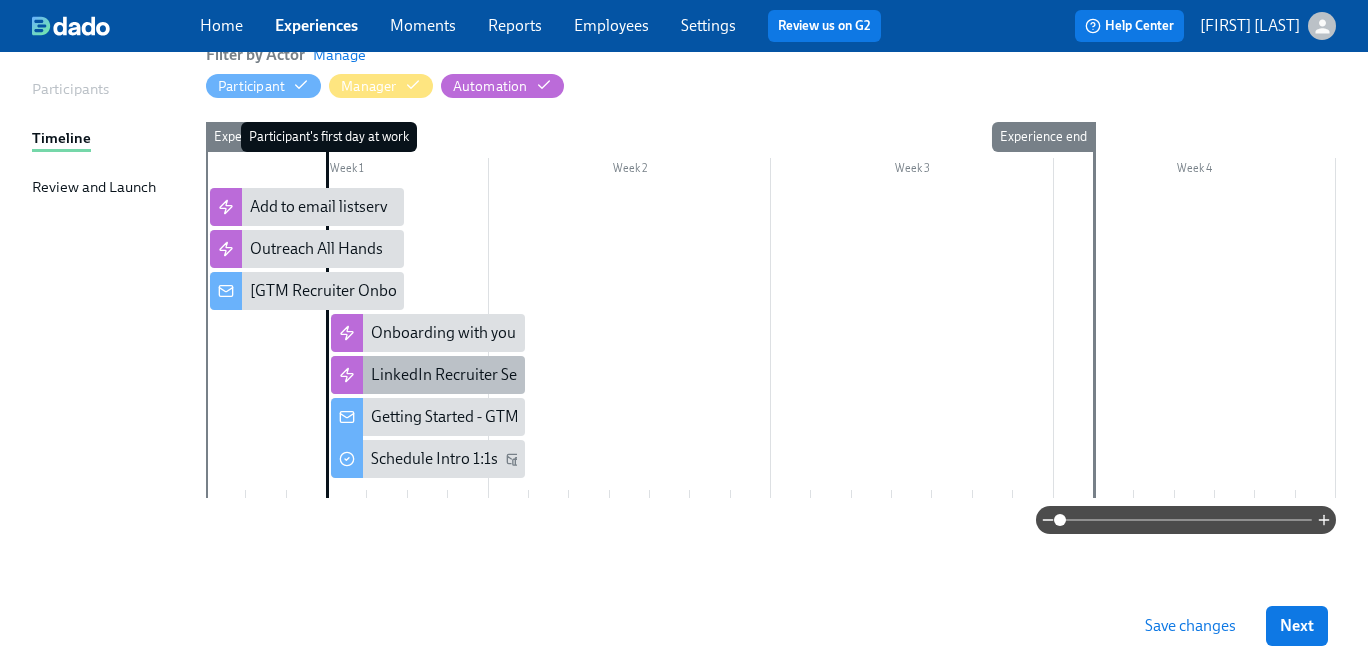 click on "LinkedIn Recruiter Seat" at bounding box center (450, 375) 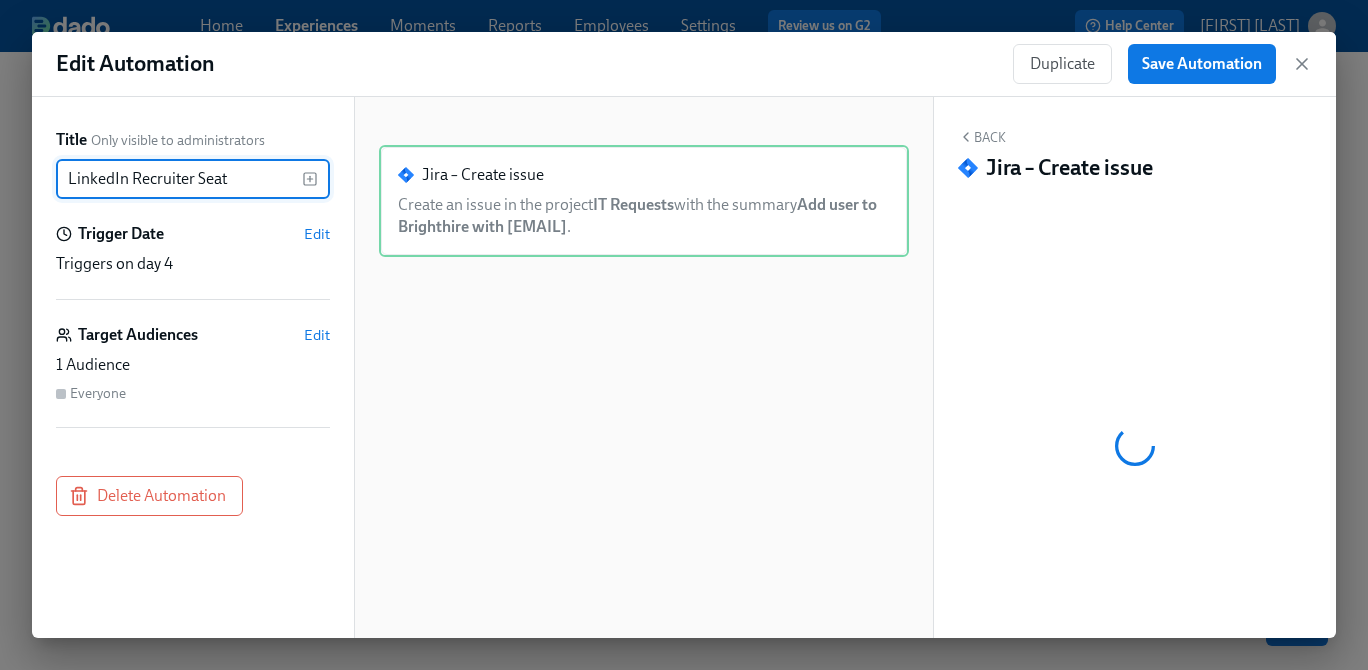 drag, startPoint x: 239, startPoint y: 178, endPoint x: 57, endPoint y: 181, distance: 182.02472 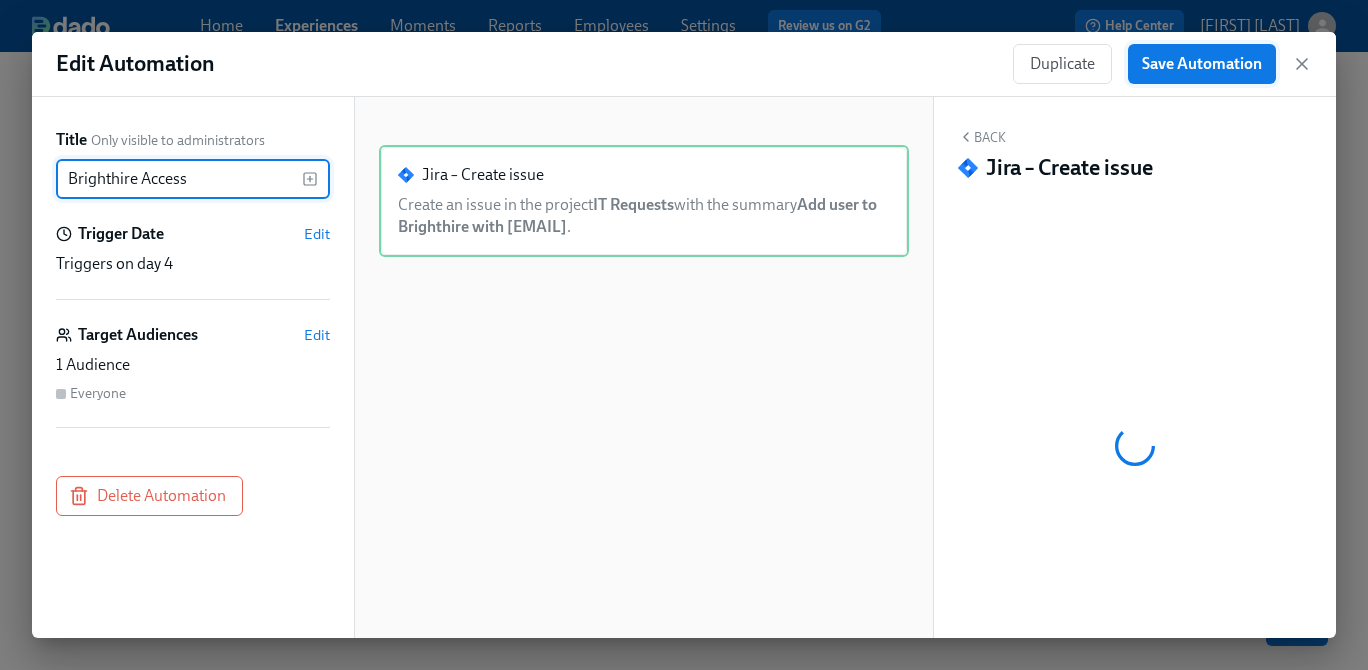 type on "Brighthire Access" 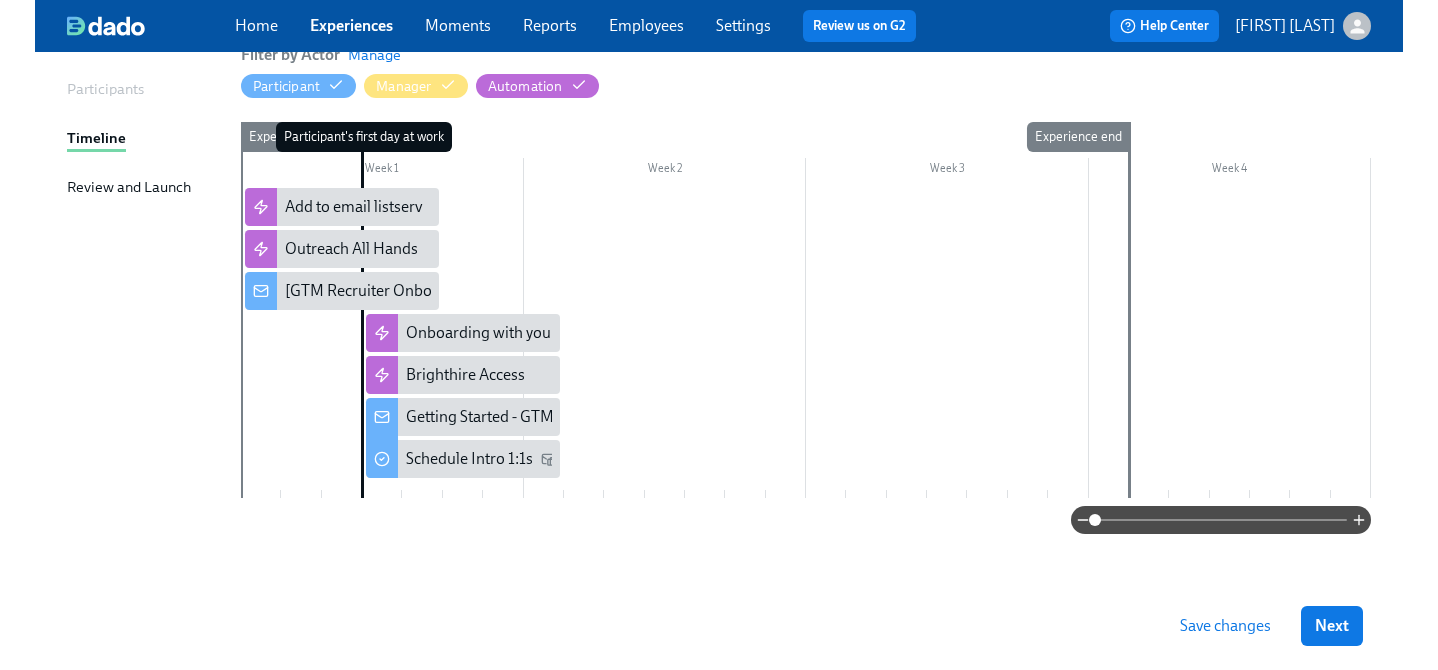 scroll, scrollTop: 192, scrollLeft: 0, axis: vertical 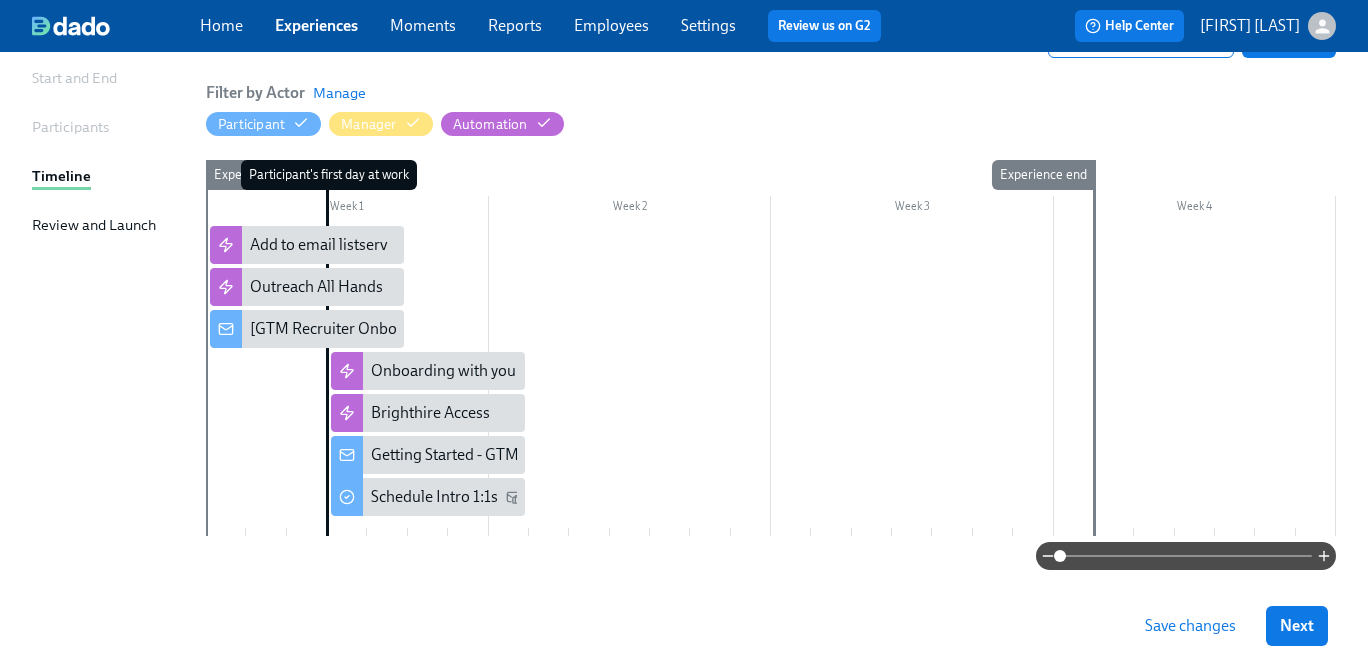 click at bounding box center [771, 381] 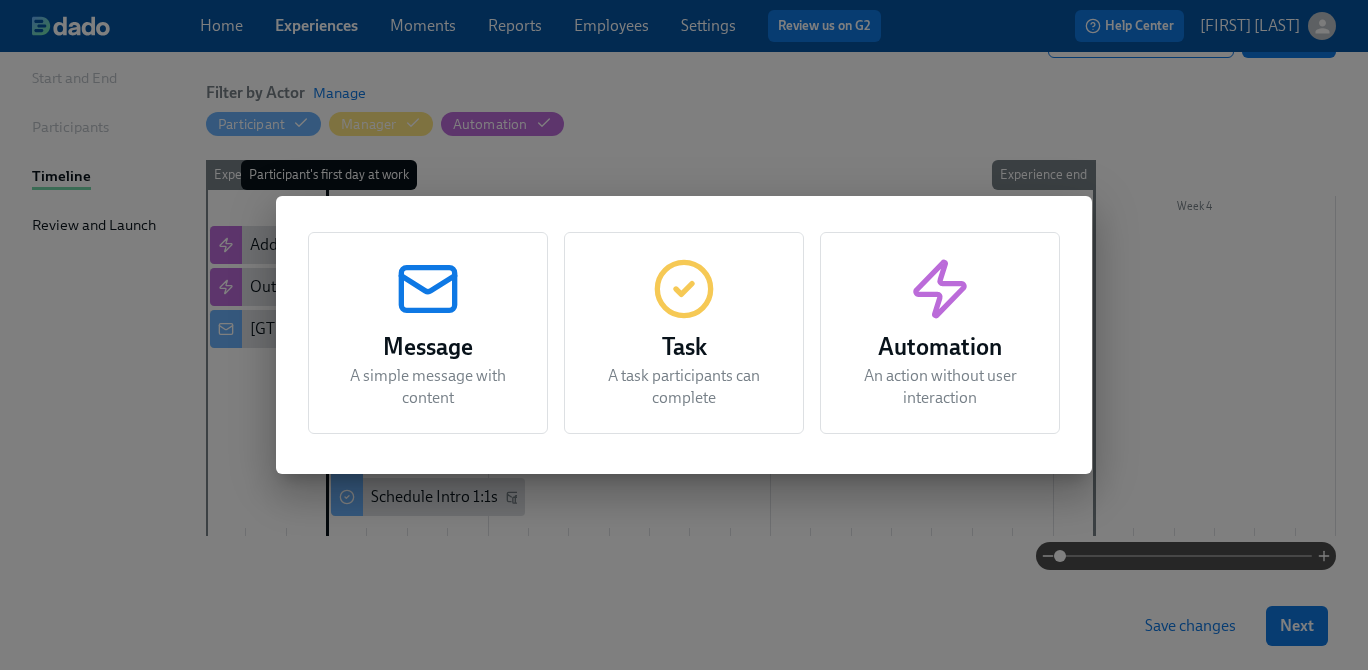 click 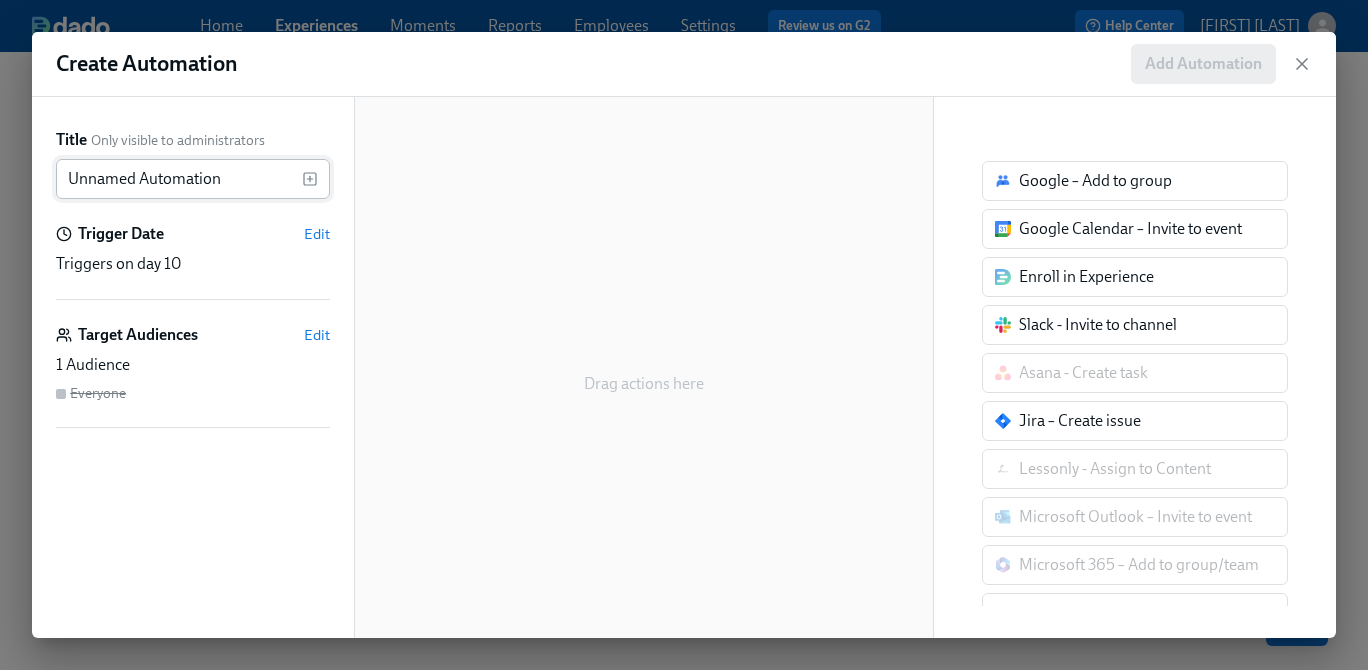 click on "Unnamed Automation" at bounding box center (179, 179) 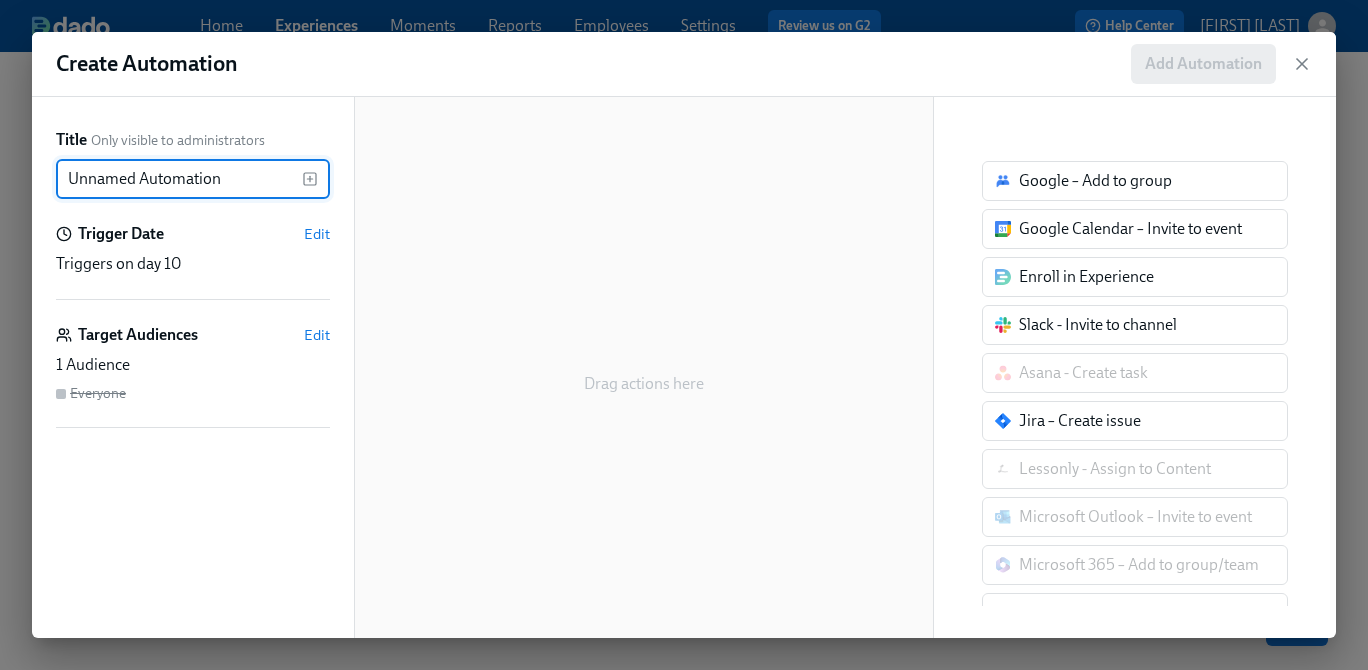 click on "Unnamed Automation" at bounding box center [179, 179] 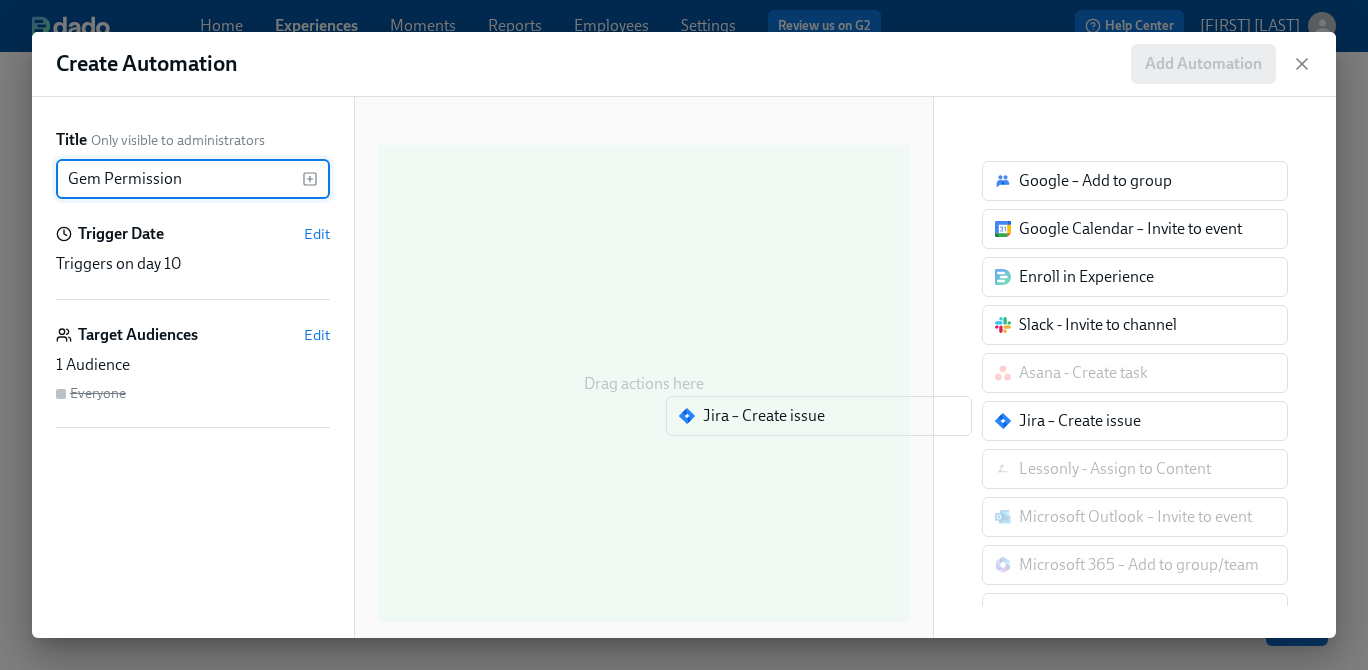 drag, startPoint x: 1050, startPoint y: 421, endPoint x: 724, endPoint y: 416, distance: 326.03833 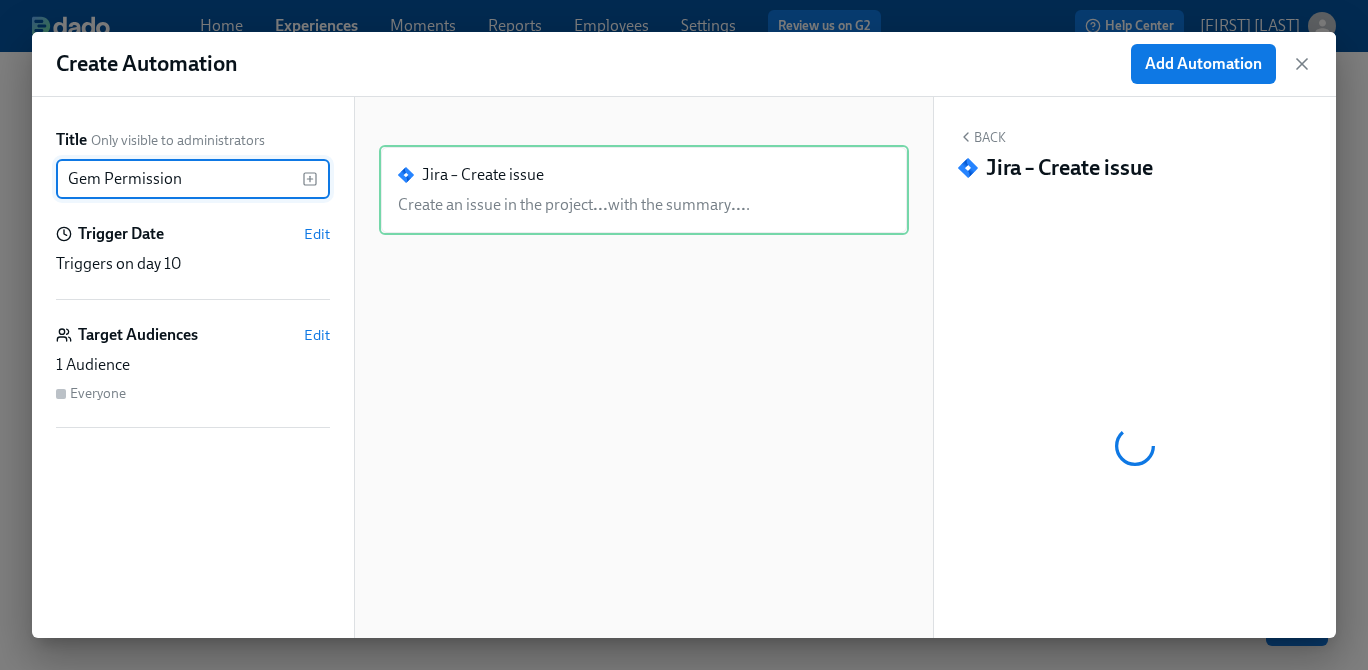 type on "Gem Permission" 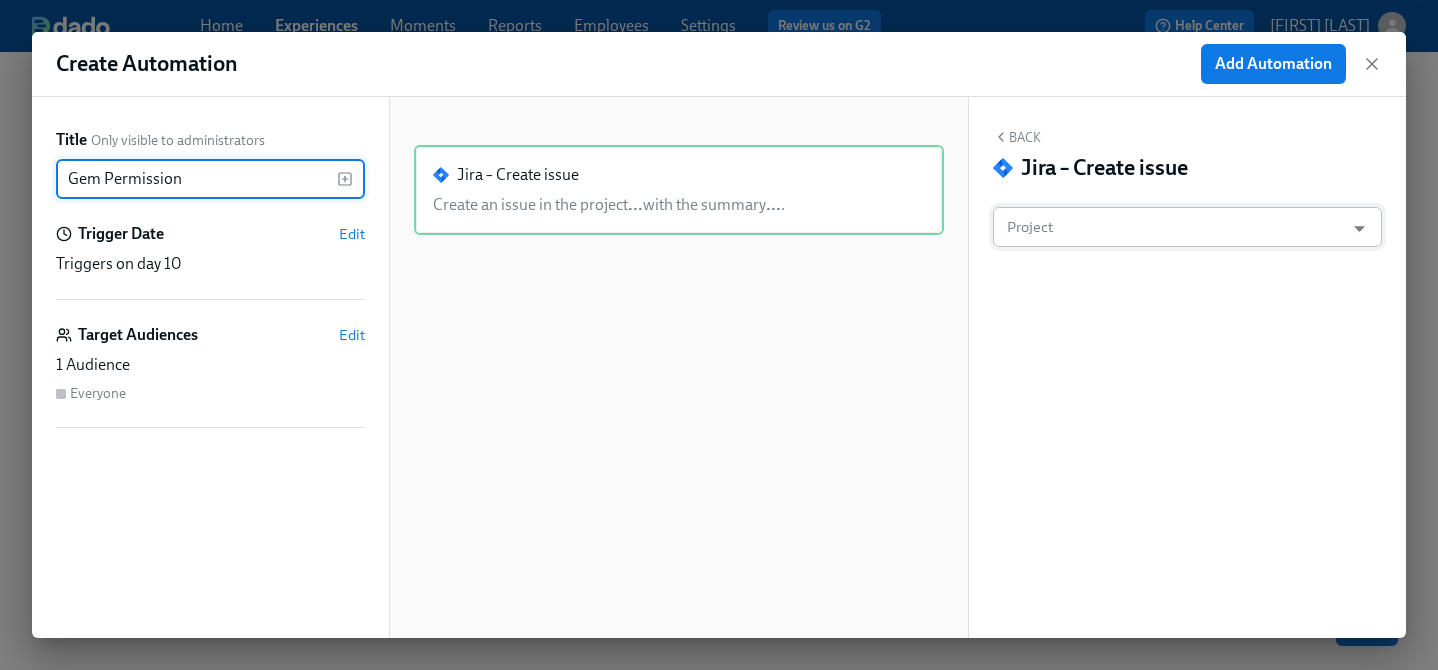 click on "Project" at bounding box center [1173, 227] 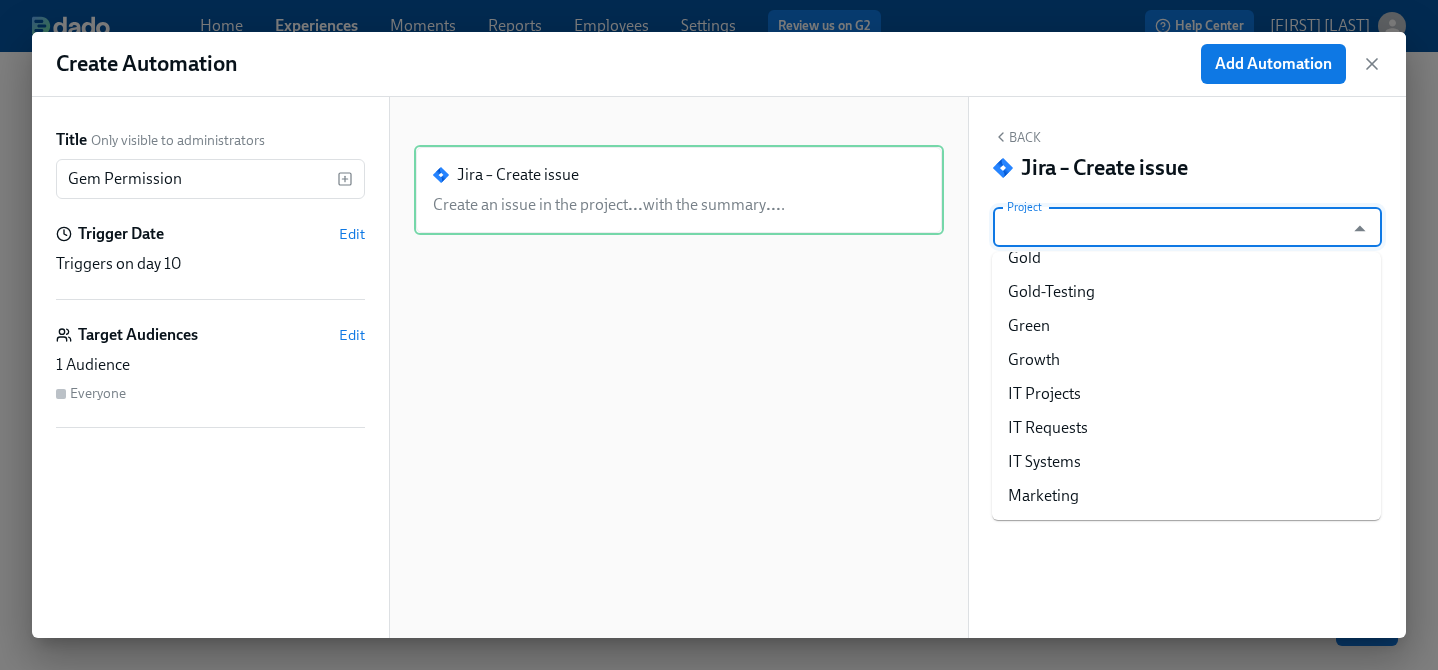 scroll, scrollTop: 701, scrollLeft: 0, axis: vertical 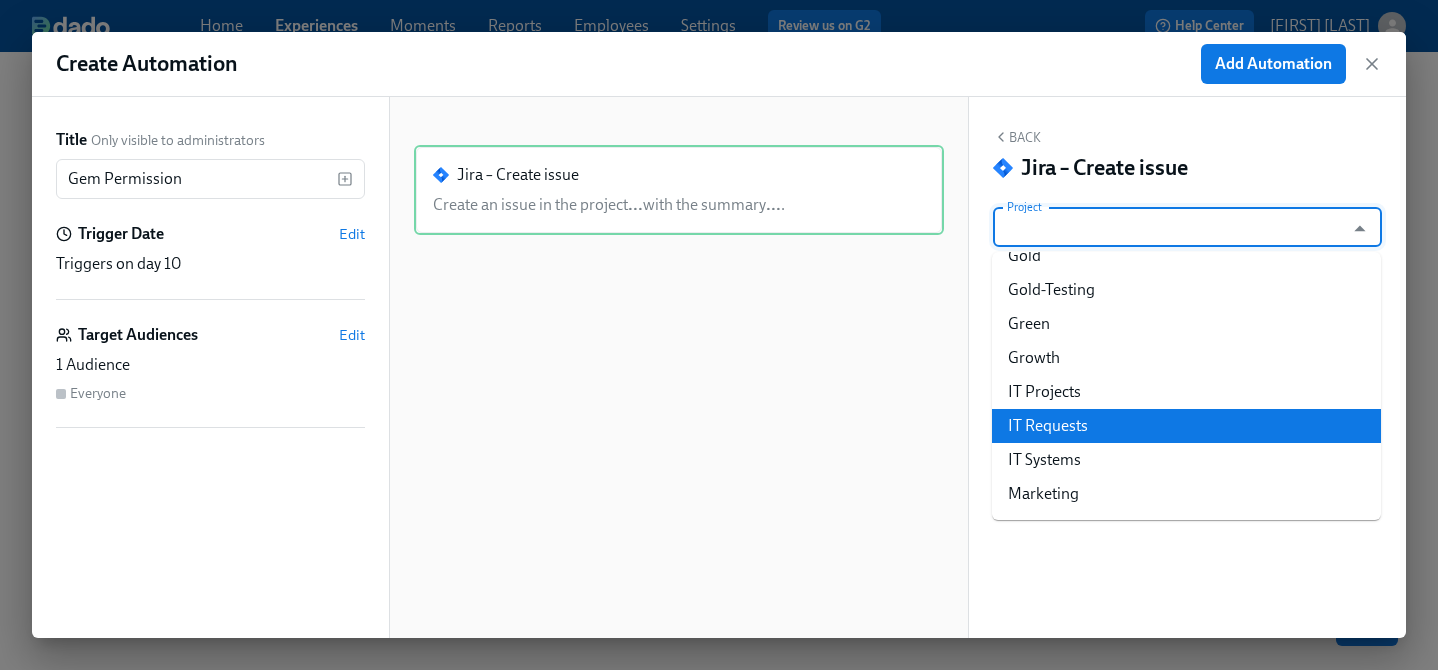 click on "IT Requests" at bounding box center (1186, 426) 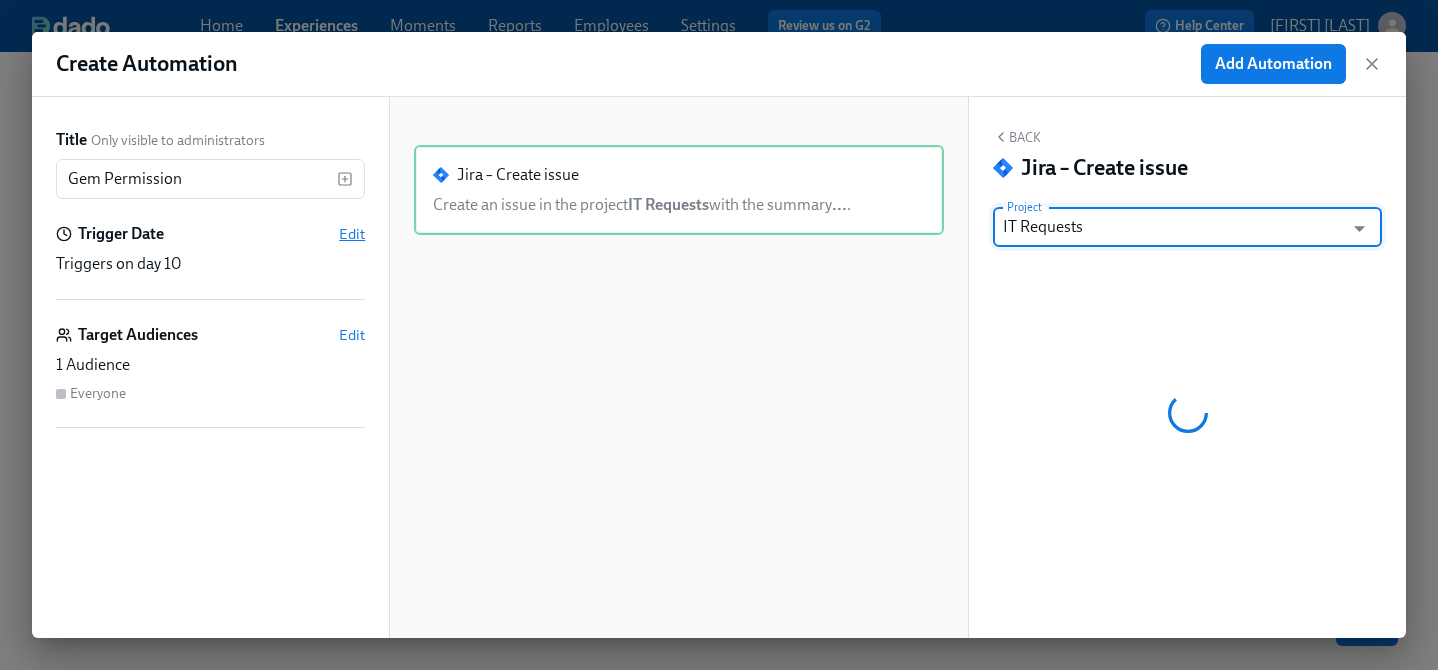 click on "Edit" at bounding box center [352, 234] 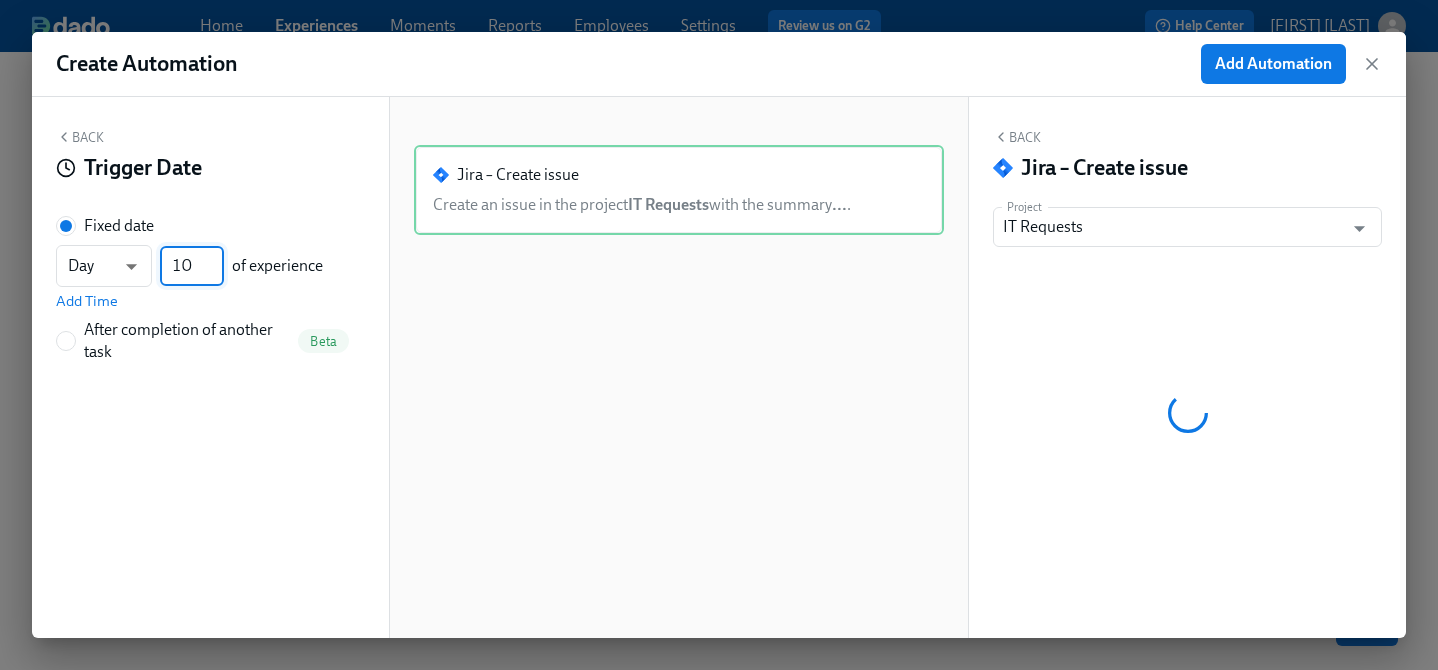 drag, startPoint x: 193, startPoint y: 270, endPoint x: 160, endPoint y: 269, distance: 33.01515 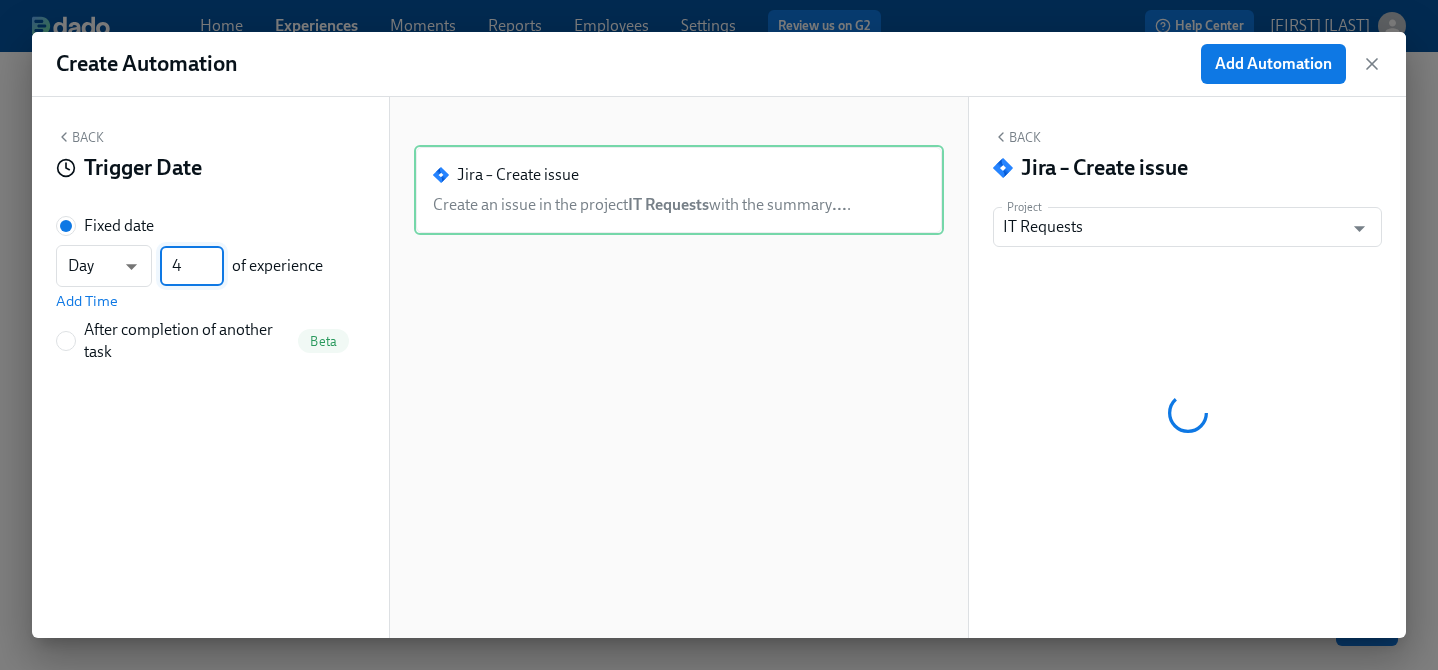 drag, startPoint x: 191, startPoint y: 264, endPoint x: 165, endPoint y: 264, distance: 26 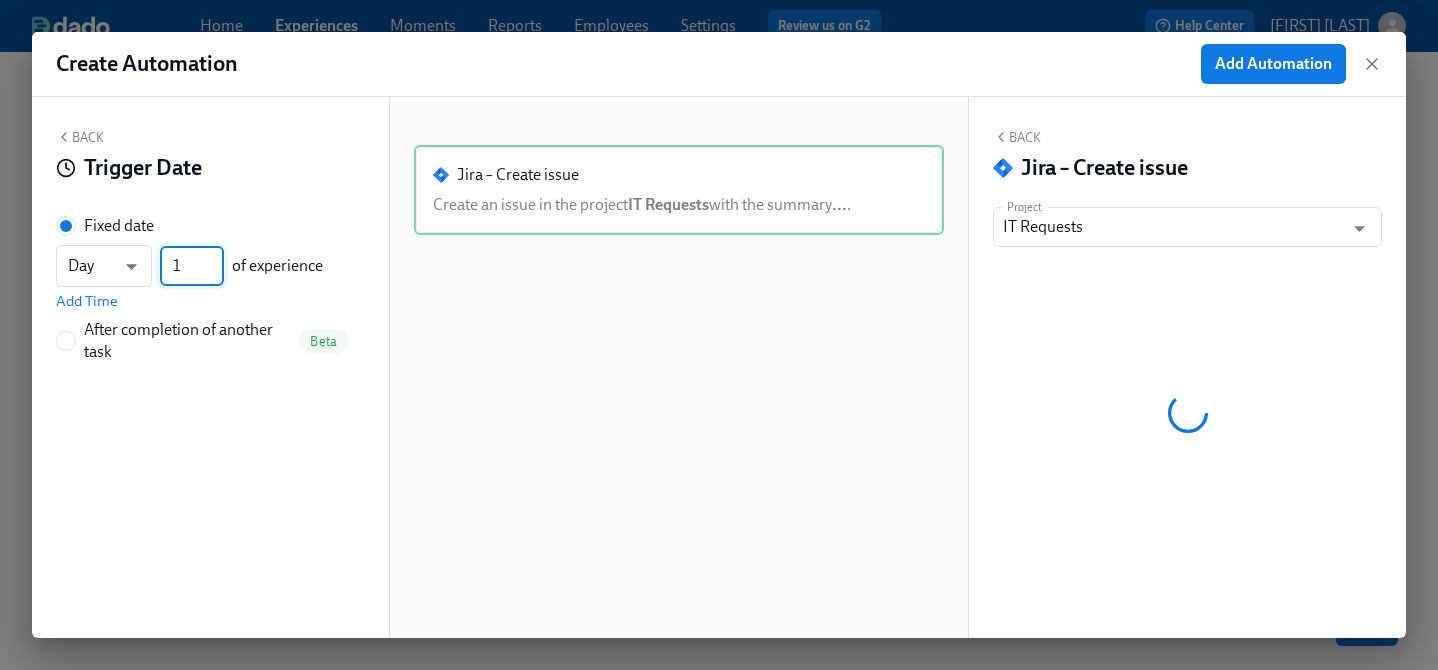 type on "1" 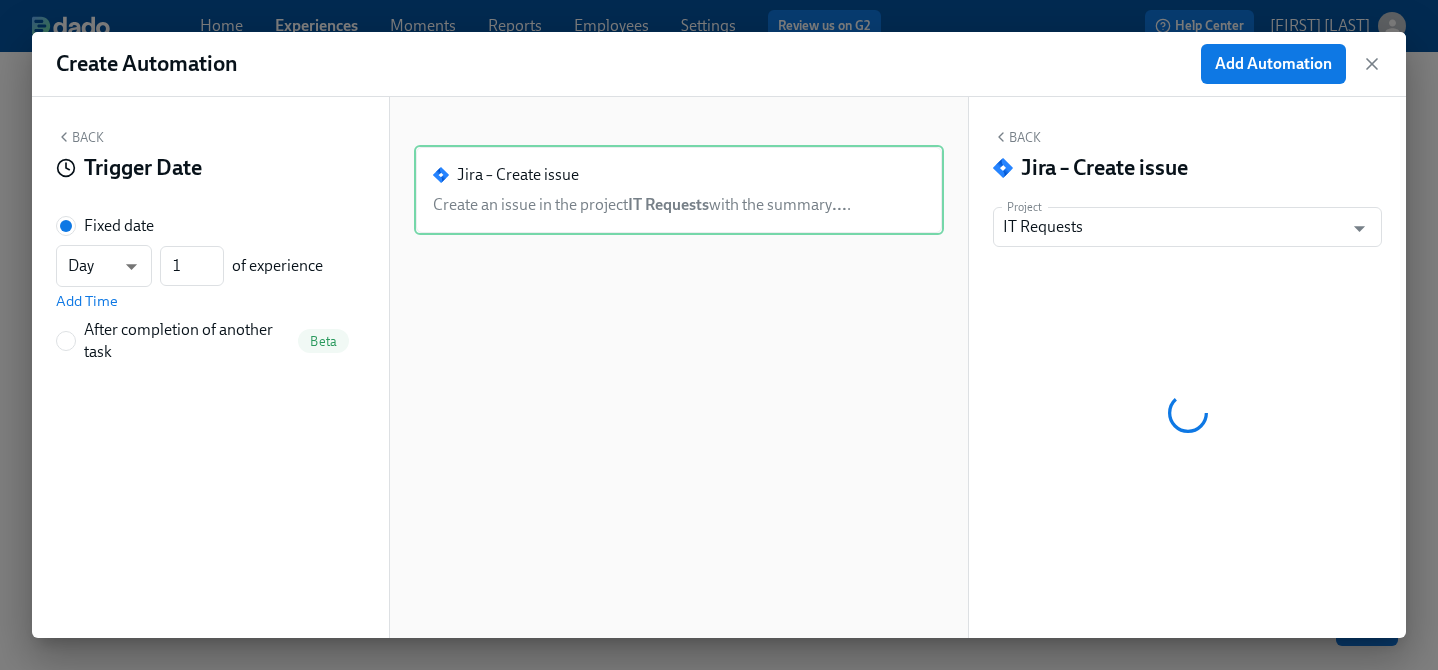 click 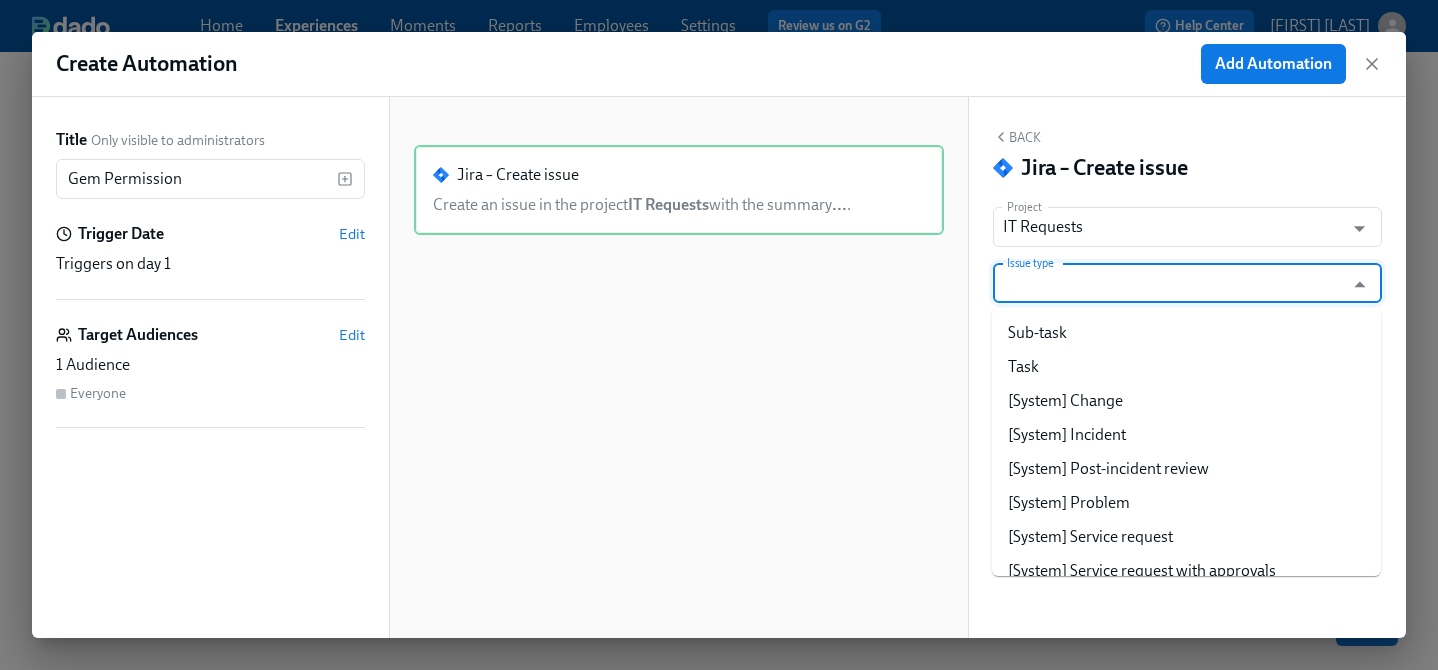 click on "Issue type" at bounding box center (1173, 283) 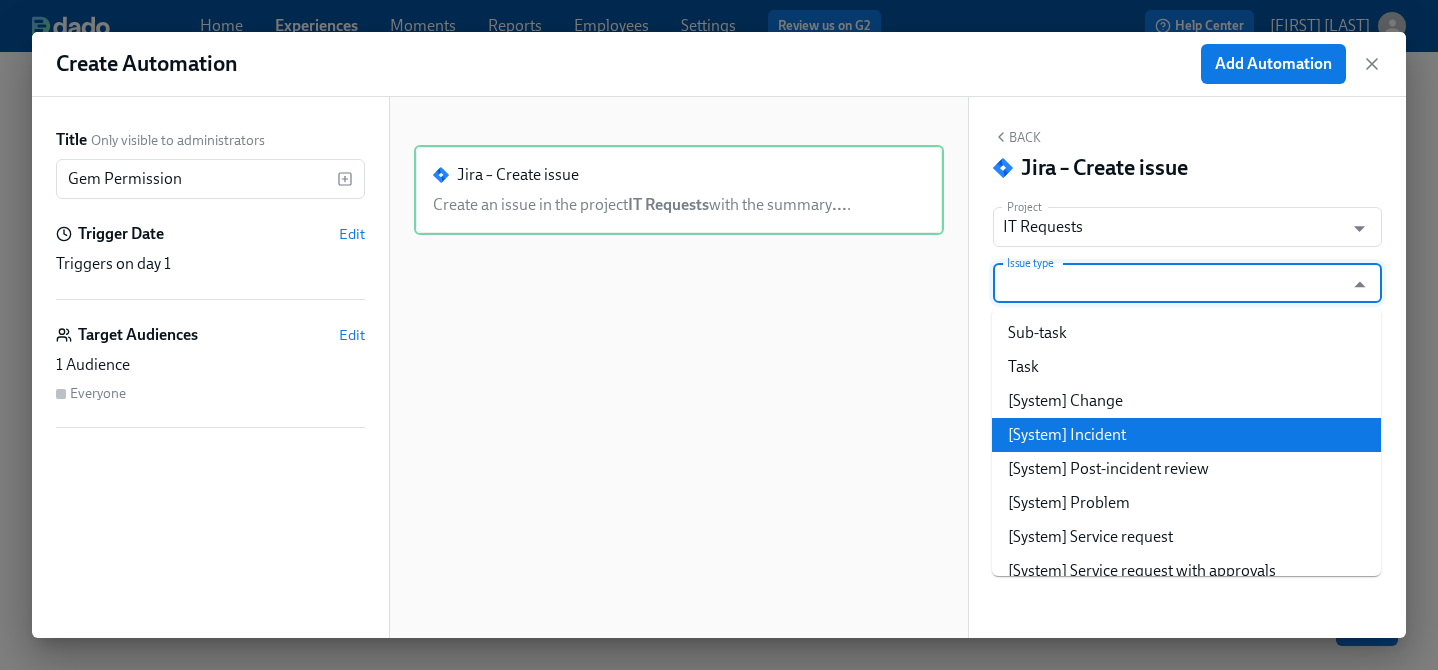 scroll, scrollTop: 20, scrollLeft: 0, axis: vertical 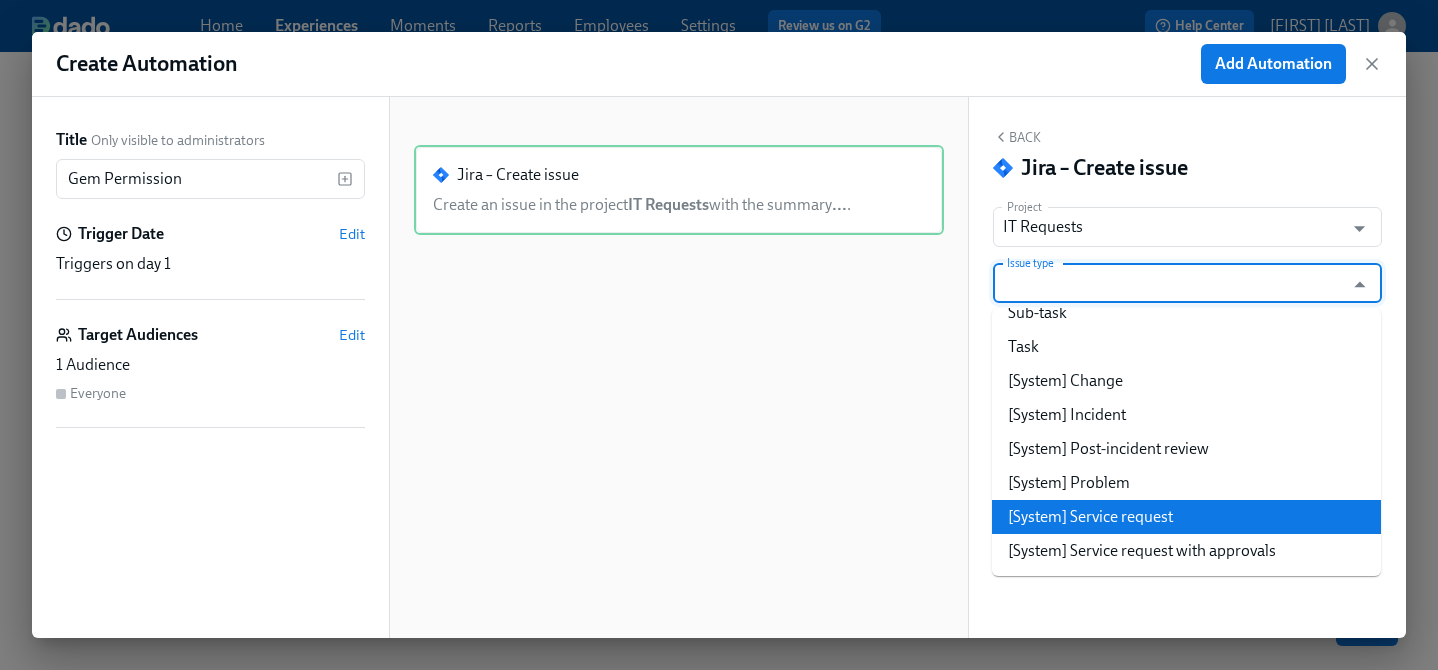 click on "[System] Service request" at bounding box center (1186, 517) 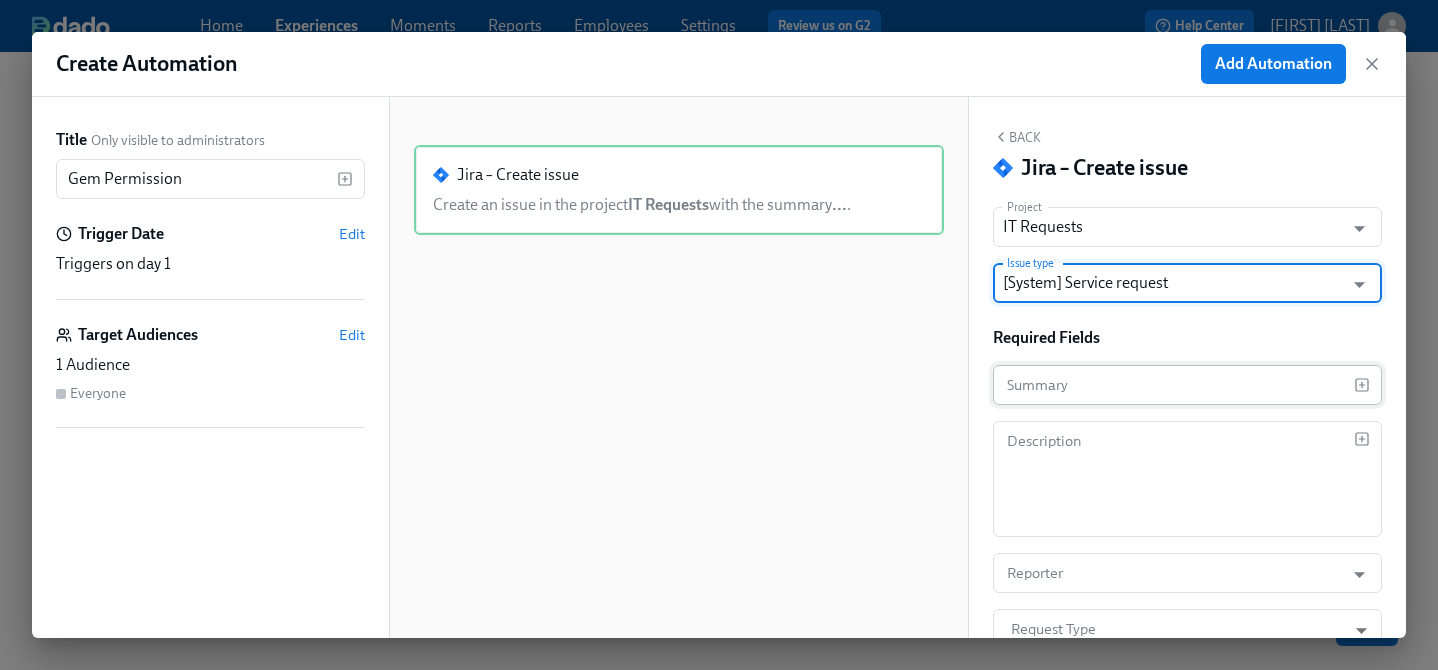 click at bounding box center (1173, 385) 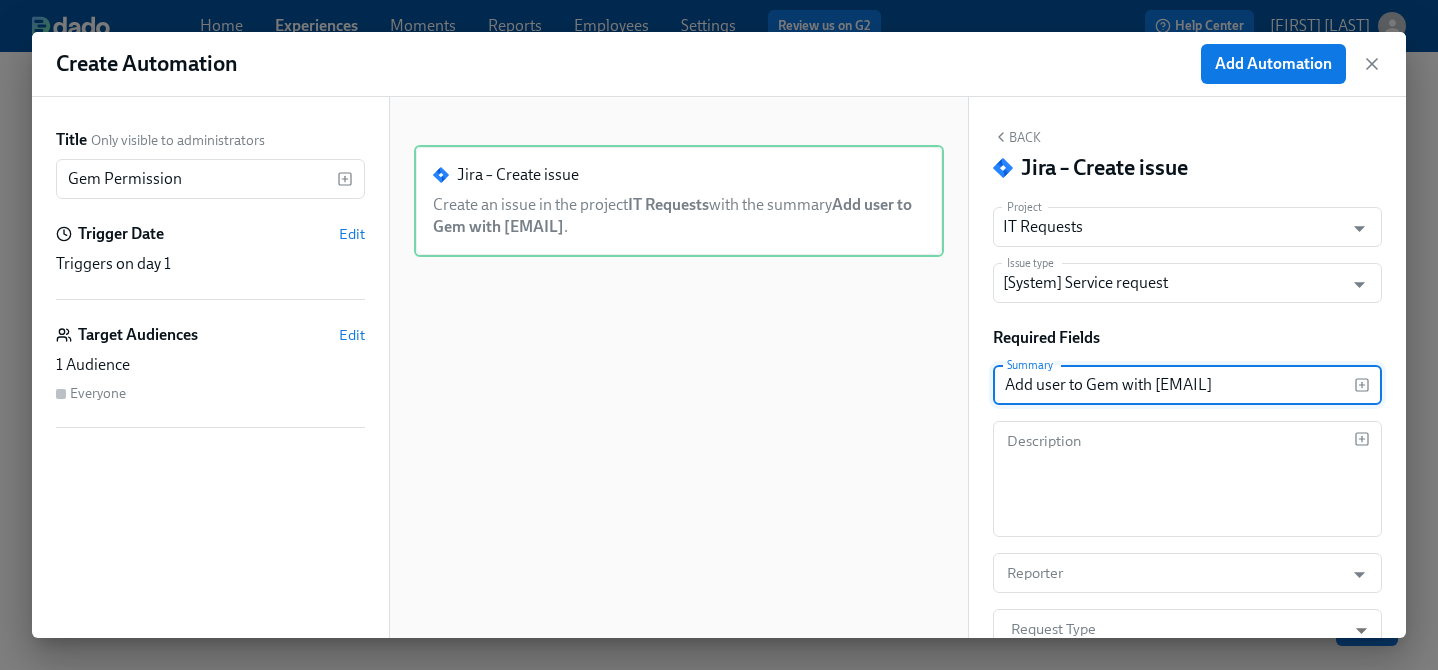 type on "Add user to Gem with [EMAIL]" 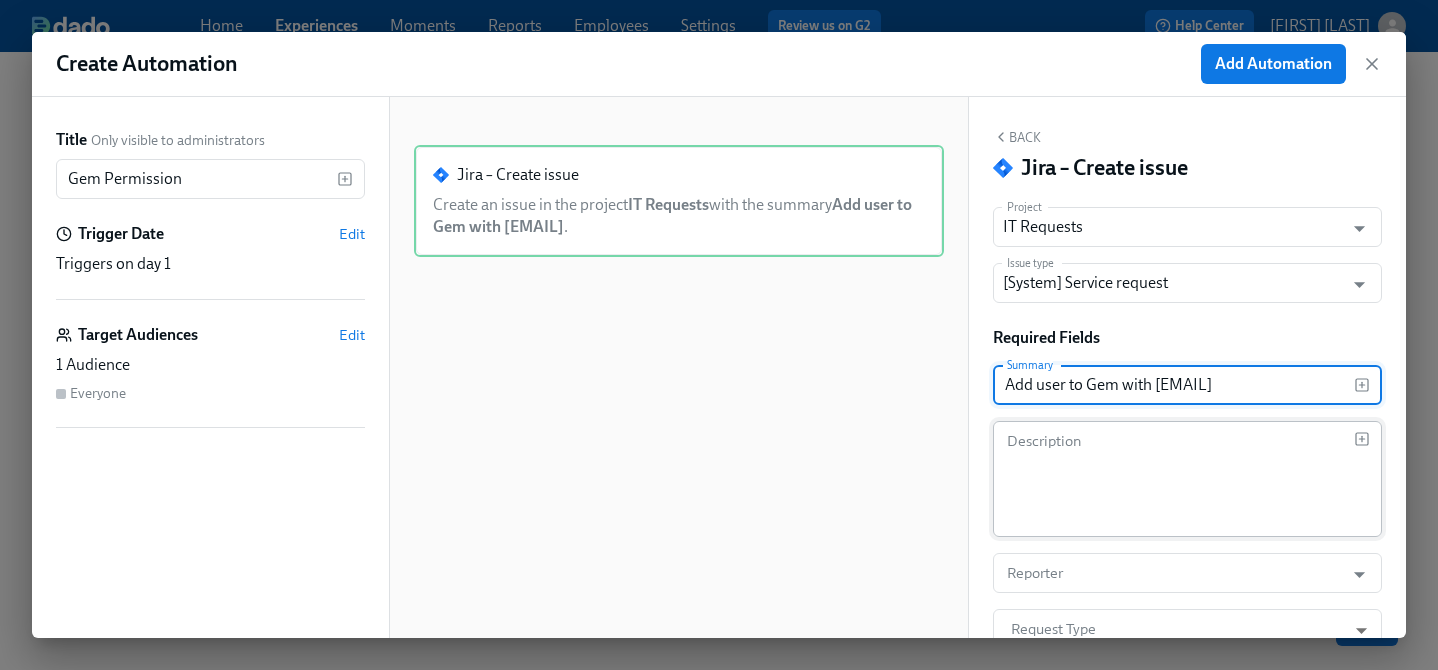 click at bounding box center [1179, 479] 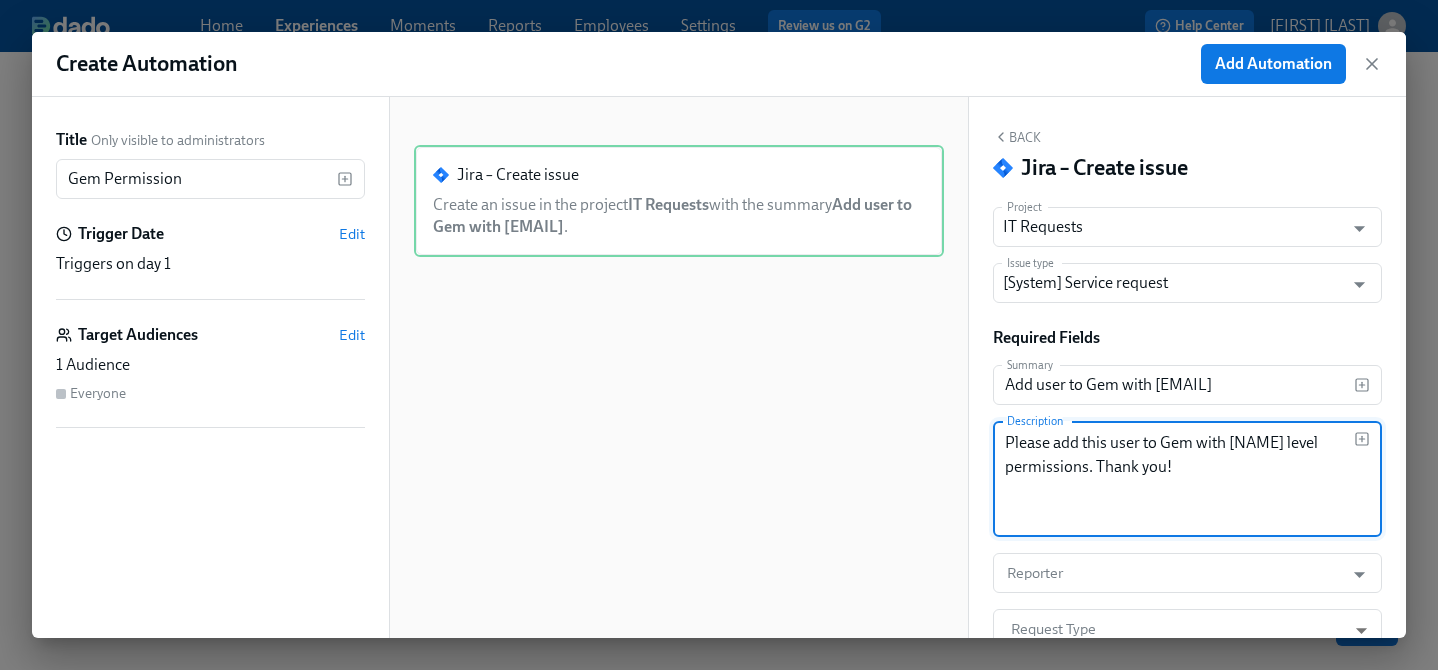 scroll, scrollTop: 176, scrollLeft: 0, axis: vertical 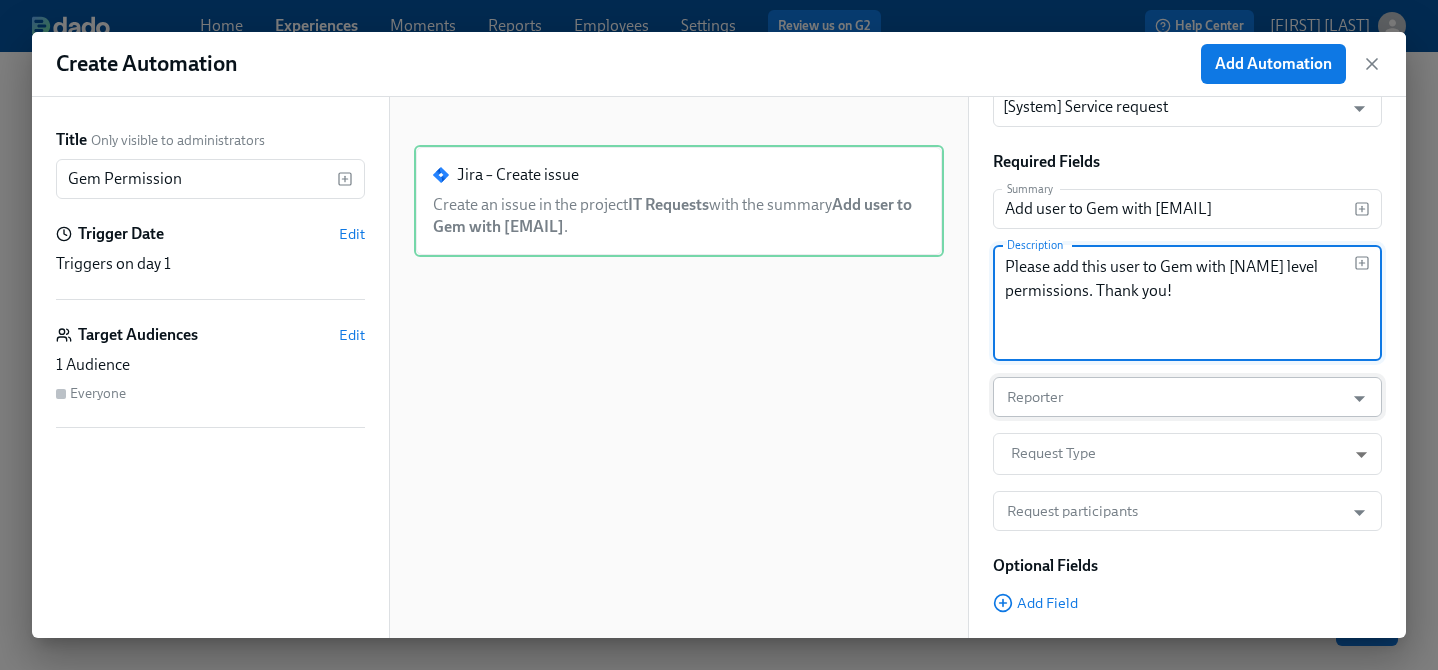 type on "Please add this user to Gem with [NAME] level permissions. Thank you!" 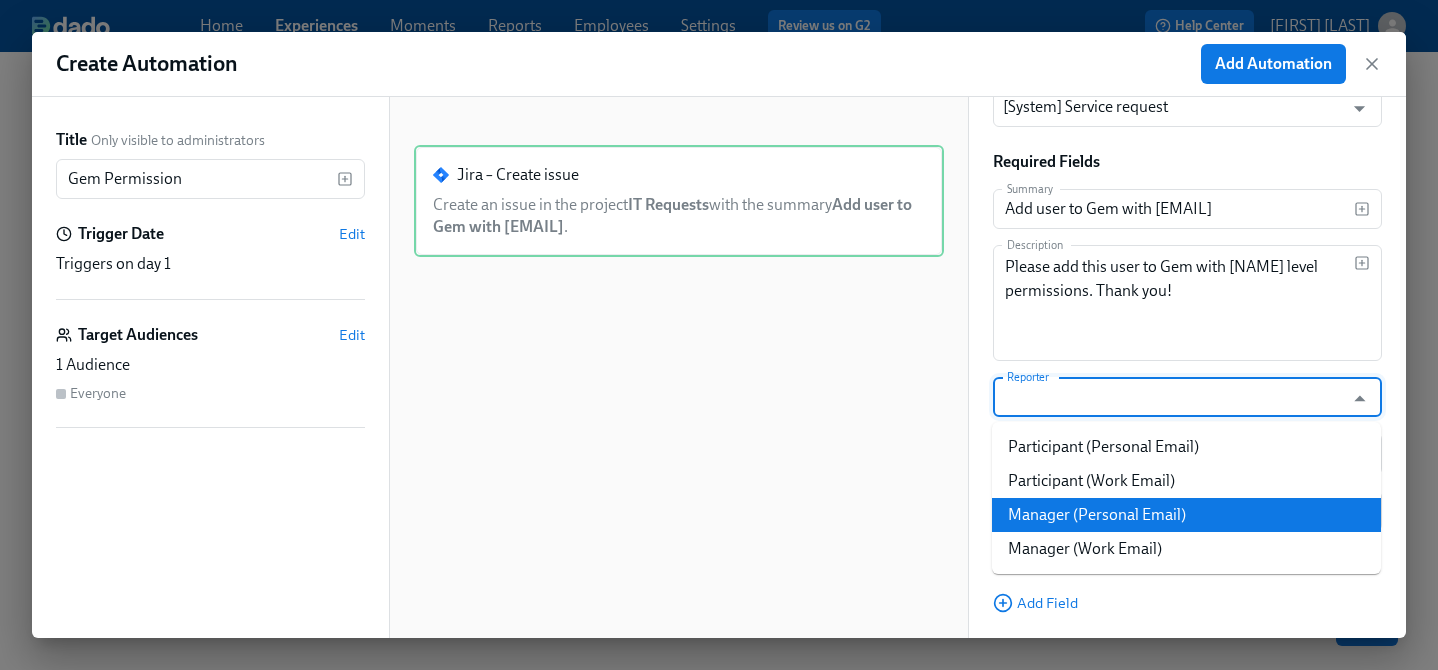 click on "Manager (Personal Email)" at bounding box center (1186, 515) 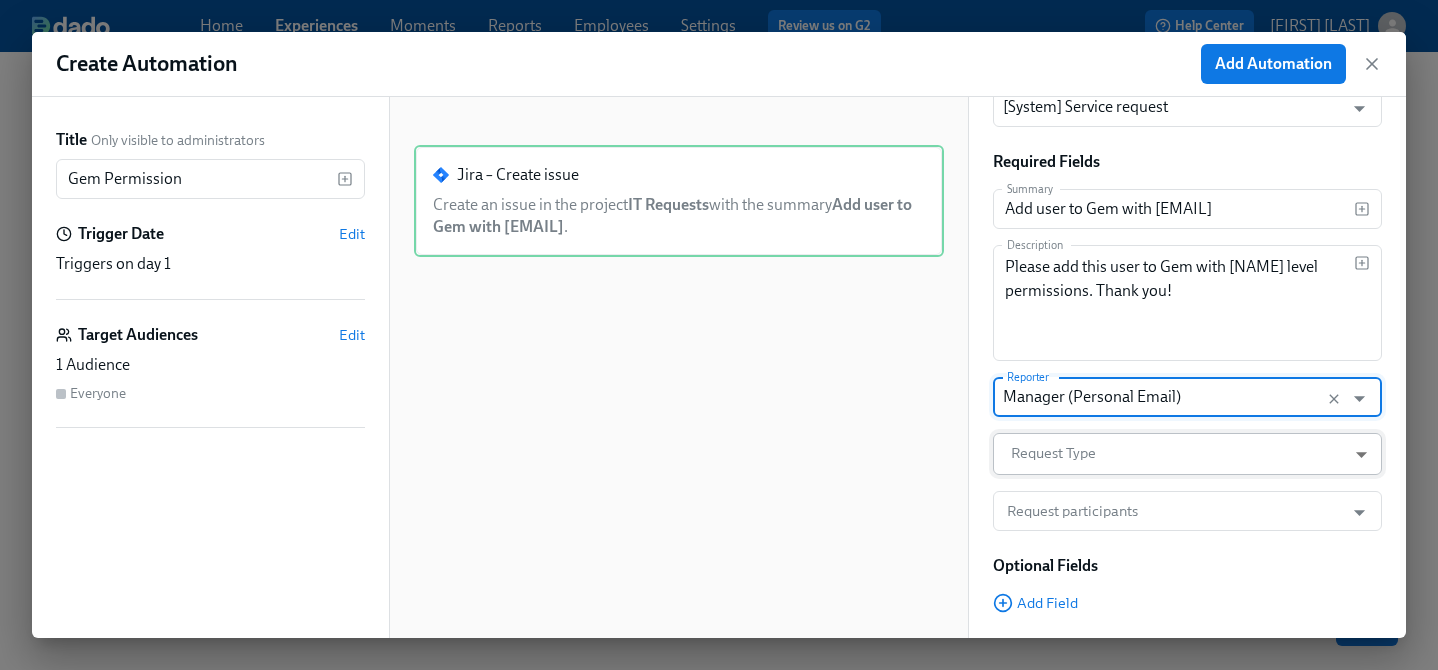click on "Home Experiences Moments Reports Employees Settings Review us on G2 Help Center [PERSON] Back to overview Edit GTM Recruiter Onboarding Basics Start and End Participants Timeline Review and Launch Timeline Preview experience Search Filter by Actor Manage Participant Manager Automation Week 1 Week 2 Week 3 Week 4 Experience start Participant's first day at work Experience end Add to email listserv Outreach All Hands Onboarding with your Manager Brighthire Access [GTM Recruiter Onboarding] A new experience starts today! Getting Started - GTM Recruiter Tech Schedule Intro 1:1s Save changes Next Close cross-small Create Automation Add Automation Title Only visible to administrators Gem Permission Trigger Date Edit Triggers on day 1 Target Audiences Edit 1 Audience Everyone Jira – Create issue Create an issue in the project IT Requests with the summary Add user to Gem . Duplicate Delete Back Jira – Create issue Project IT Requests Project Issue type" at bounding box center (719, 258) 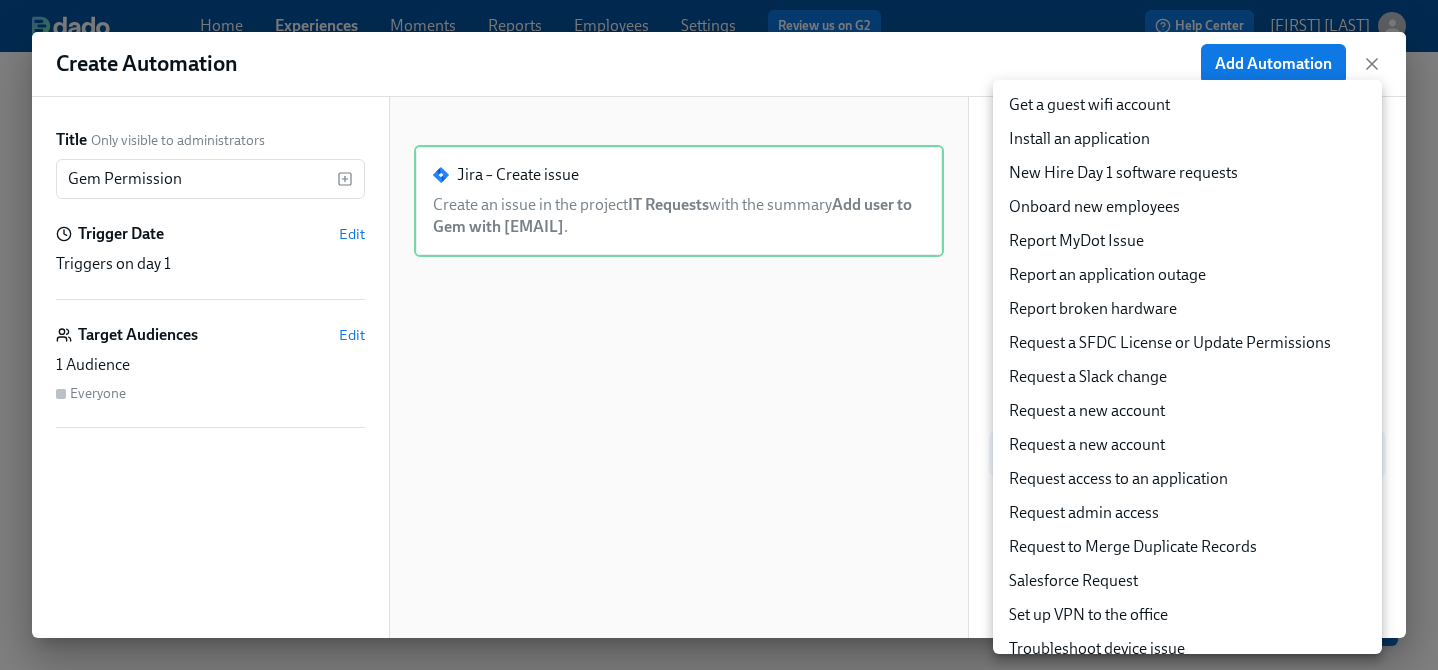 scroll, scrollTop: 292, scrollLeft: 0, axis: vertical 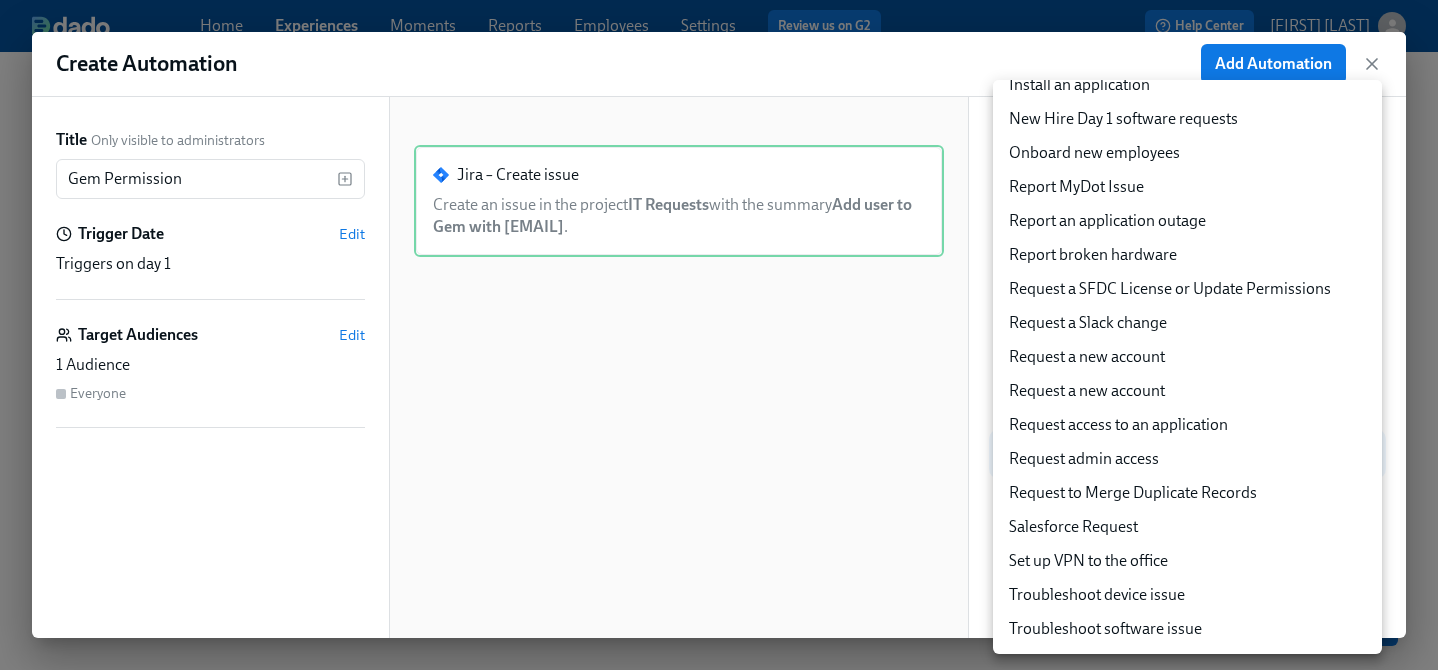 click on "Request access to an application" at bounding box center (1187, 425) 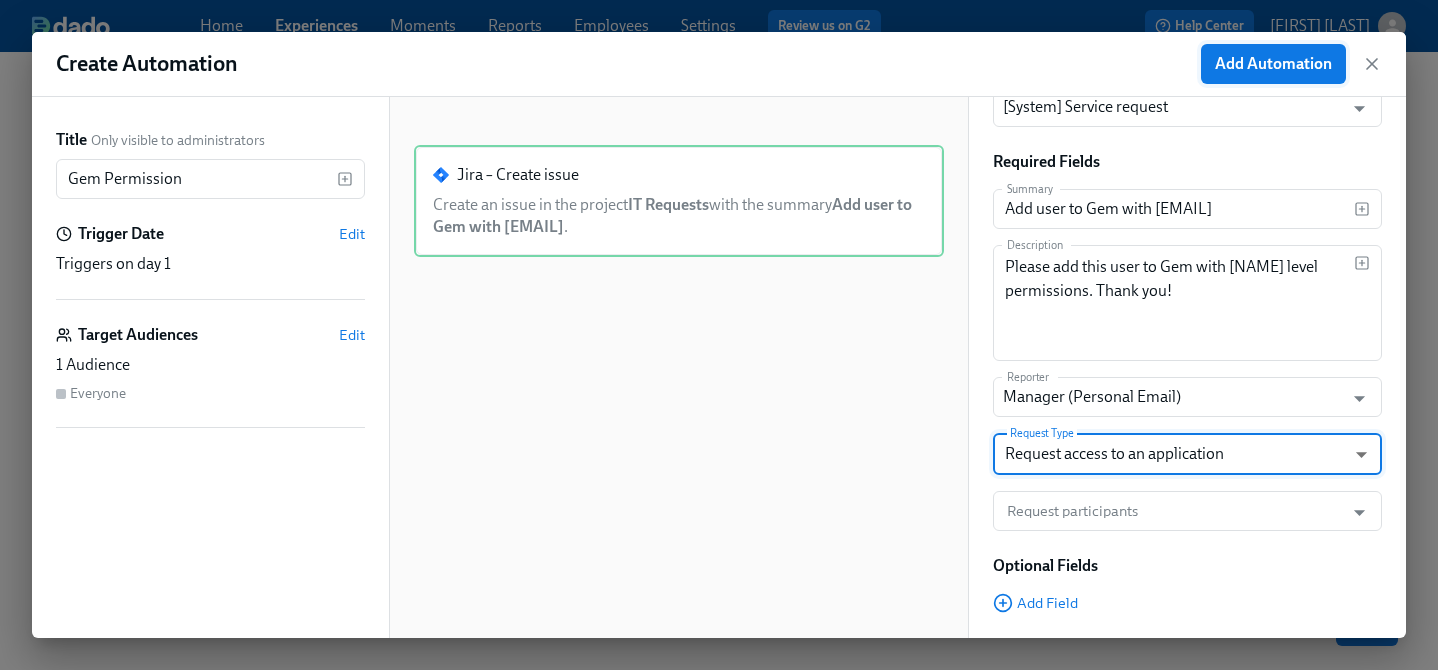 click on "Add Automation" at bounding box center [1273, 64] 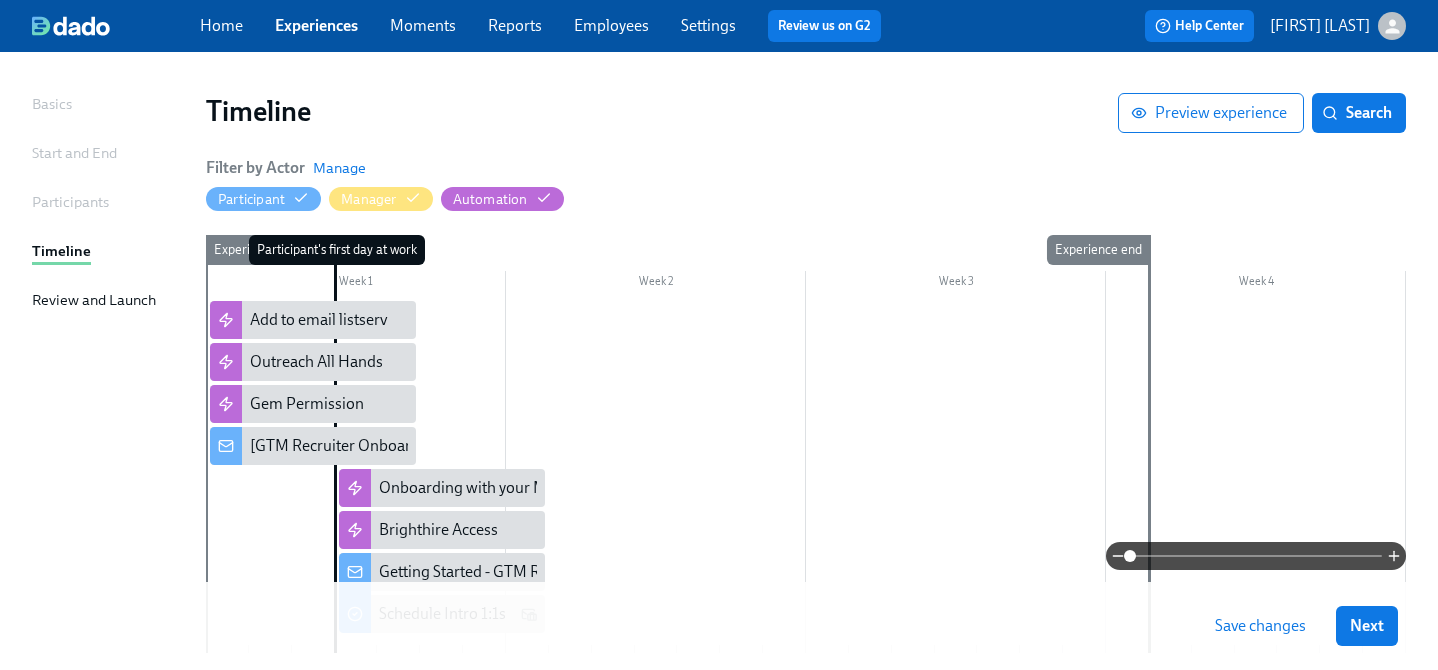 scroll, scrollTop: 198, scrollLeft: 0, axis: vertical 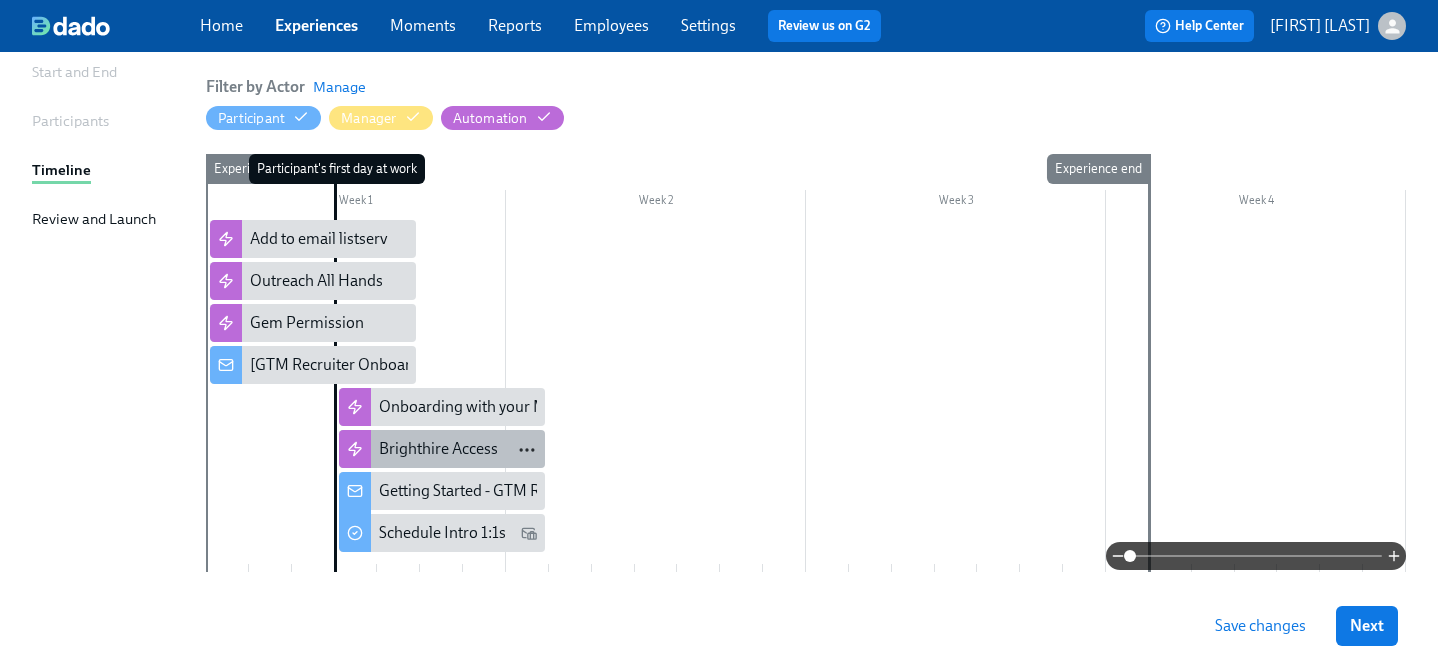 click 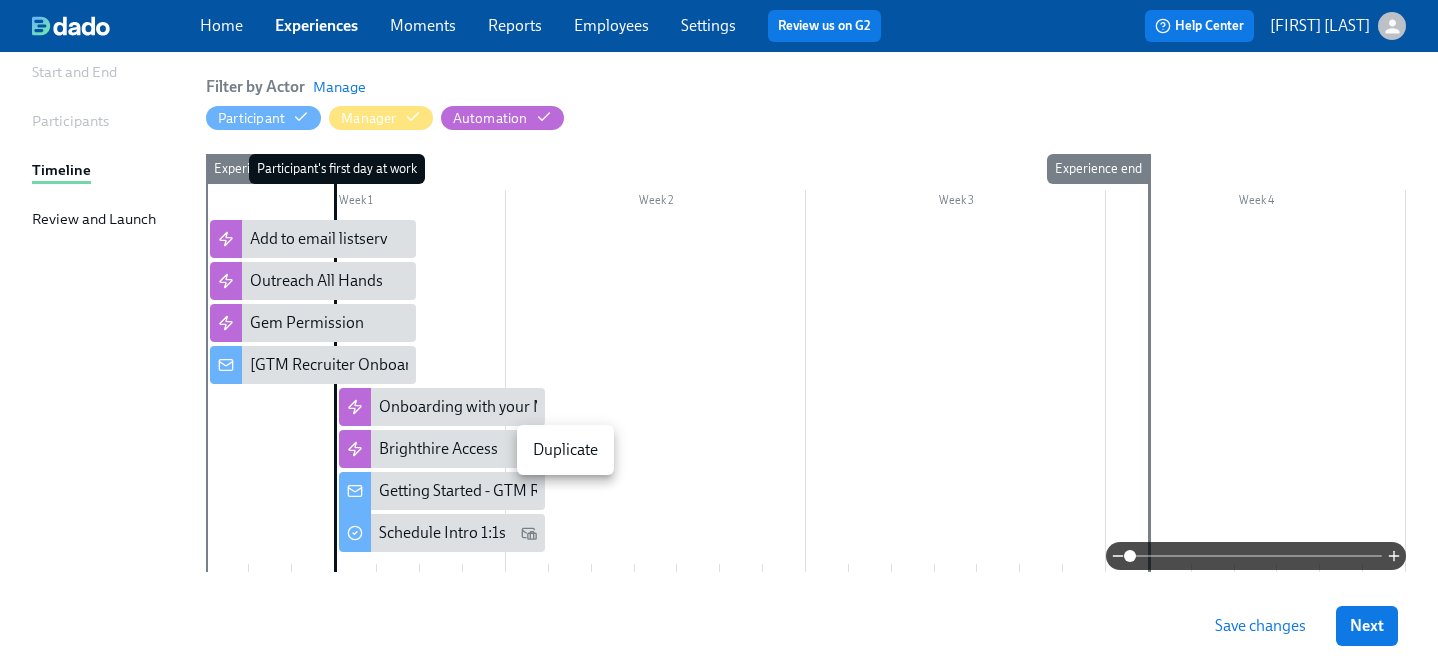 click at bounding box center (719, 335) 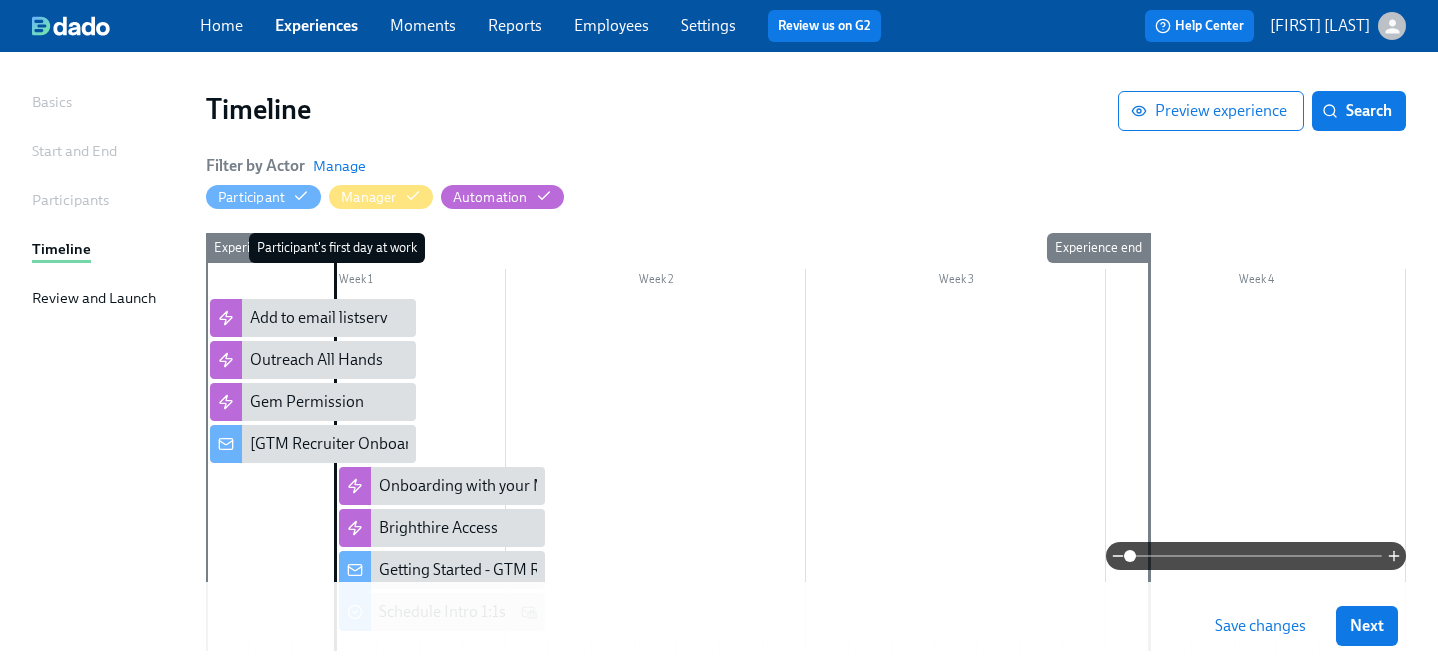 scroll, scrollTop: 88, scrollLeft: 0, axis: vertical 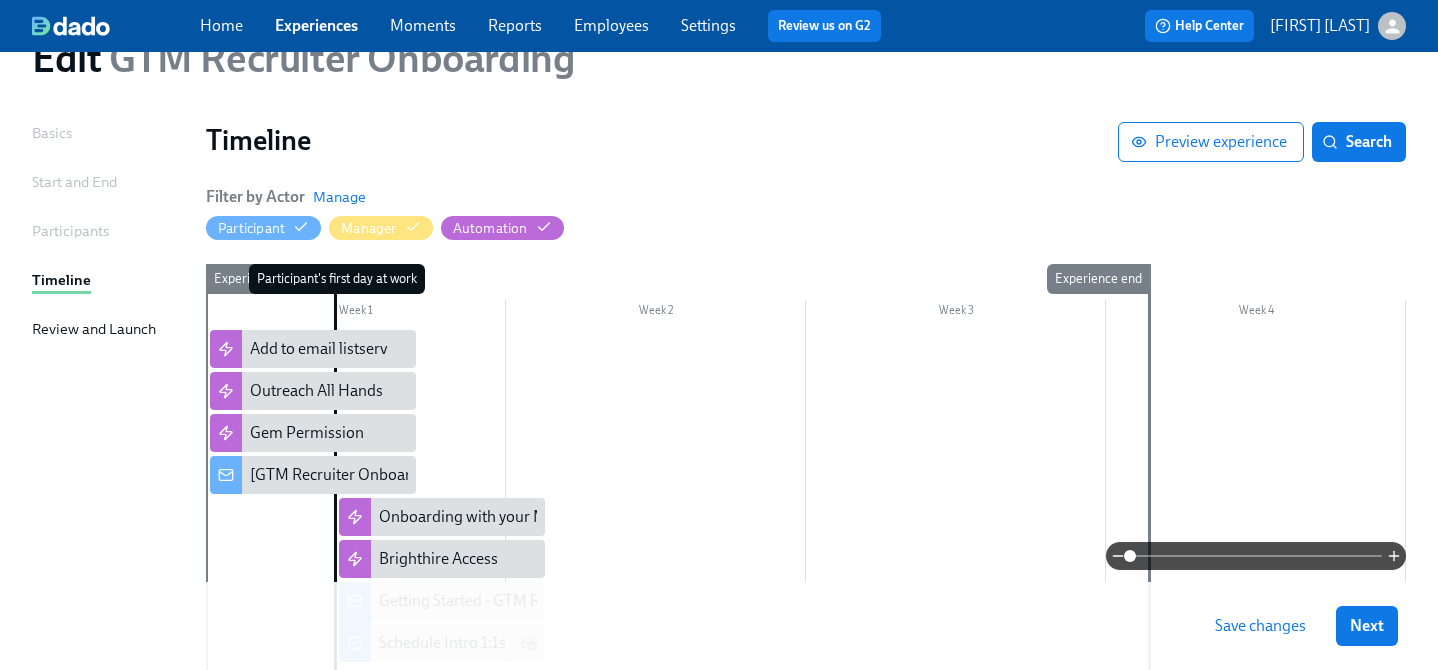 click at bounding box center (806, 506) 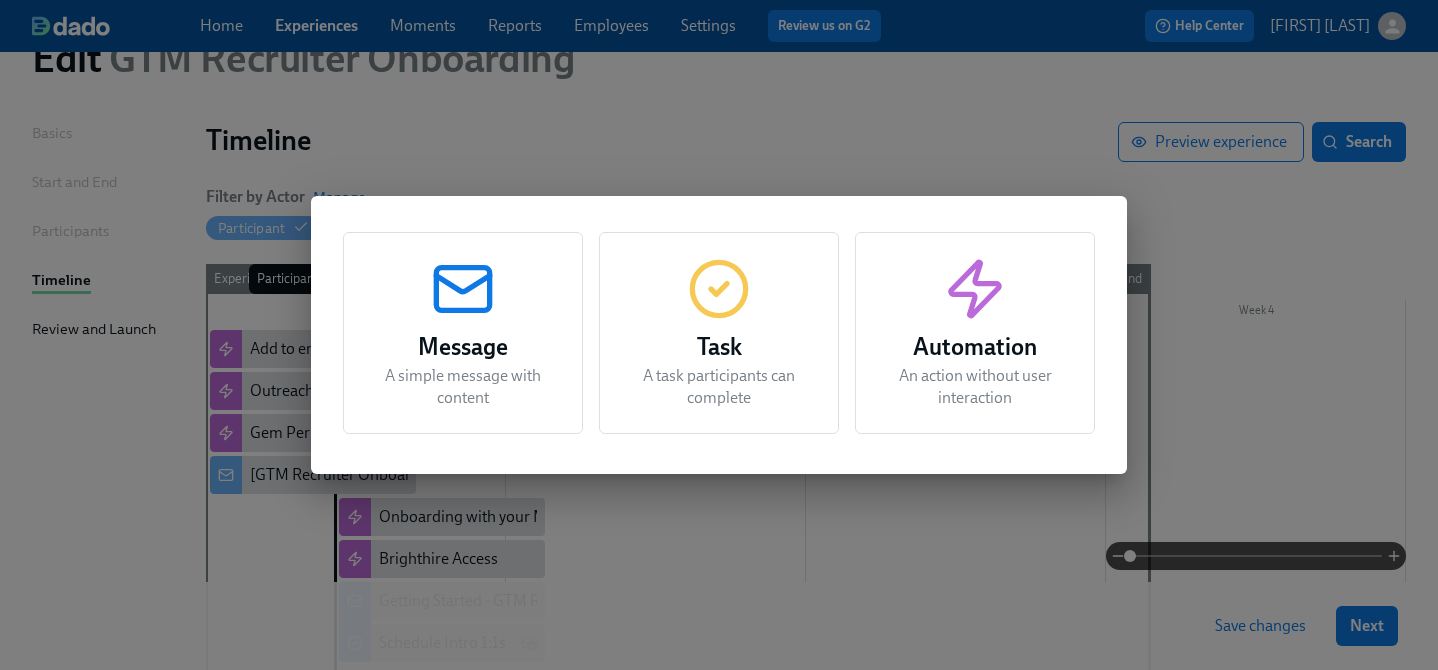 click on "Automation An action without user interaction" at bounding box center [975, 333] 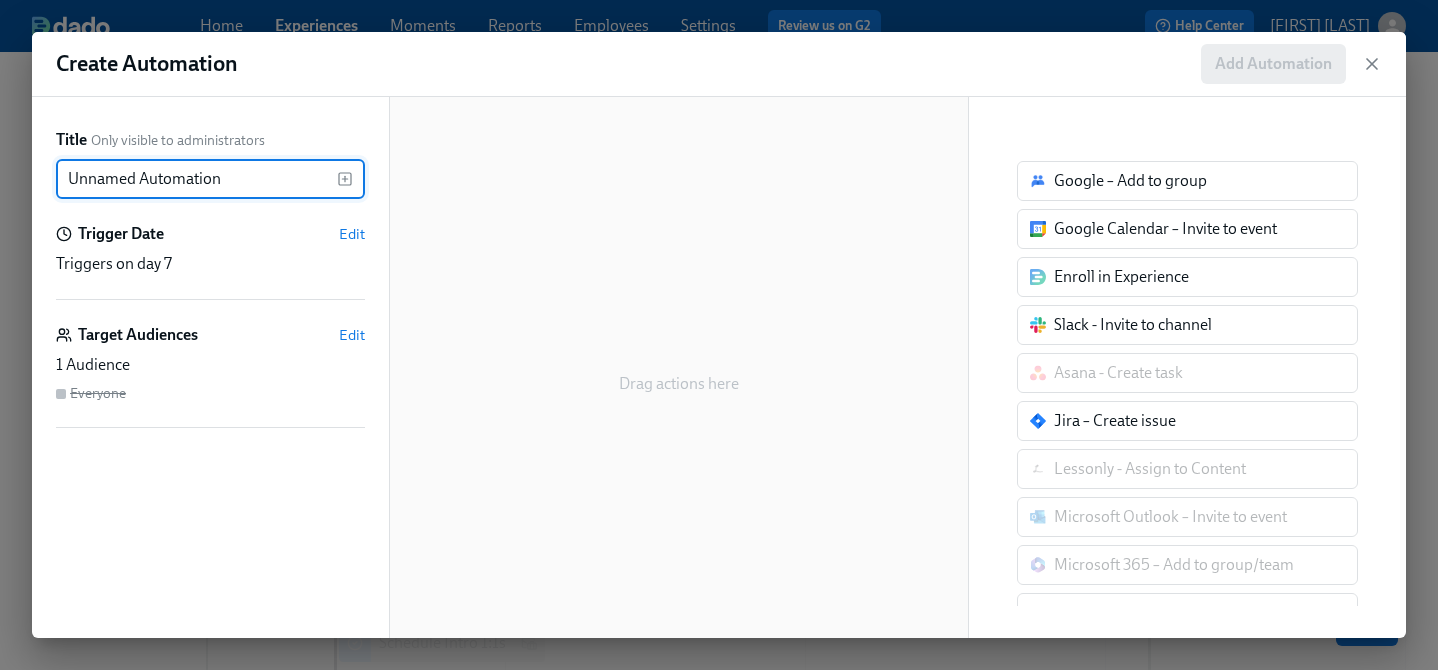 click on "Unnamed Automation" at bounding box center [196, 179] 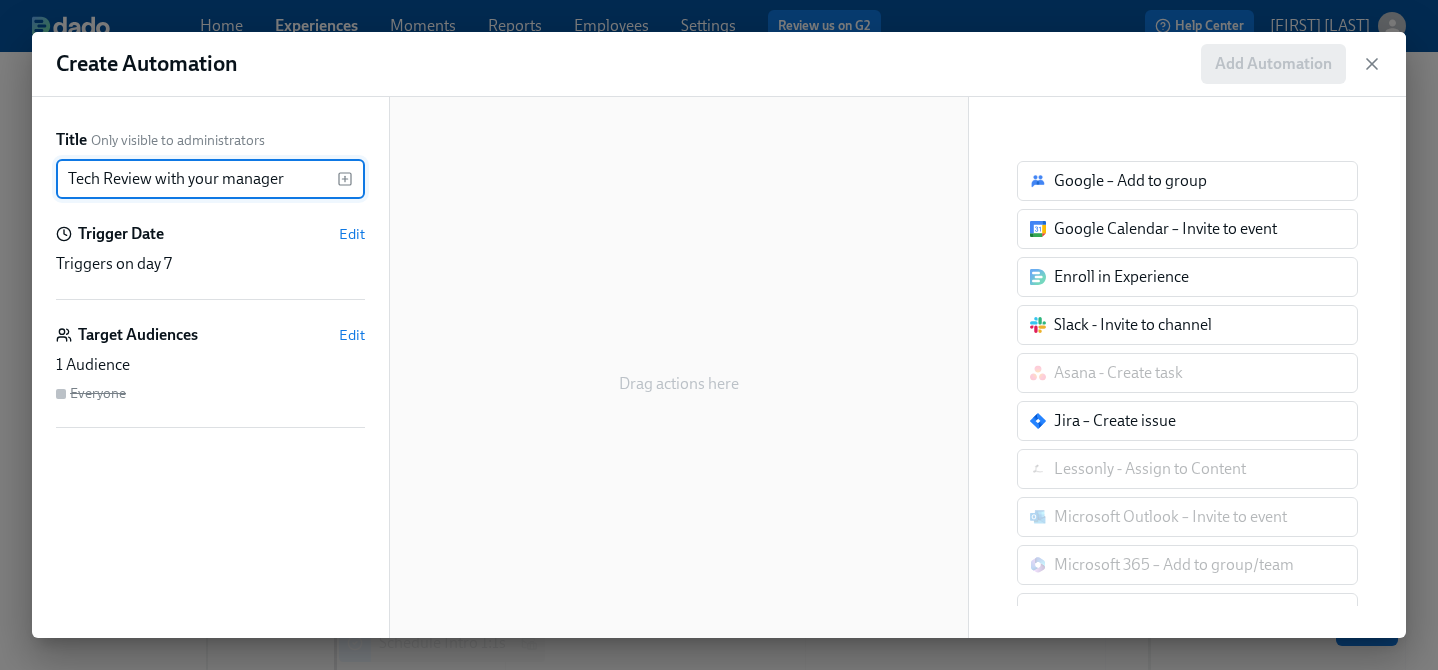 click on "Tech Review with your manager" at bounding box center [196, 179] 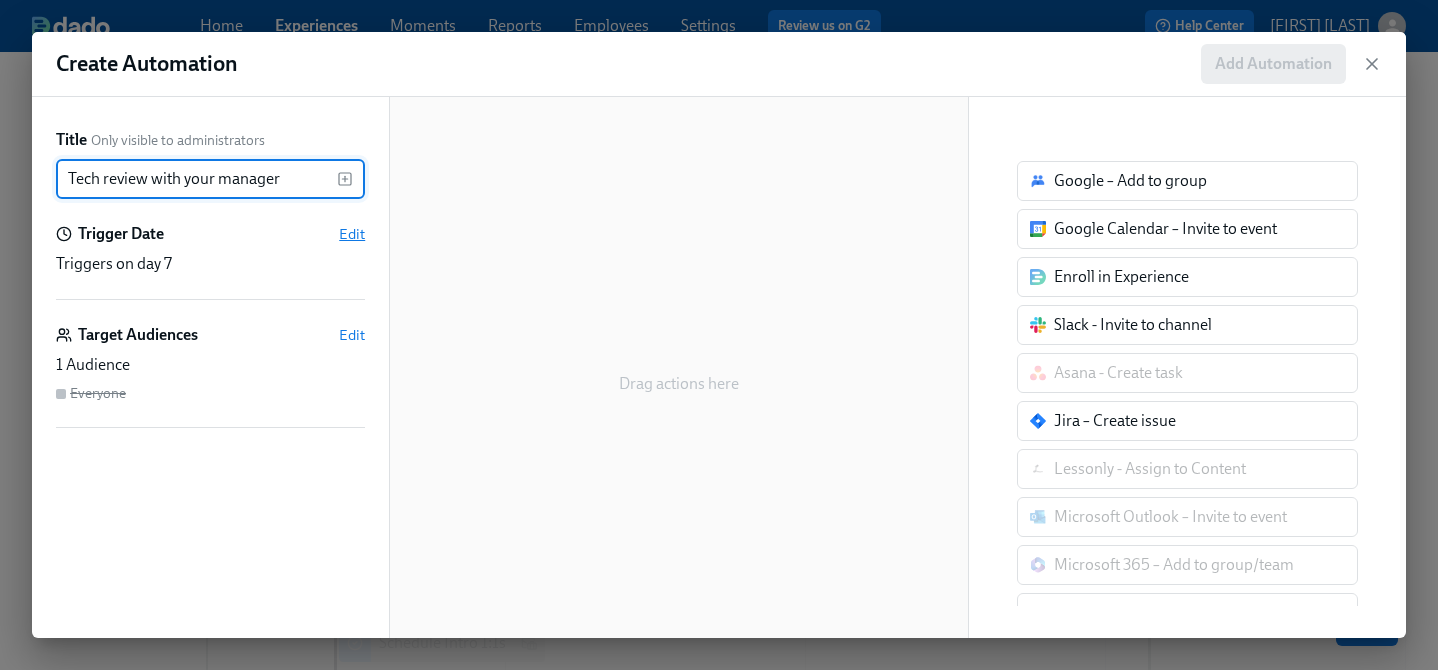type on "Tech review with your manager" 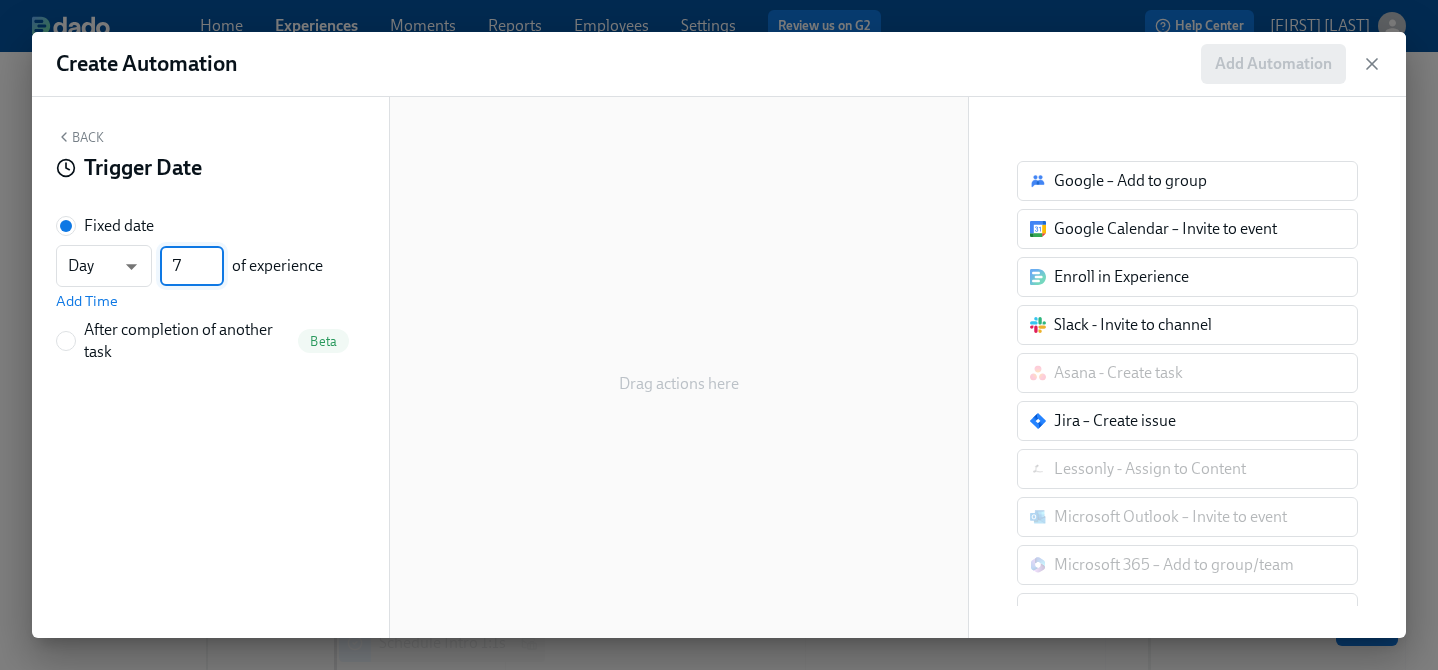 drag, startPoint x: 197, startPoint y: 261, endPoint x: 158, endPoint y: 261, distance: 39 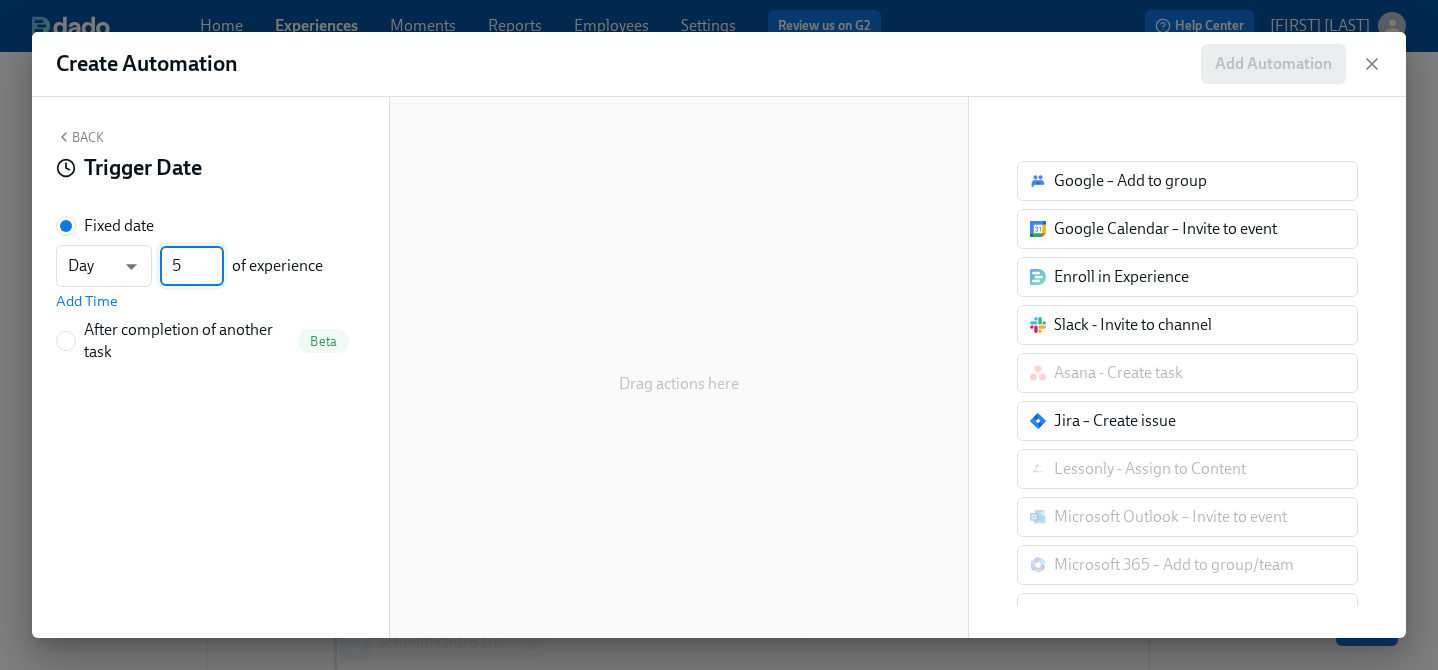 type on "5" 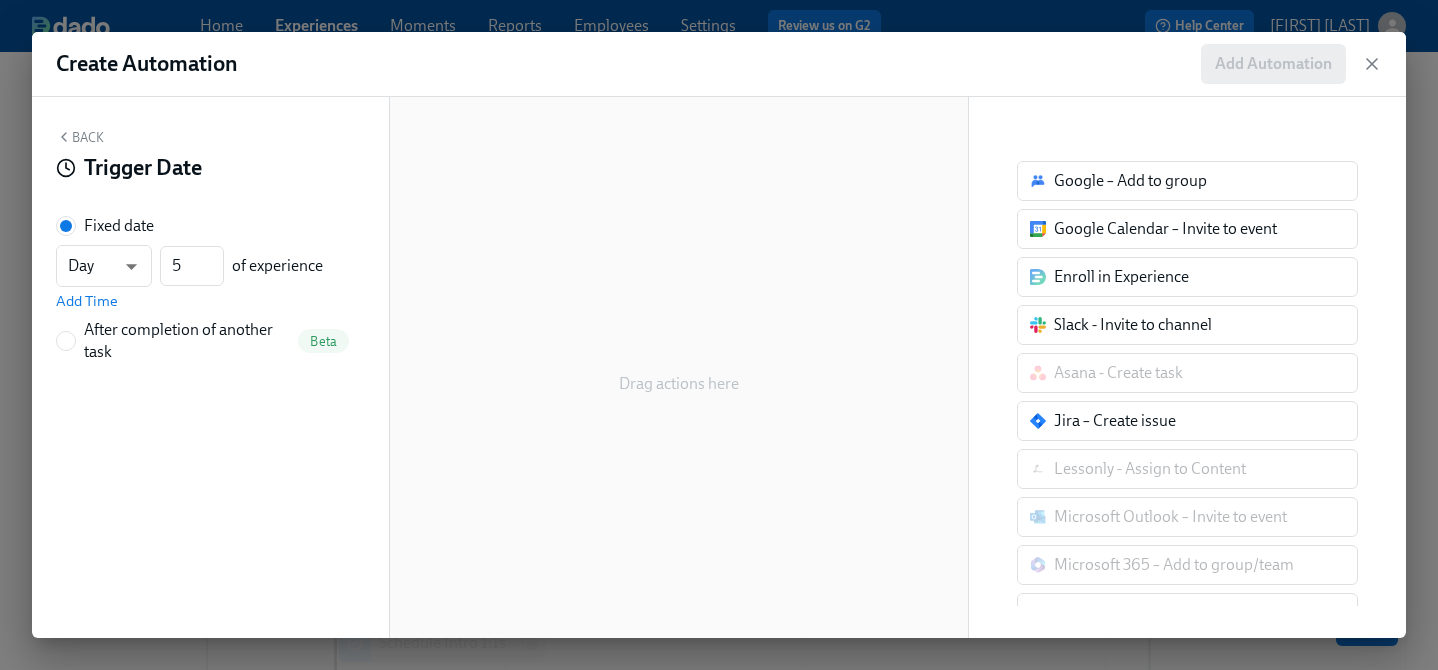 click on "Back" at bounding box center (80, 137) 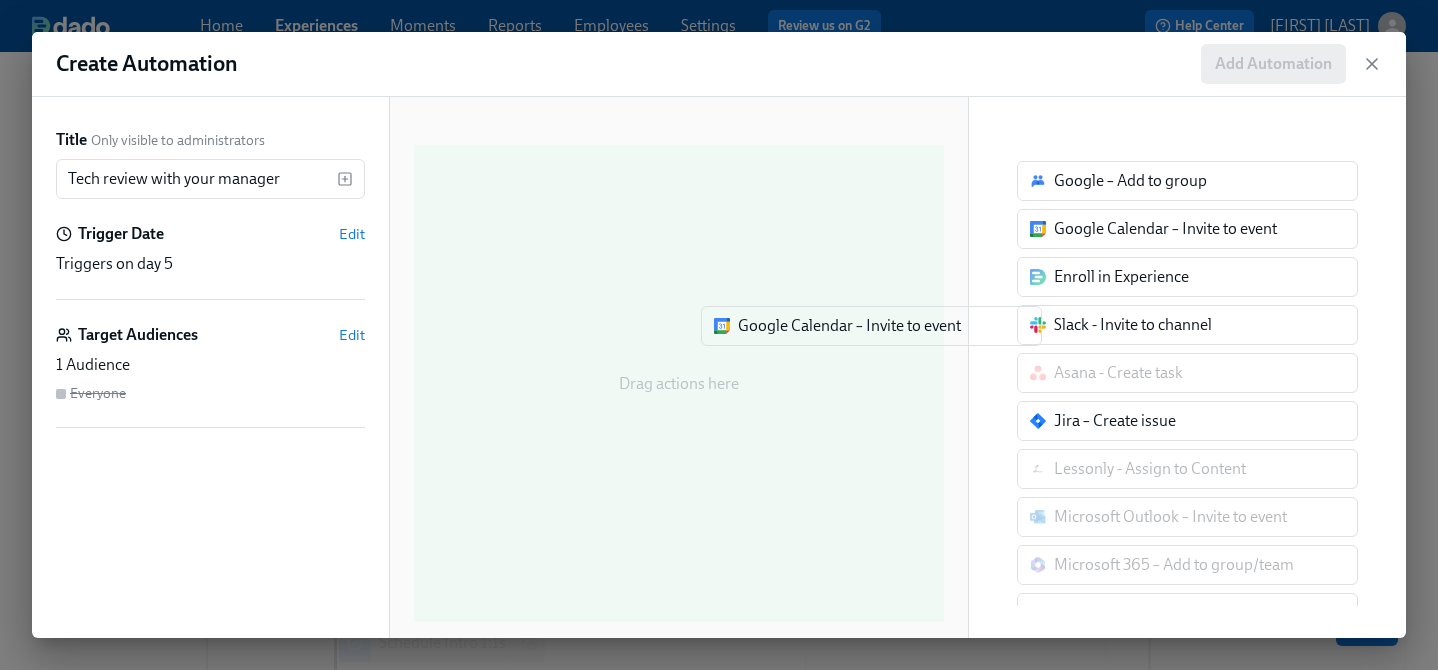 drag, startPoint x: 1073, startPoint y: 235, endPoint x: 749, endPoint y: 332, distance: 338.20853 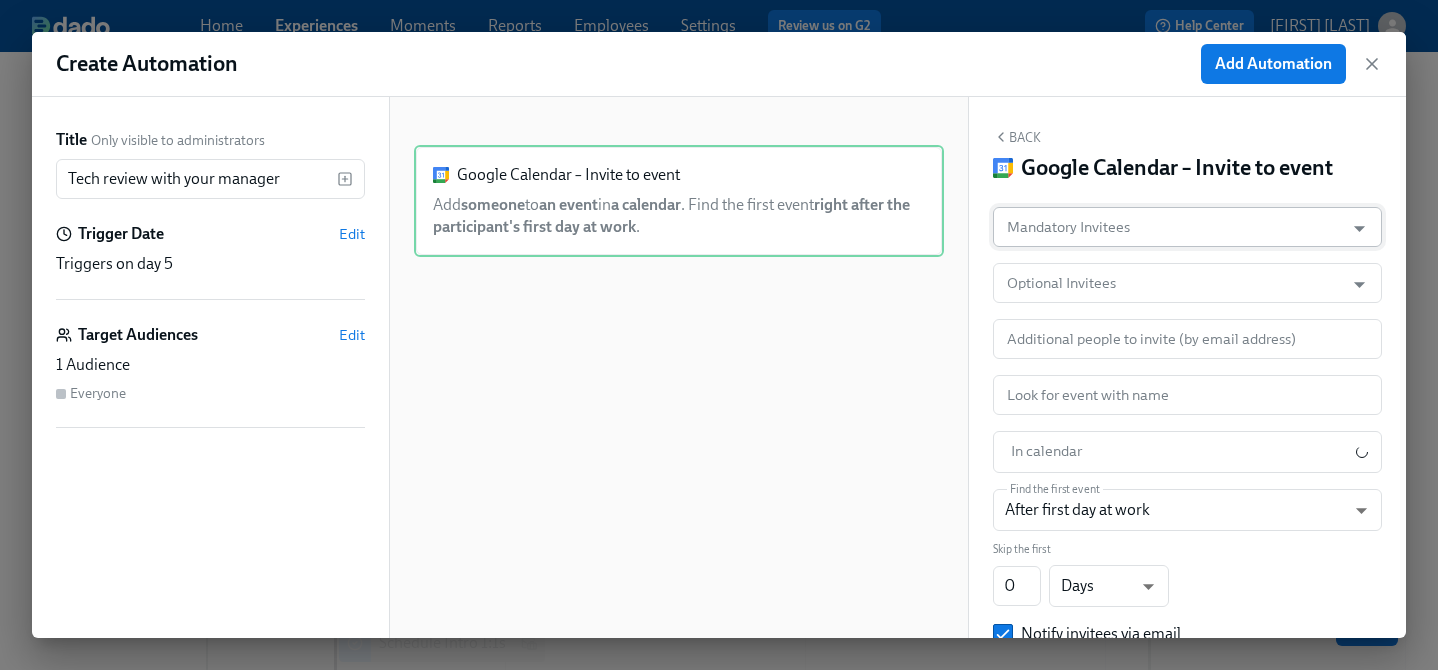 click on "Mandatory Invitees" at bounding box center (1168, 227) 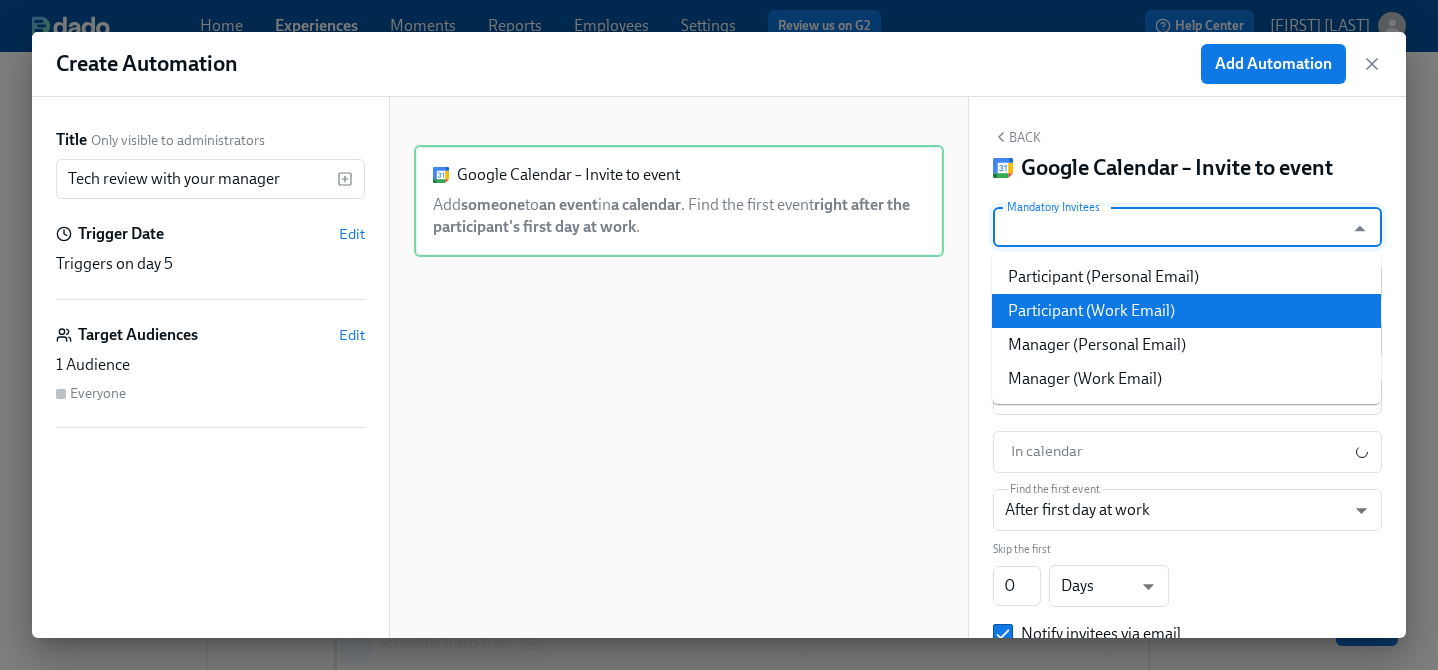 click on "Participant (Work Email)" at bounding box center [1186, 311] 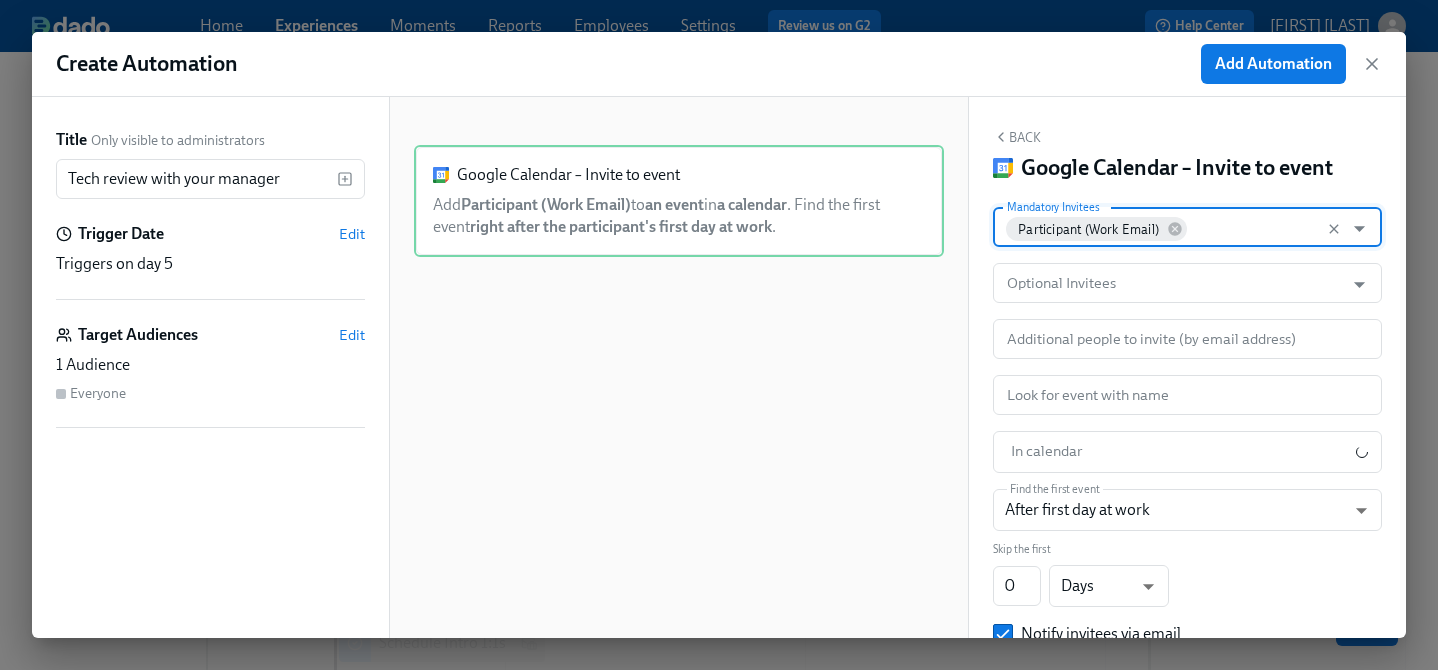 click on "Mandatory Invitees" at bounding box center (1262, 227) 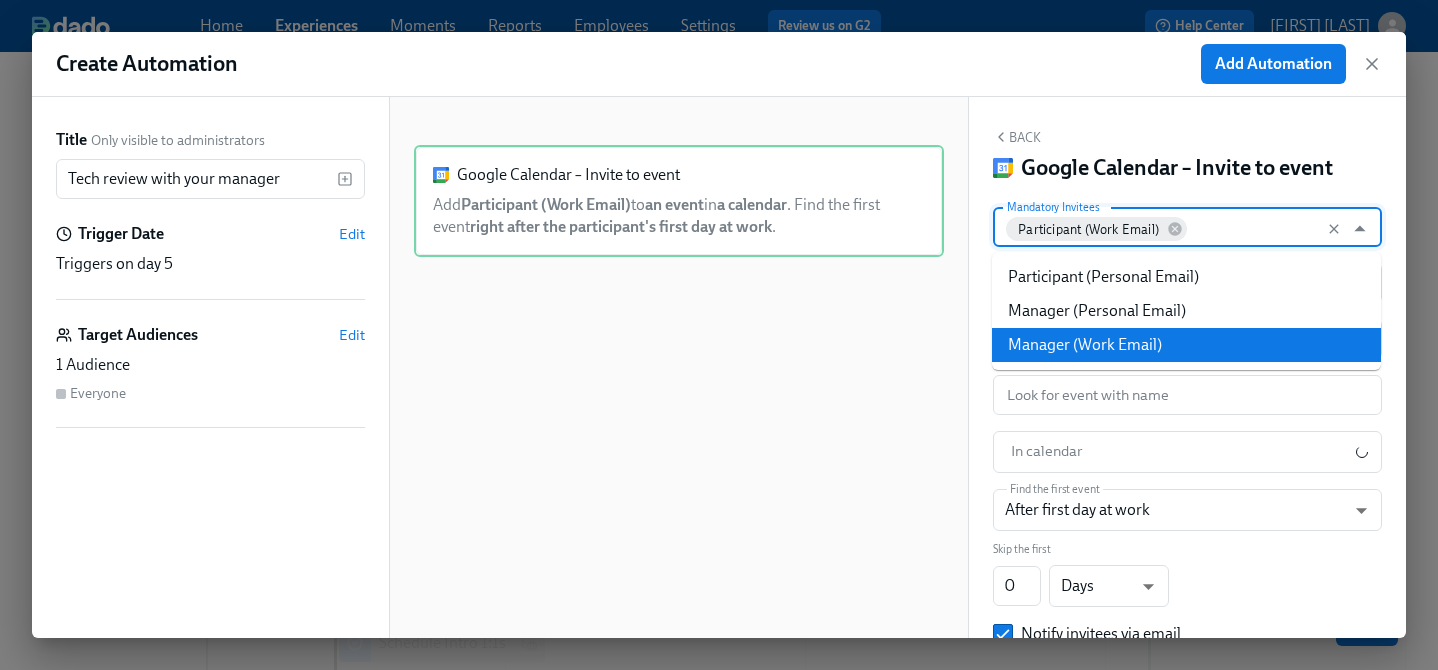 click on "Manager (Work Email)" at bounding box center (1186, 345) 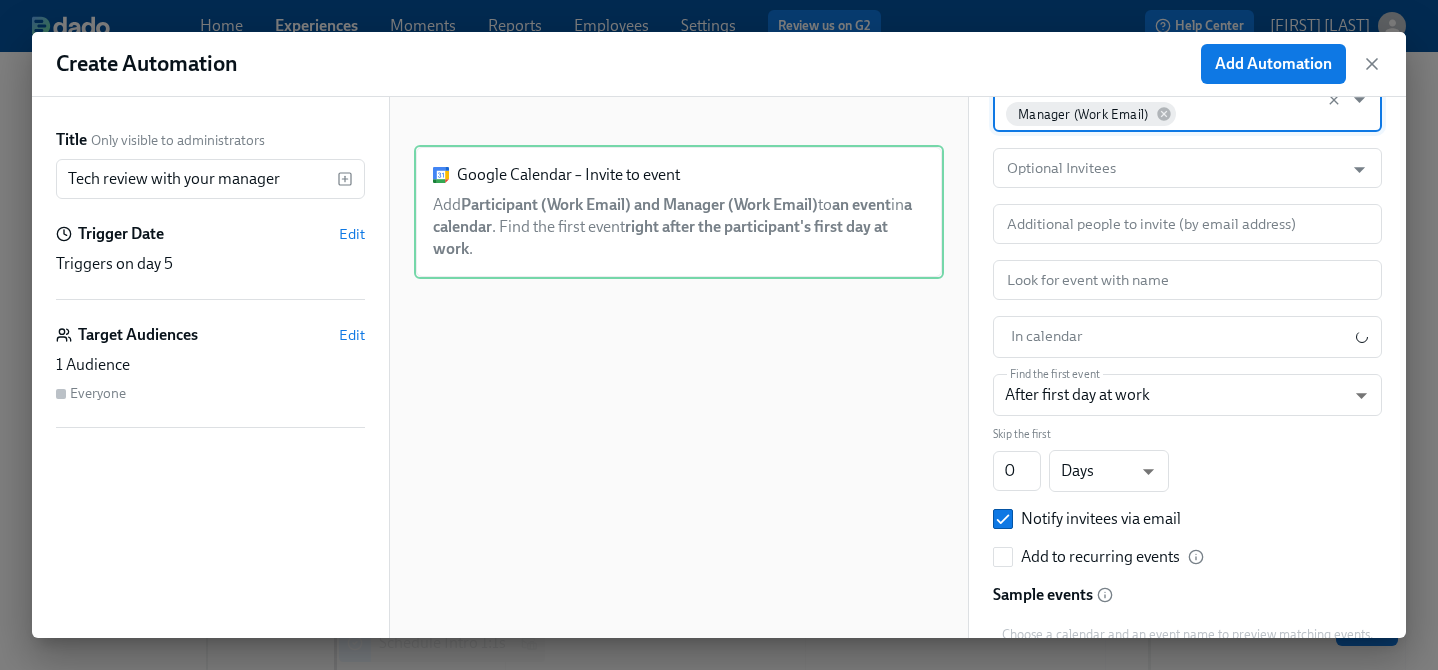 scroll, scrollTop: 145, scrollLeft: 0, axis: vertical 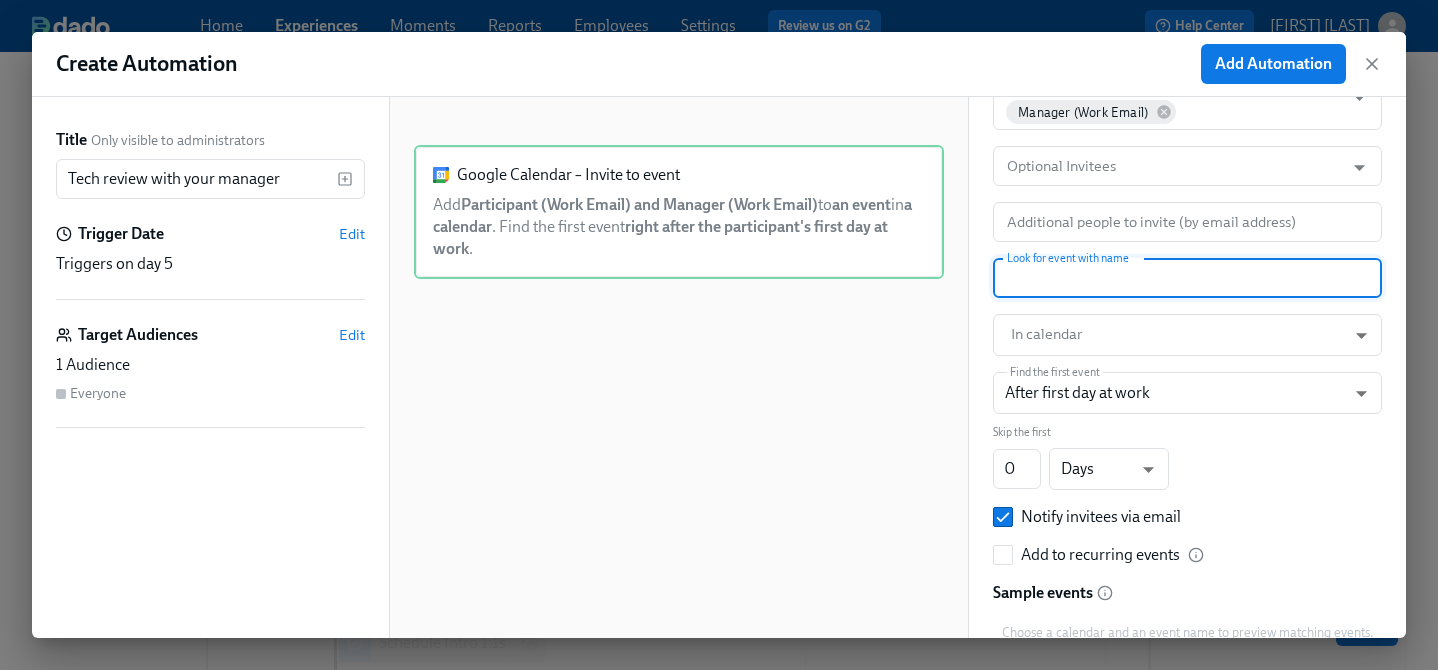 click at bounding box center (1187, 278) 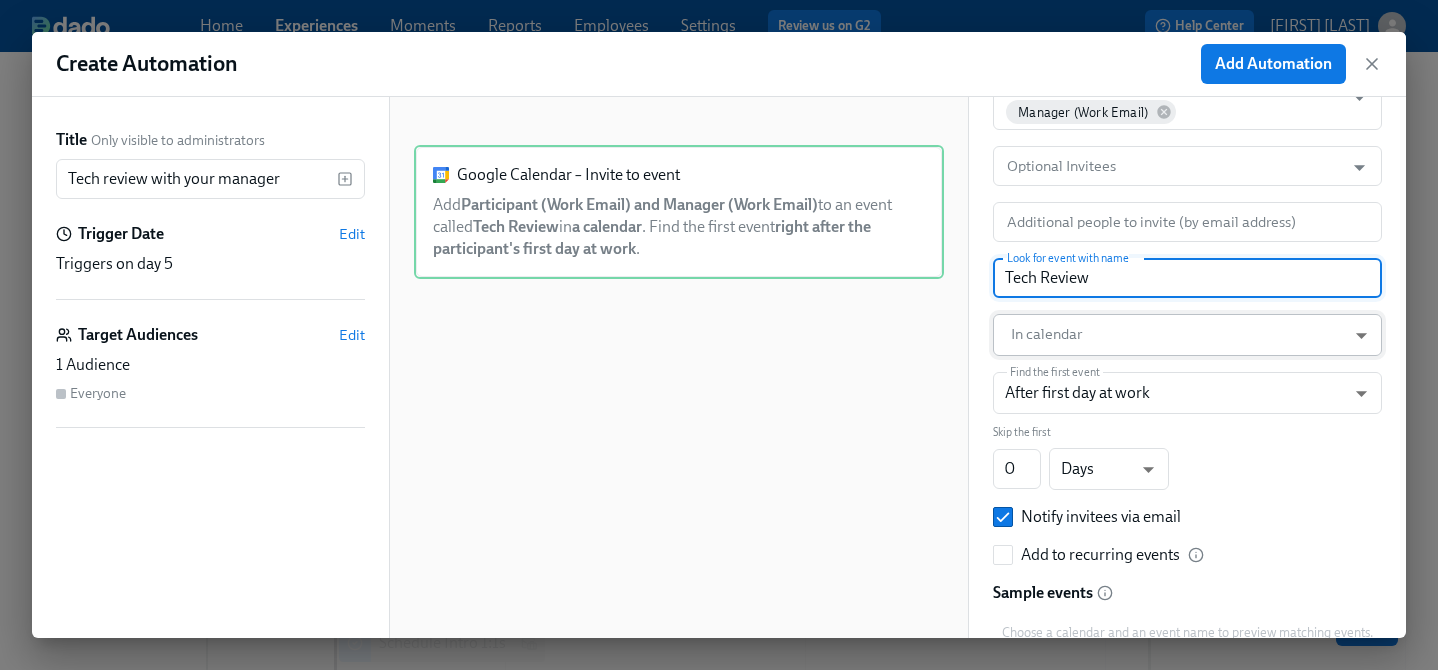 type on "Tech Review" 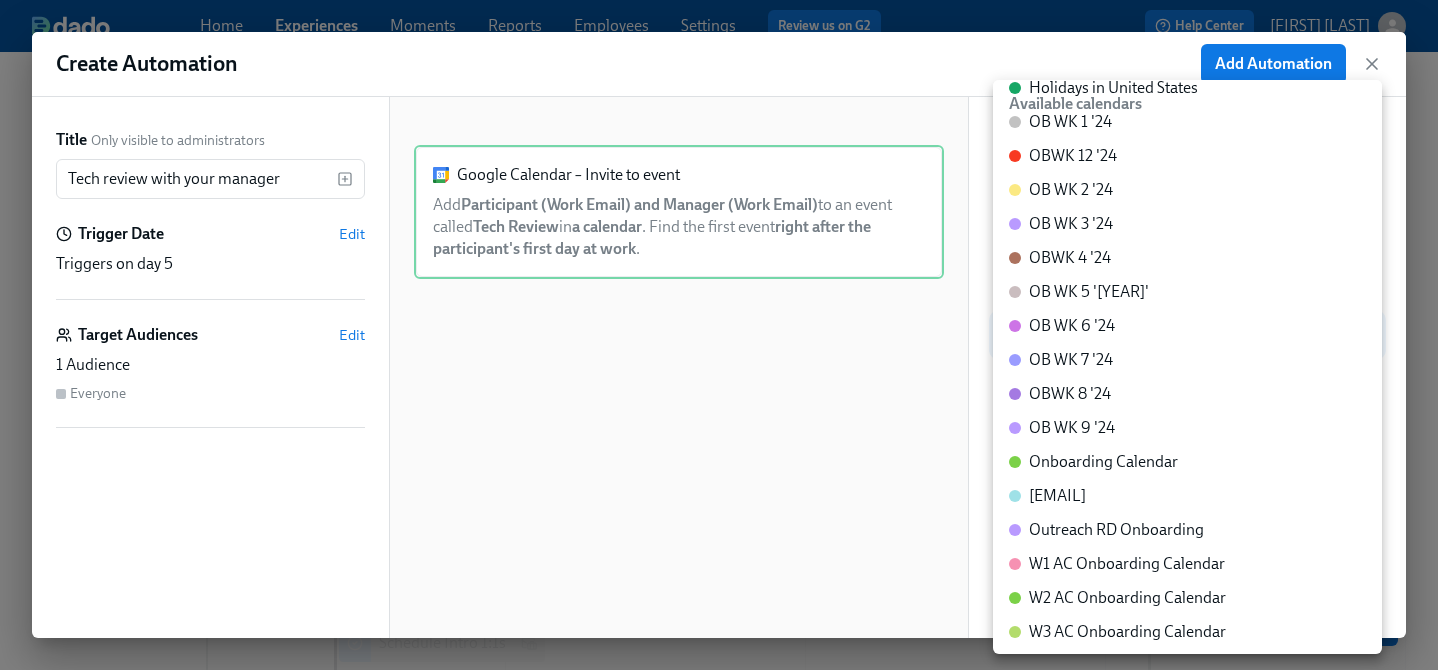 scroll, scrollTop: 272, scrollLeft: 0, axis: vertical 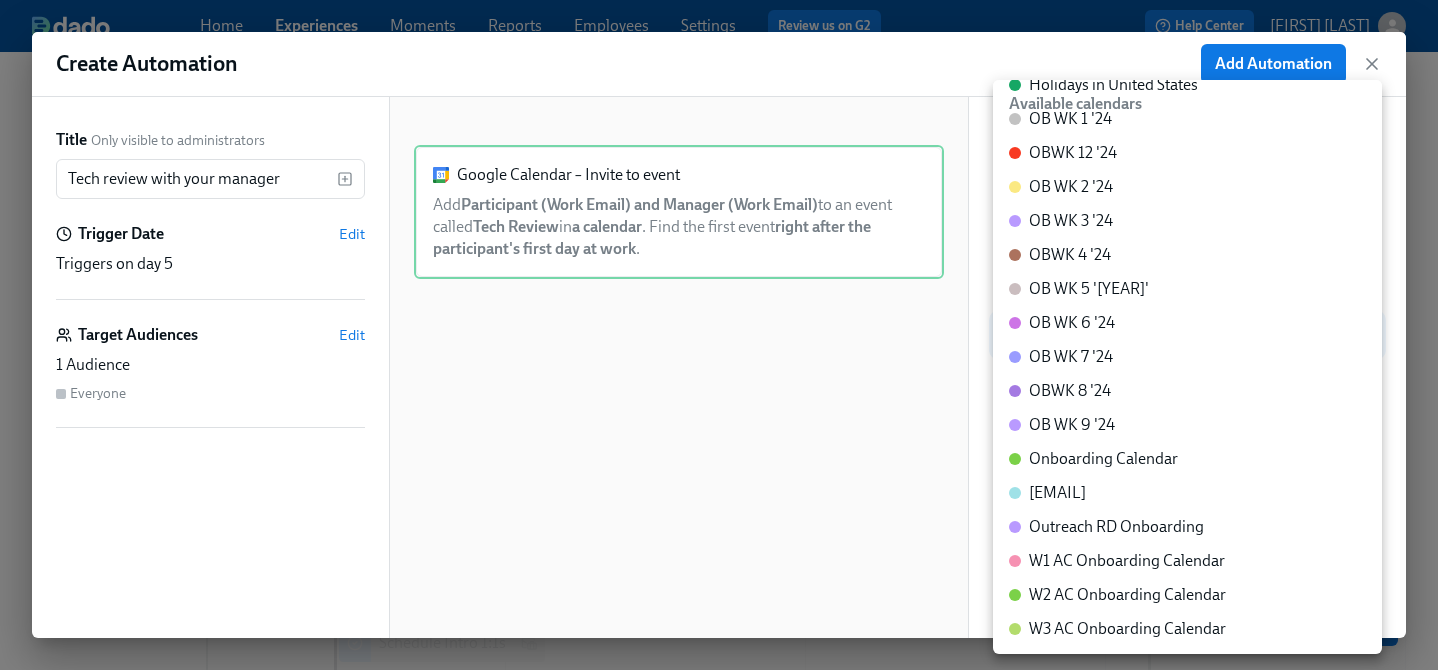 click on "Onboarding Calendar" at bounding box center [1103, 459] 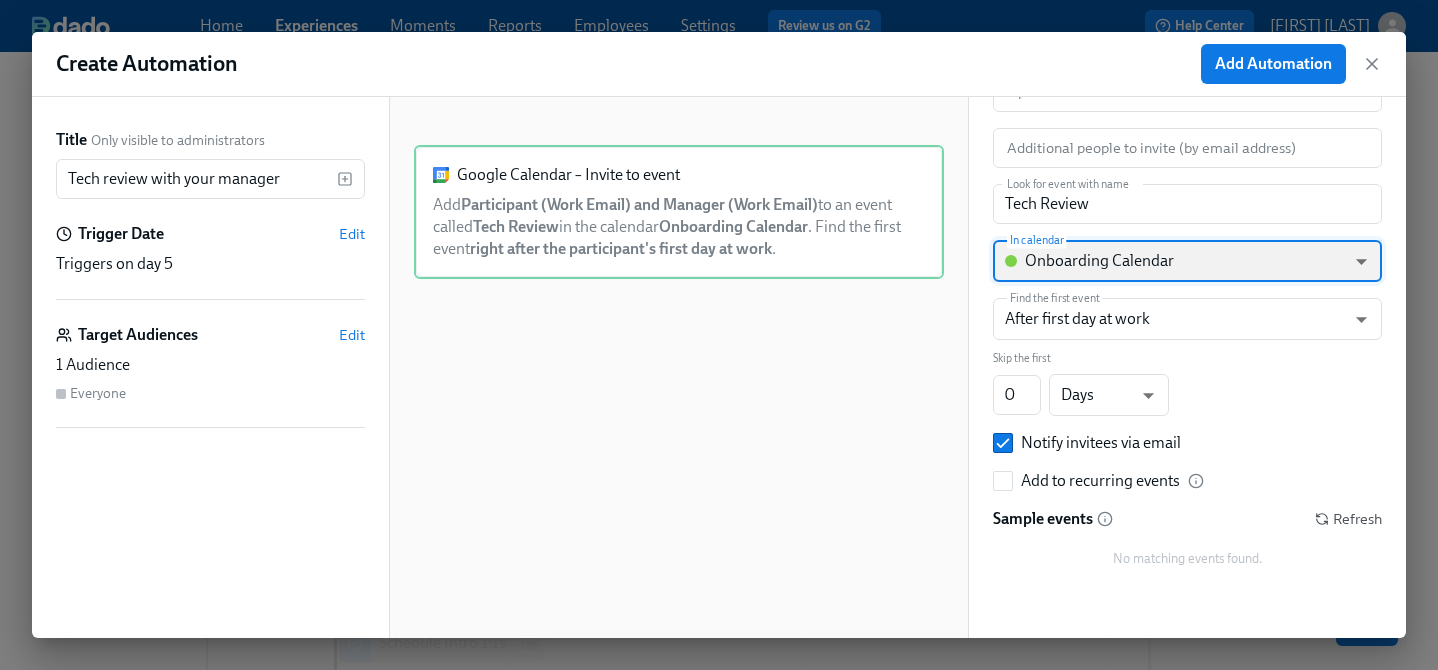 scroll, scrollTop: 0, scrollLeft: 0, axis: both 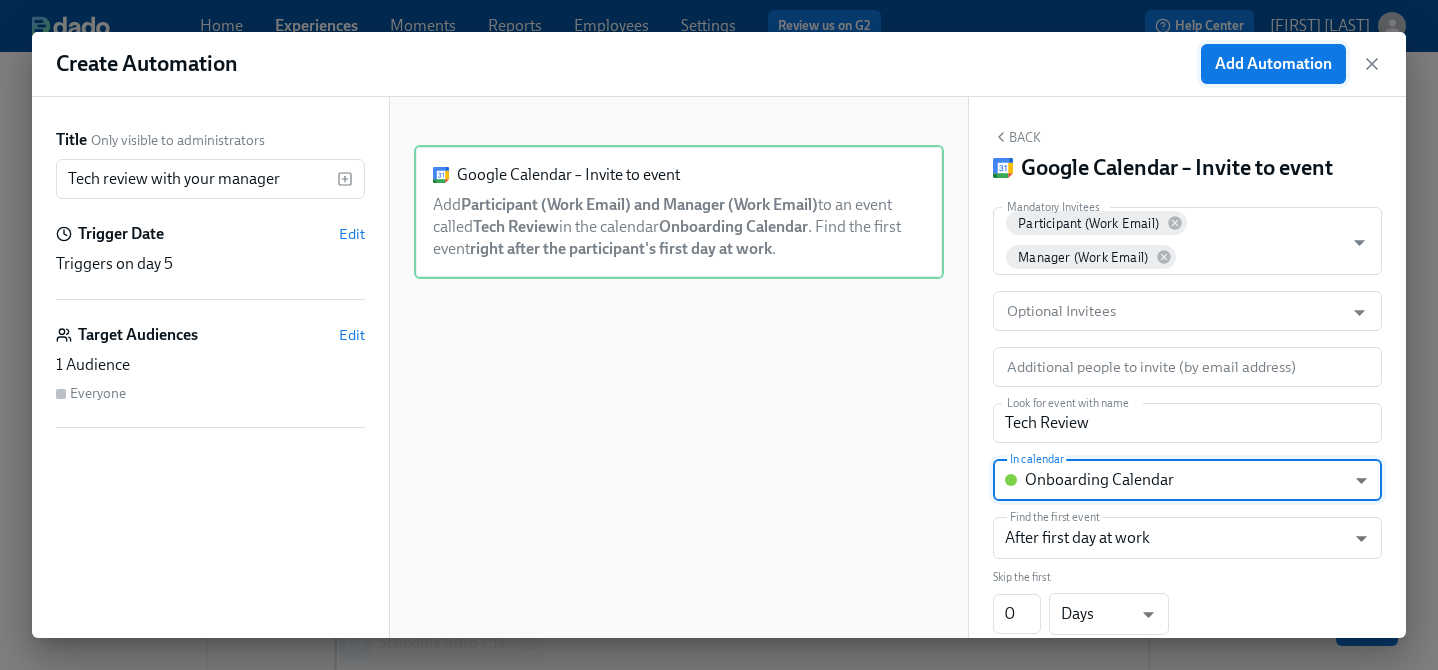 click on "Add Automation" at bounding box center [1273, 64] 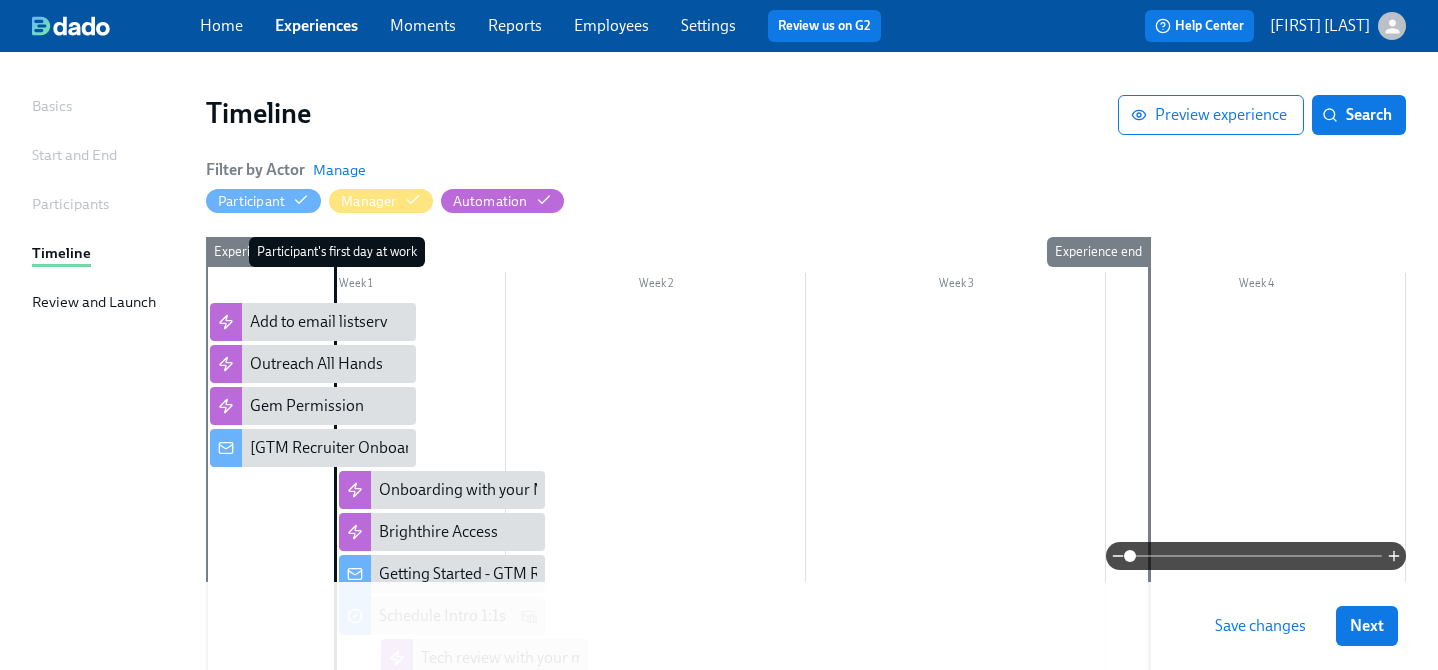 scroll, scrollTop: 72, scrollLeft: 0, axis: vertical 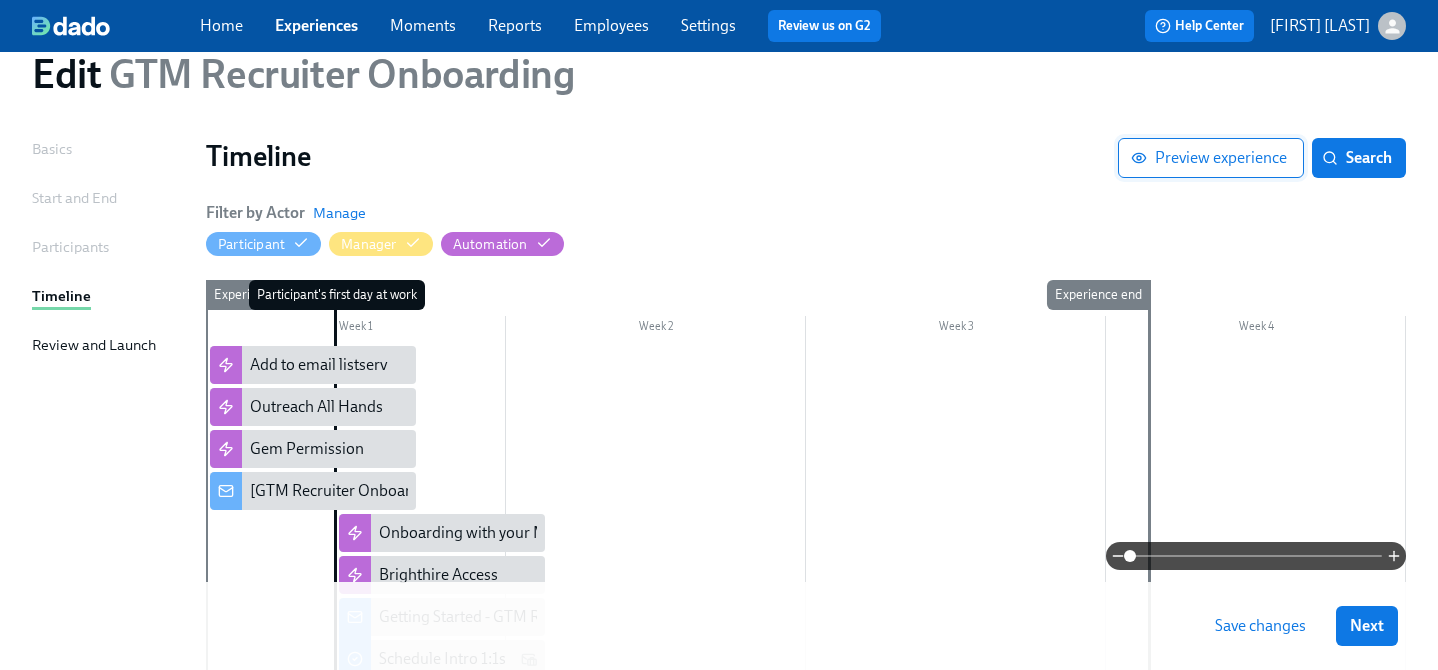 click 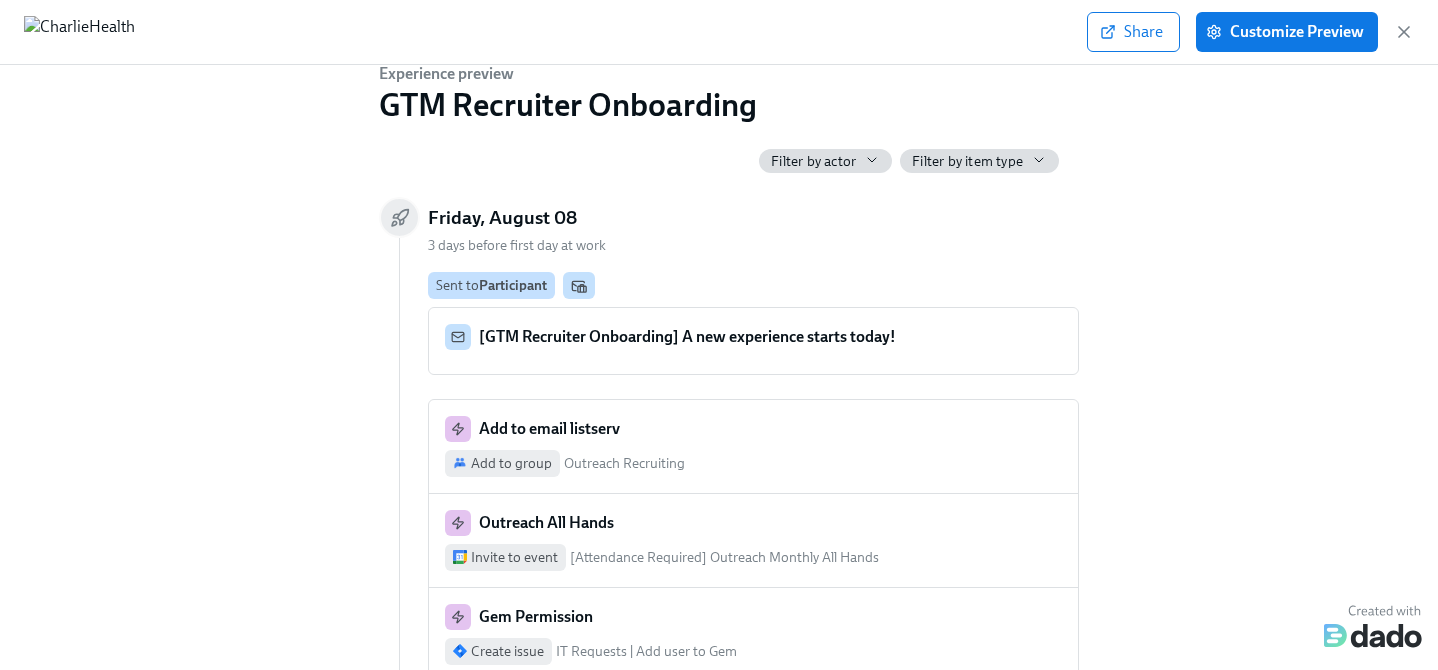 scroll, scrollTop: 0, scrollLeft: 0, axis: both 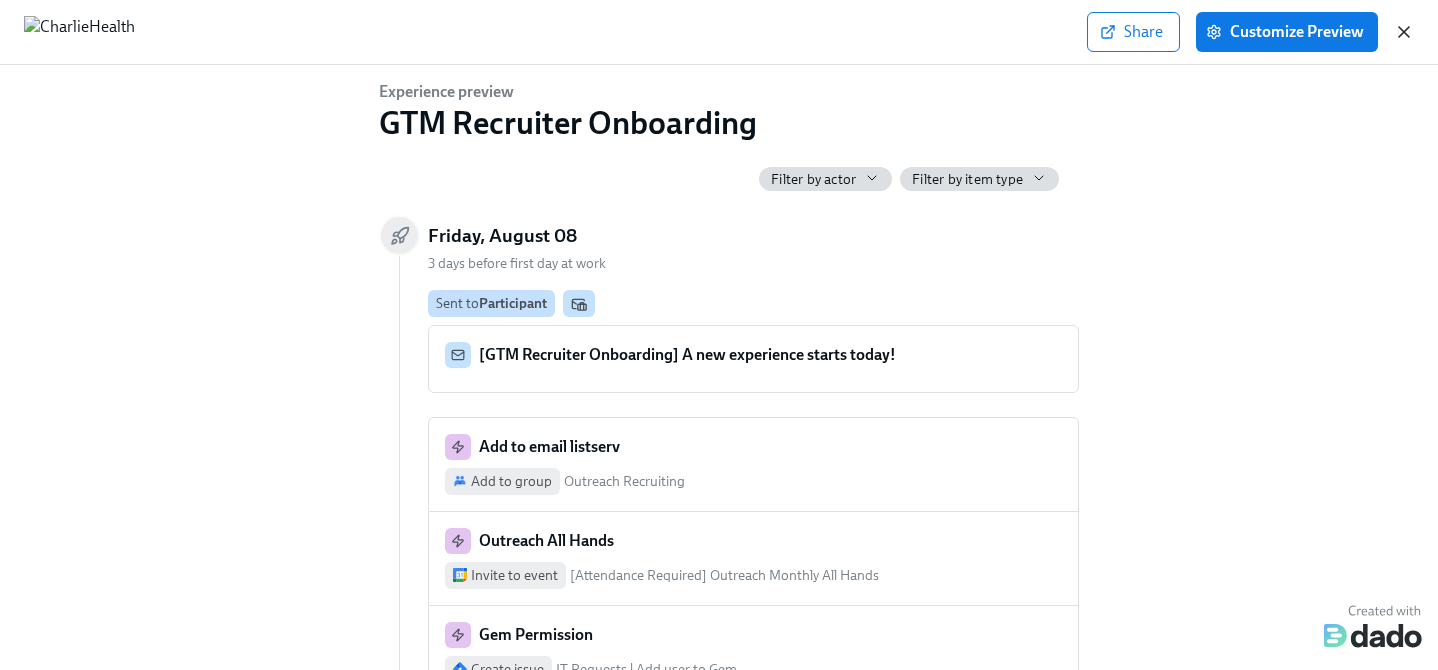 click 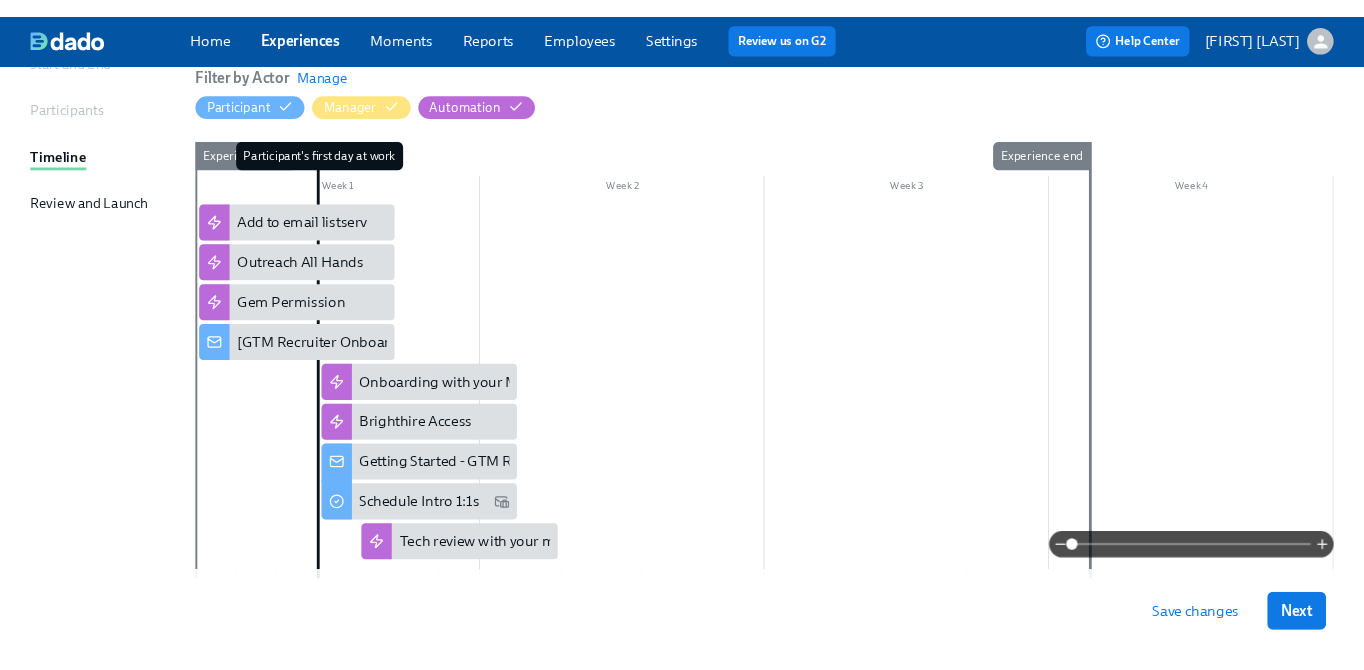scroll, scrollTop: 222, scrollLeft: 0, axis: vertical 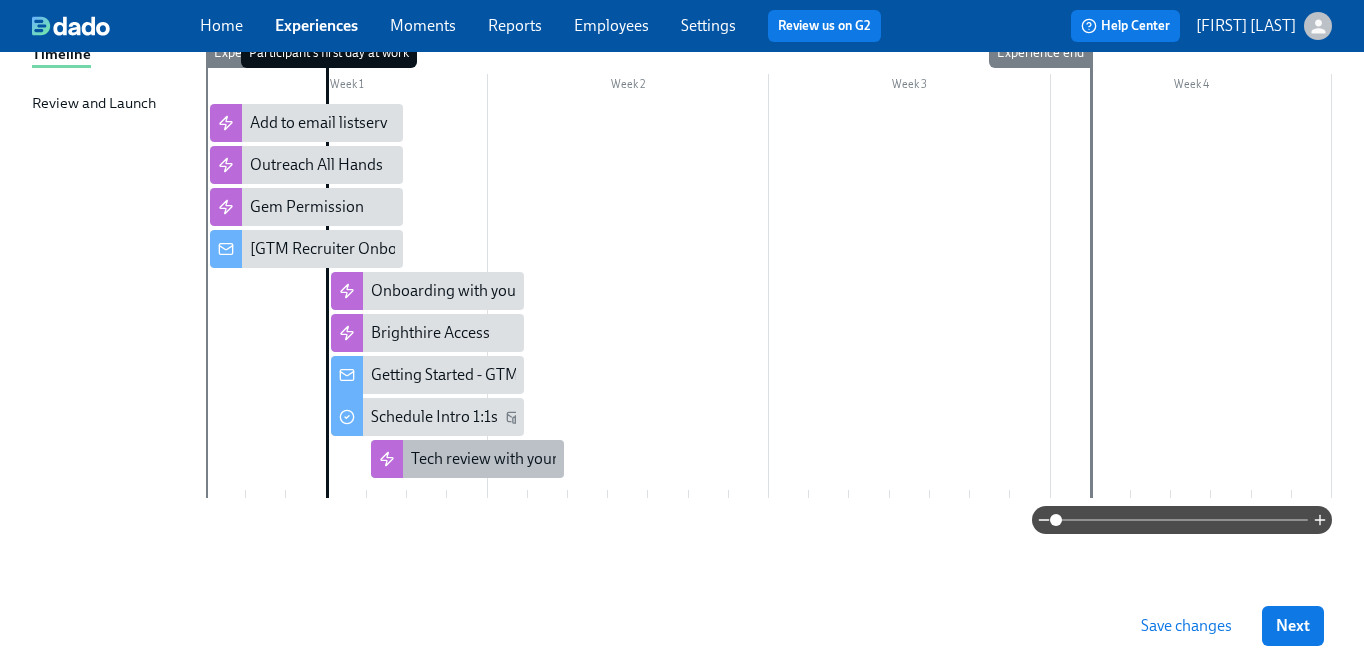 click at bounding box center [387, 459] 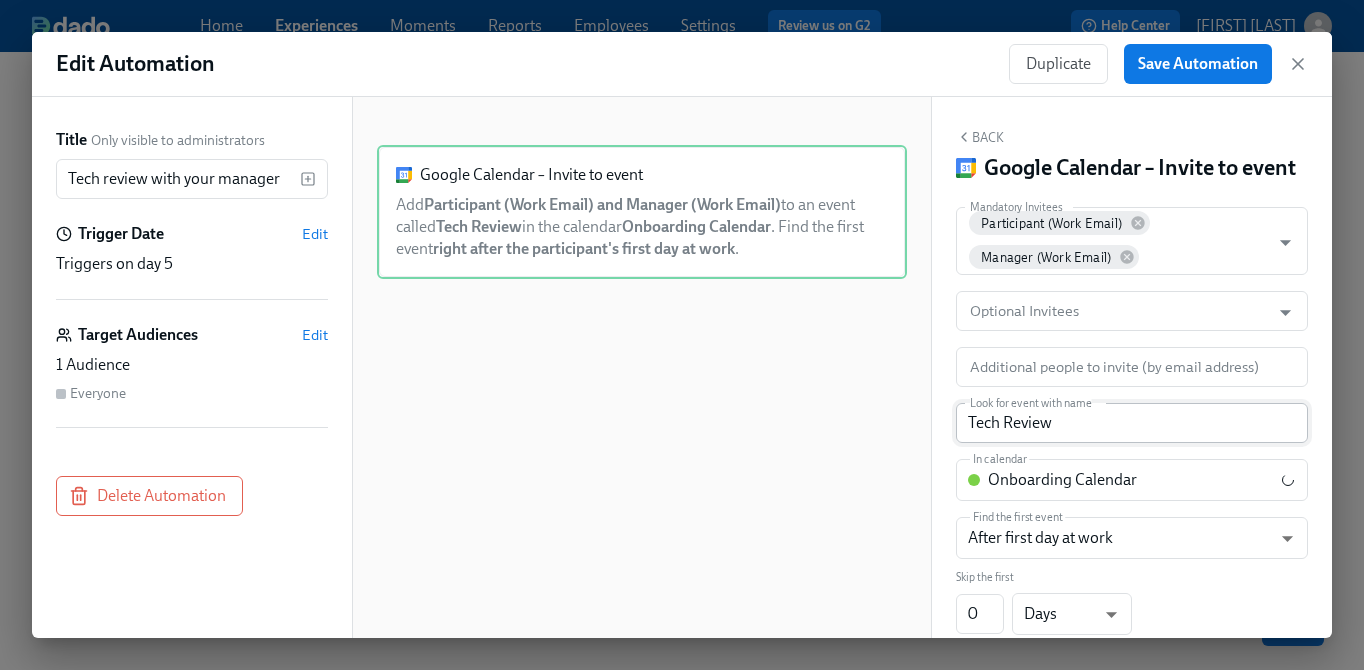 click on "Tech Review" at bounding box center [1132, 423] 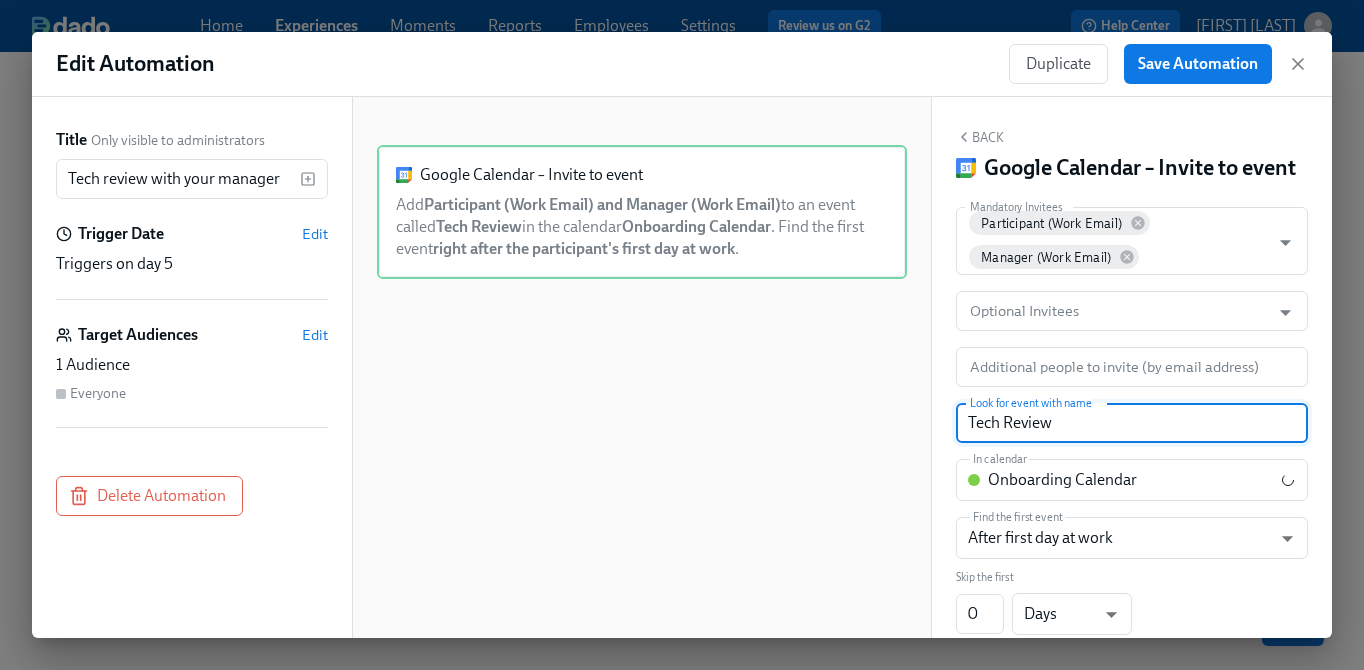click on "Tech Review" at bounding box center [1132, 423] 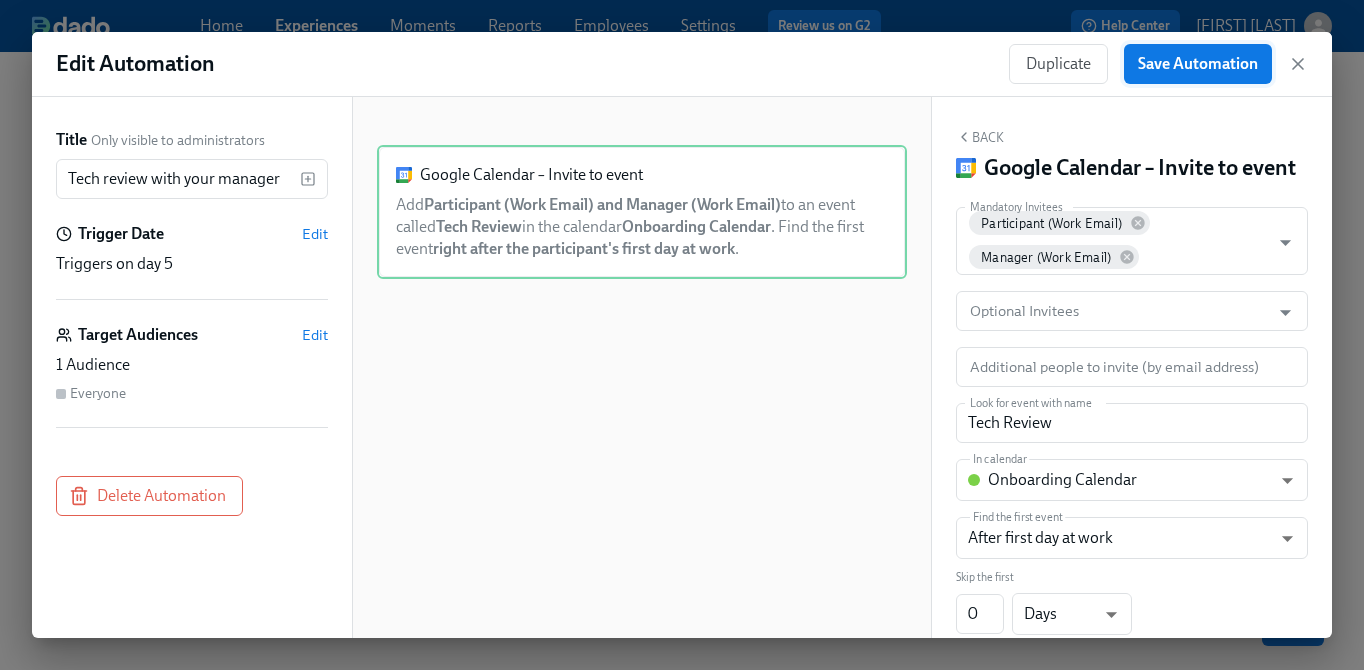 click on "Save Automation" at bounding box center [1198, 64] 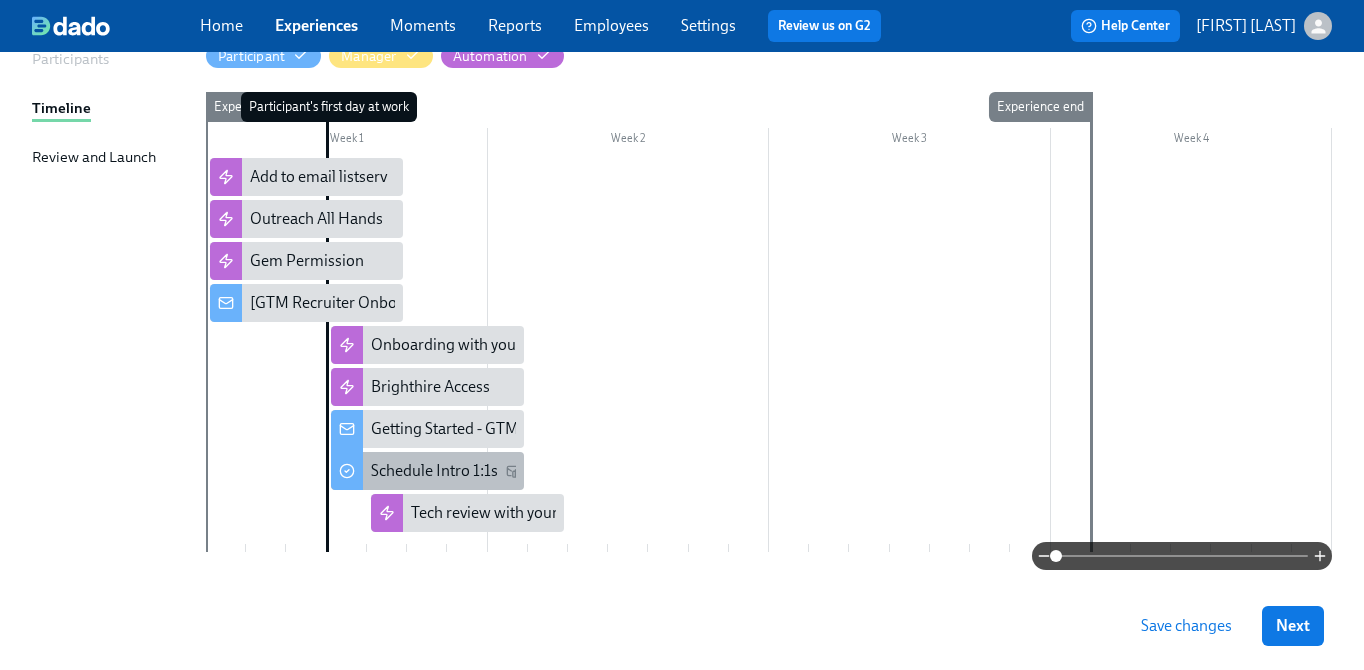 scroll, scrollTop: 247, scrollLeft: 0, axis: vertical 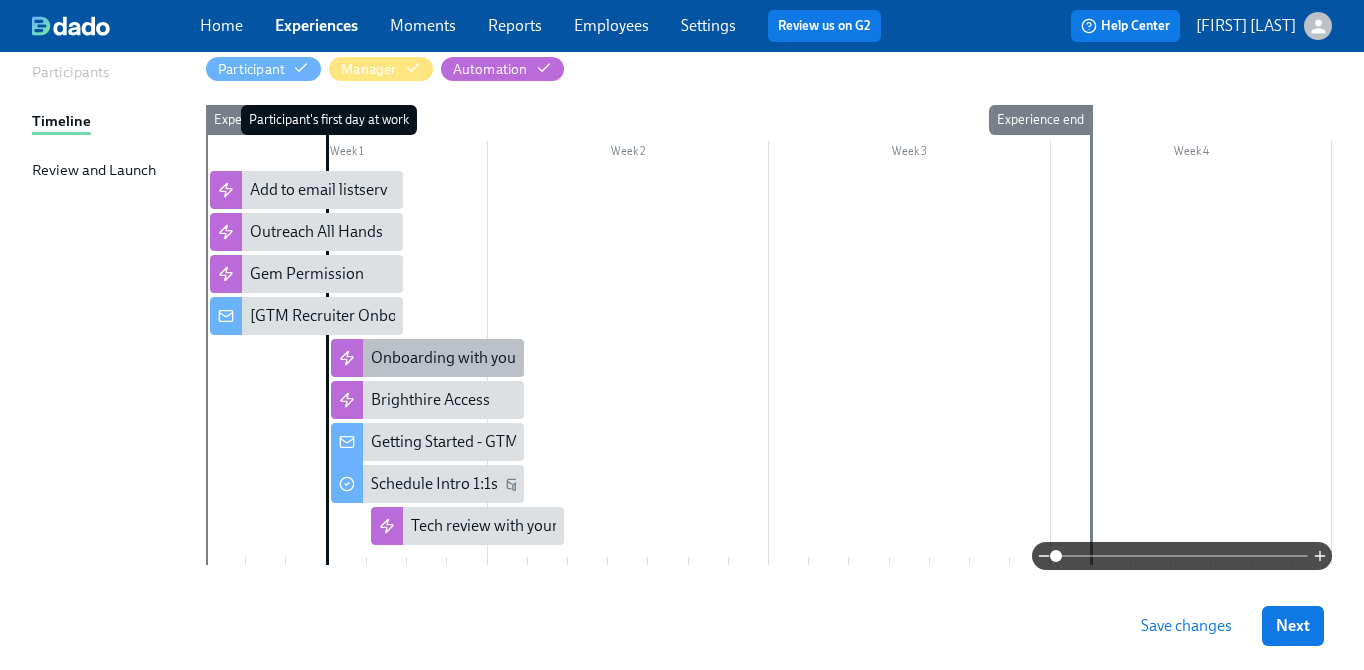 click on "Onboarding with your Manager" at bounding box center [479, 358] 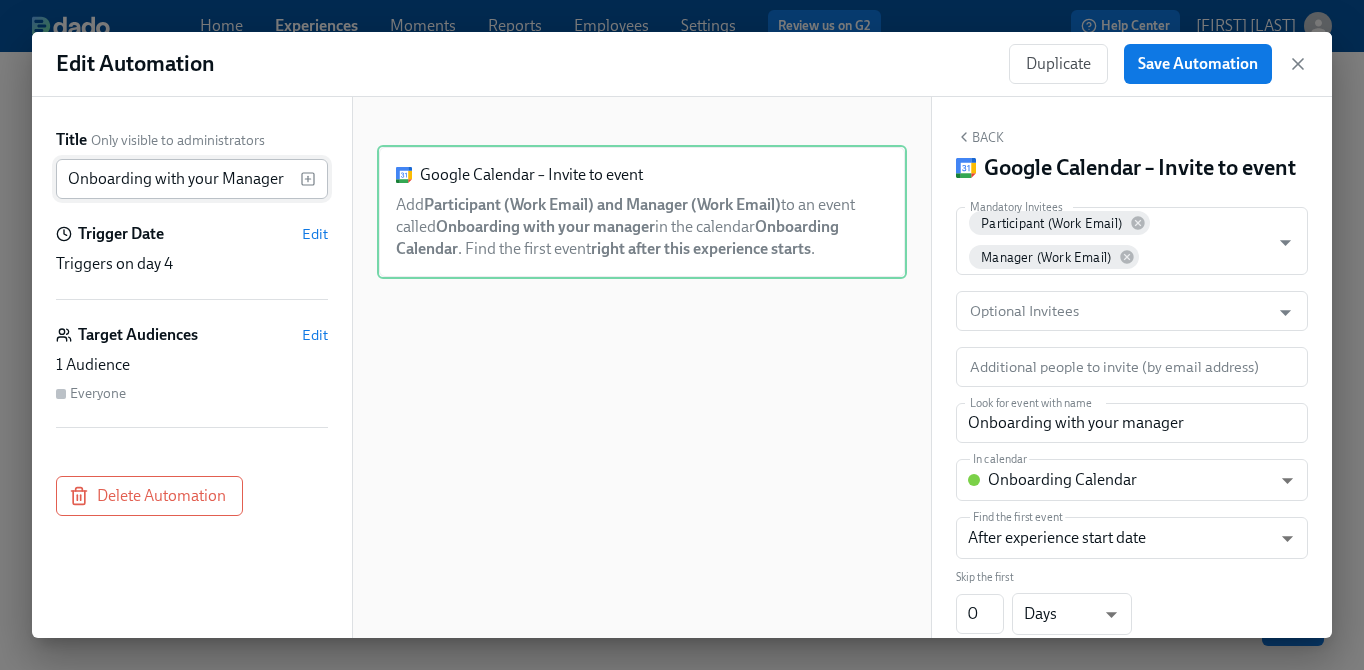 click on "Onboarding with your Manager" at bounding box center (178, 179) 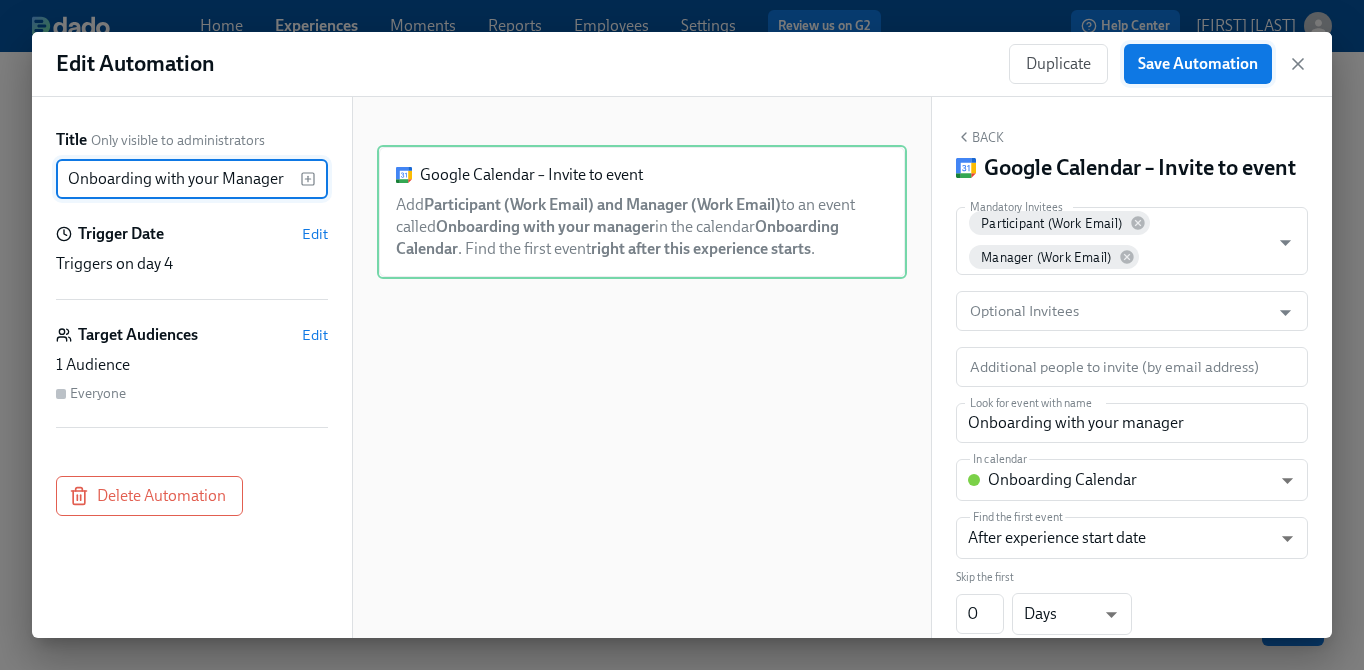 click on "Save Automation" at bounding box center (1198, 64) 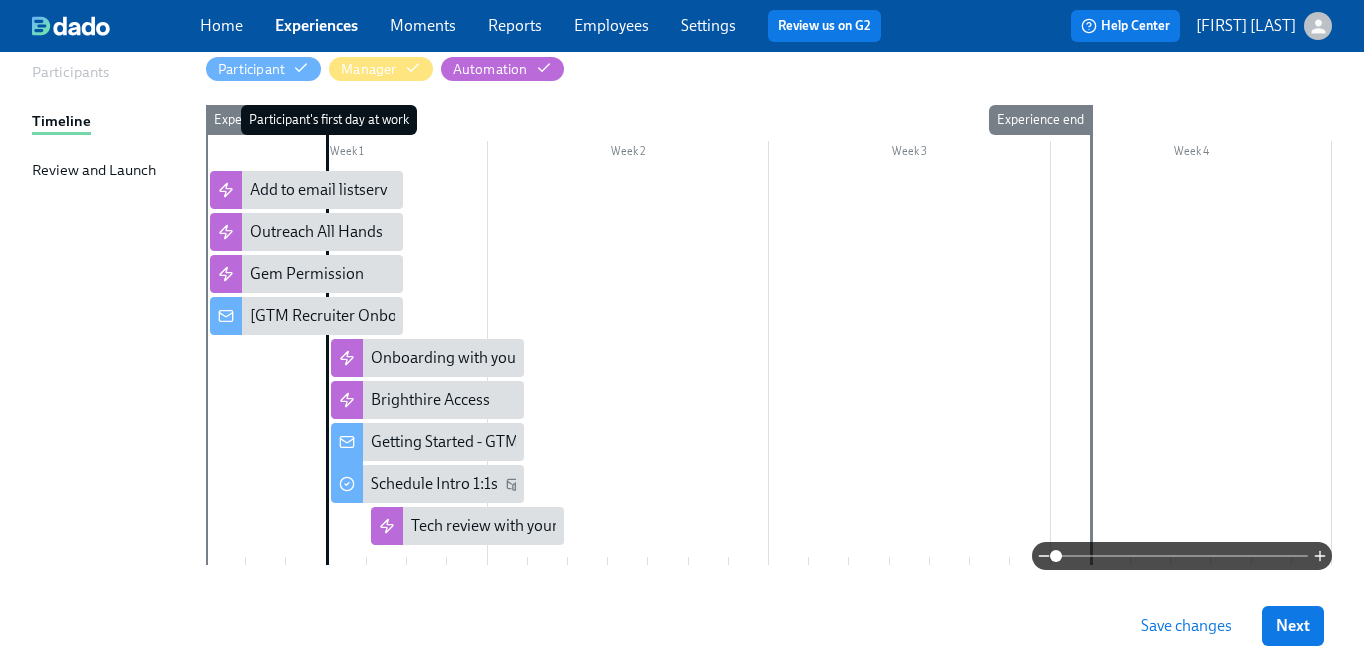 click at bounding box center [769, 368] 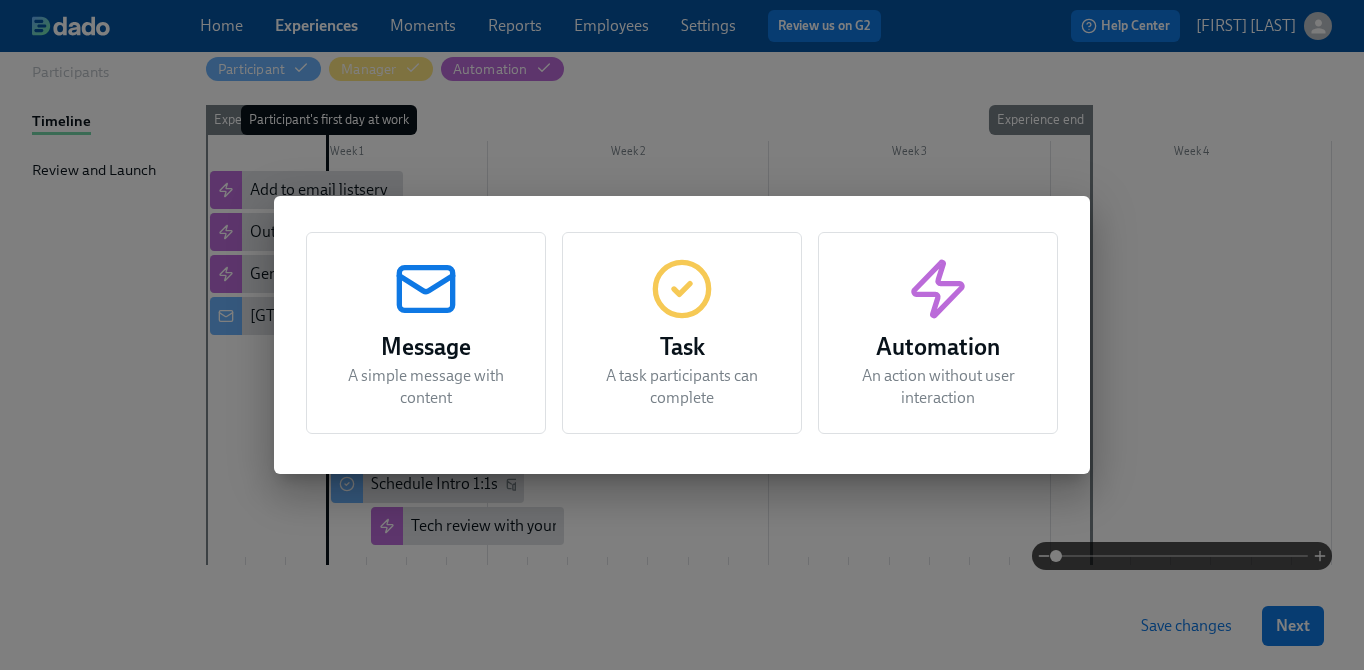 click on "Automation" at bounding box center (938, 347) 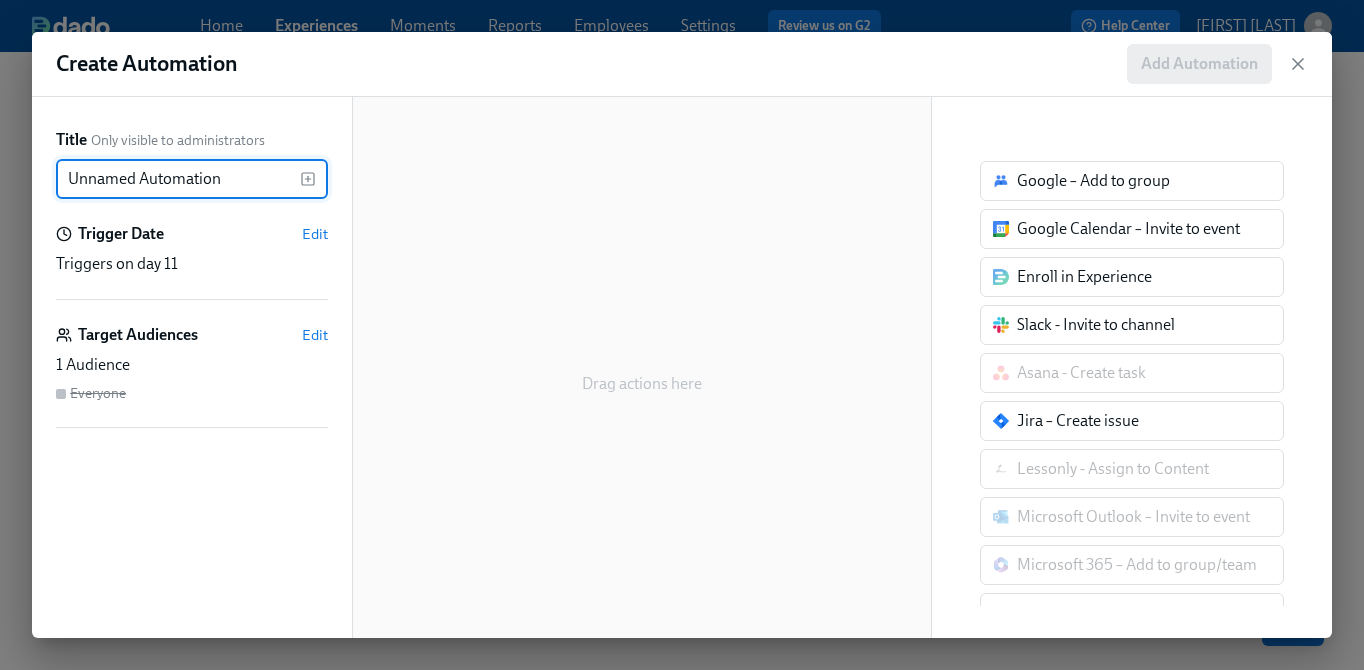 click on "Unnamed Automation" at bounding box center (178, 179) 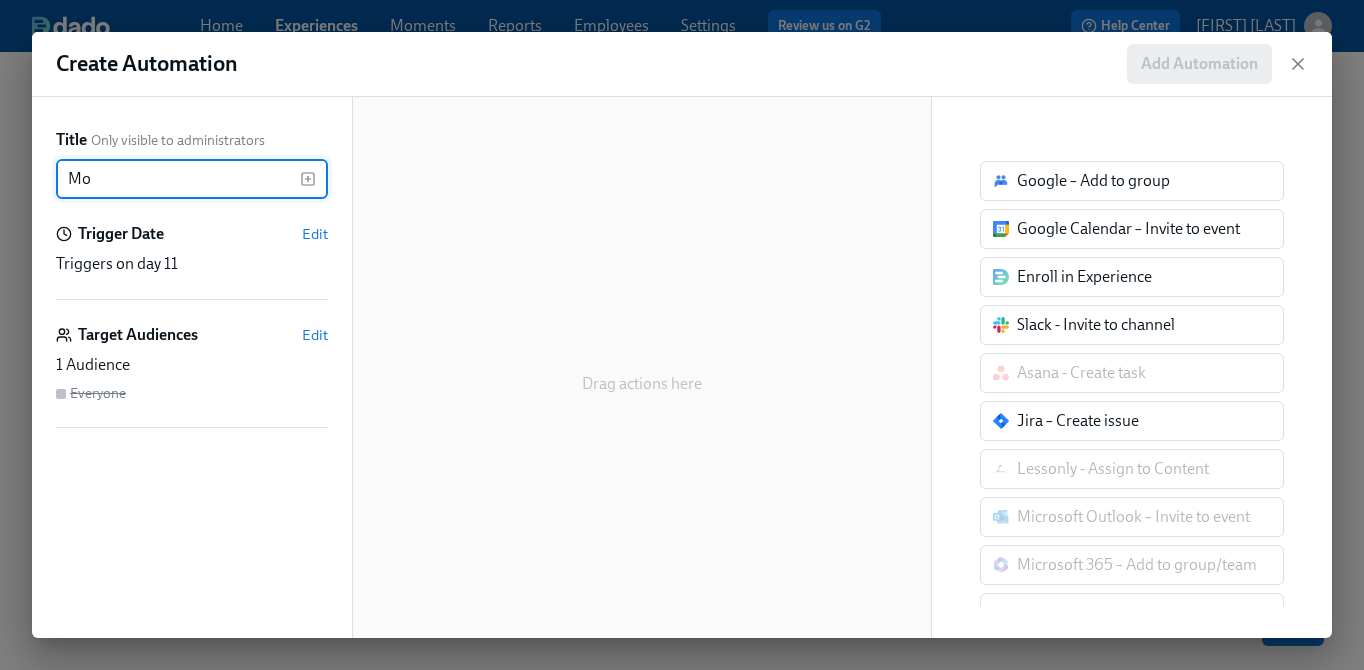 type on "M" 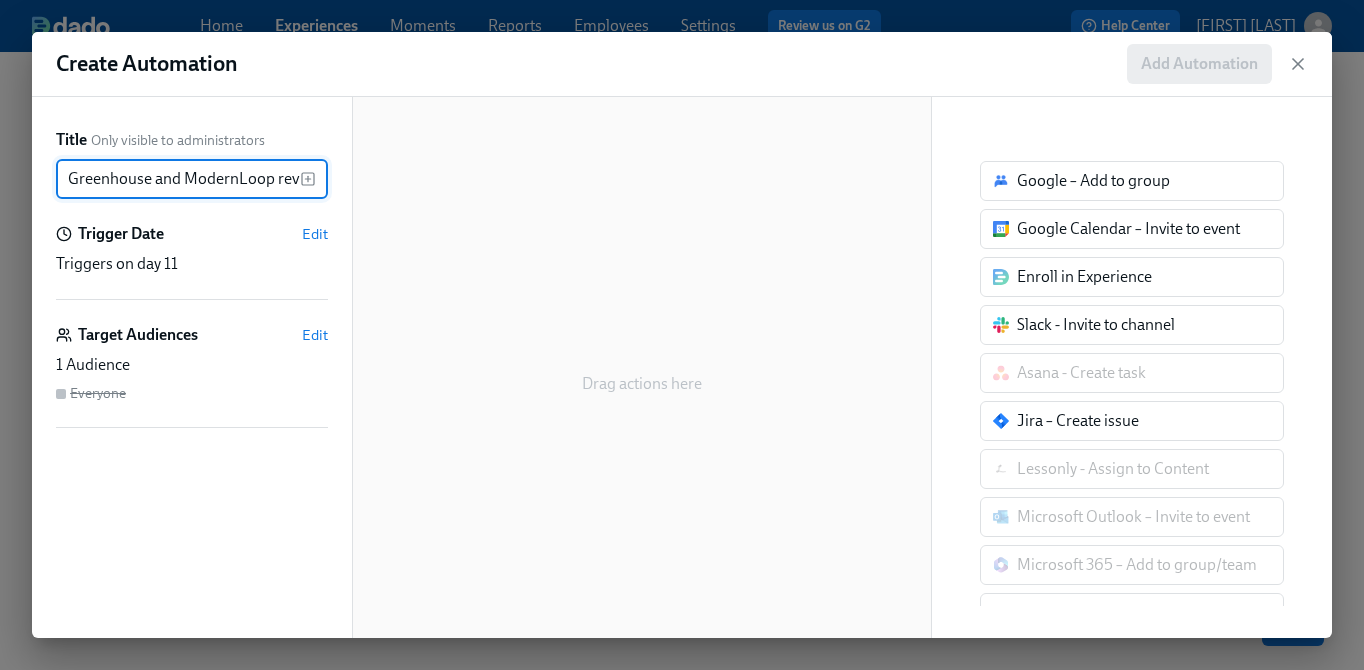 scroll, scrollTop: 0, scrollLeft: 20, axis: horizontal 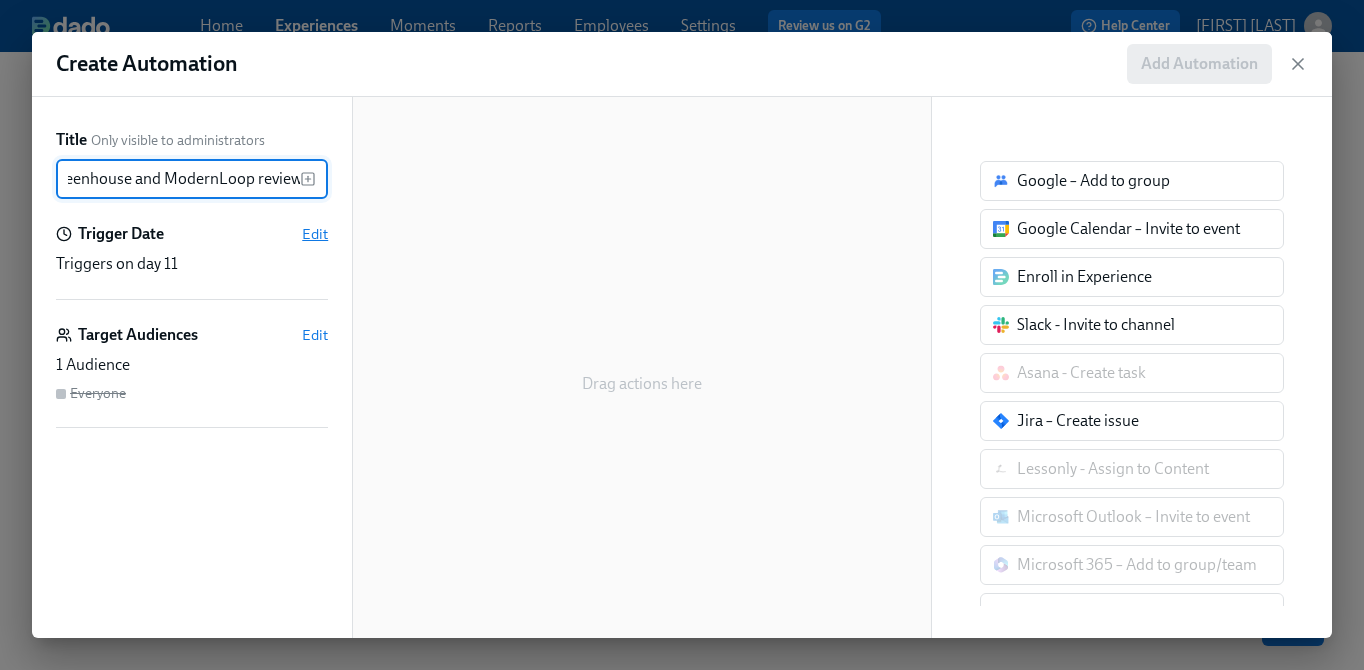 type on "Greenhouse and ModernLoop review" 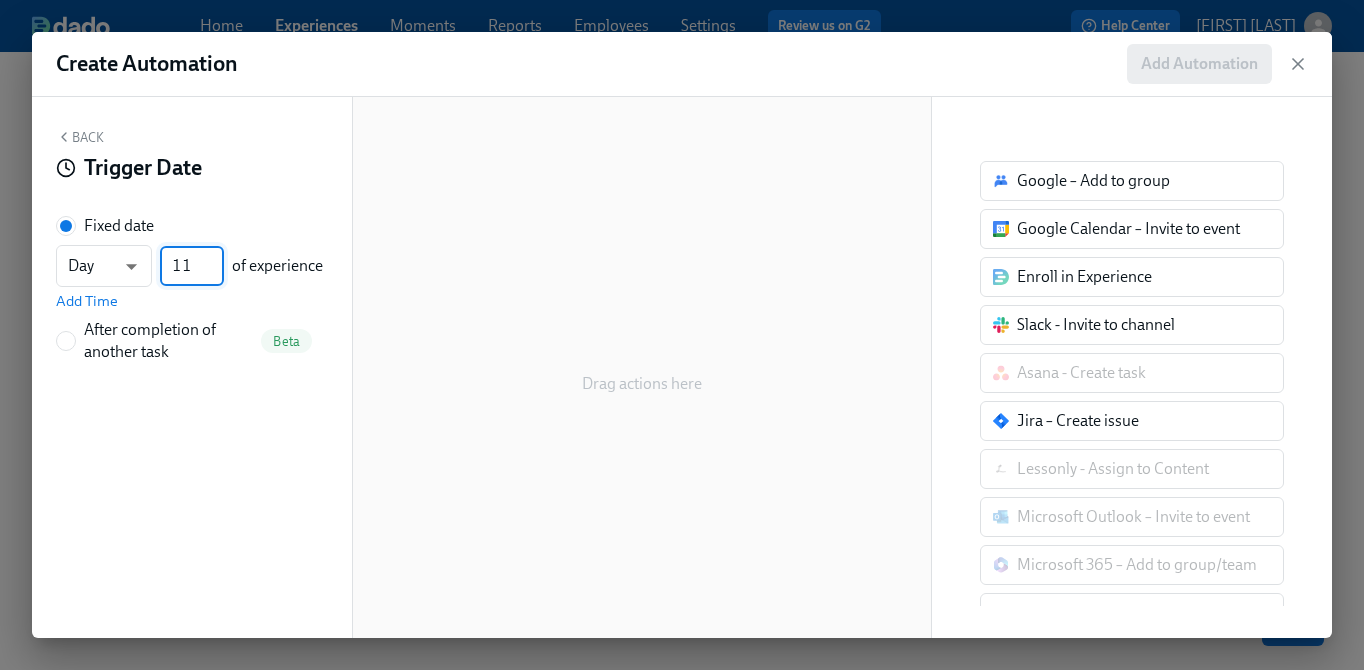 drag, startPoint x: 198, startPoint y: 267, endPoint x: 157, endPoint y: 267, distance: 41 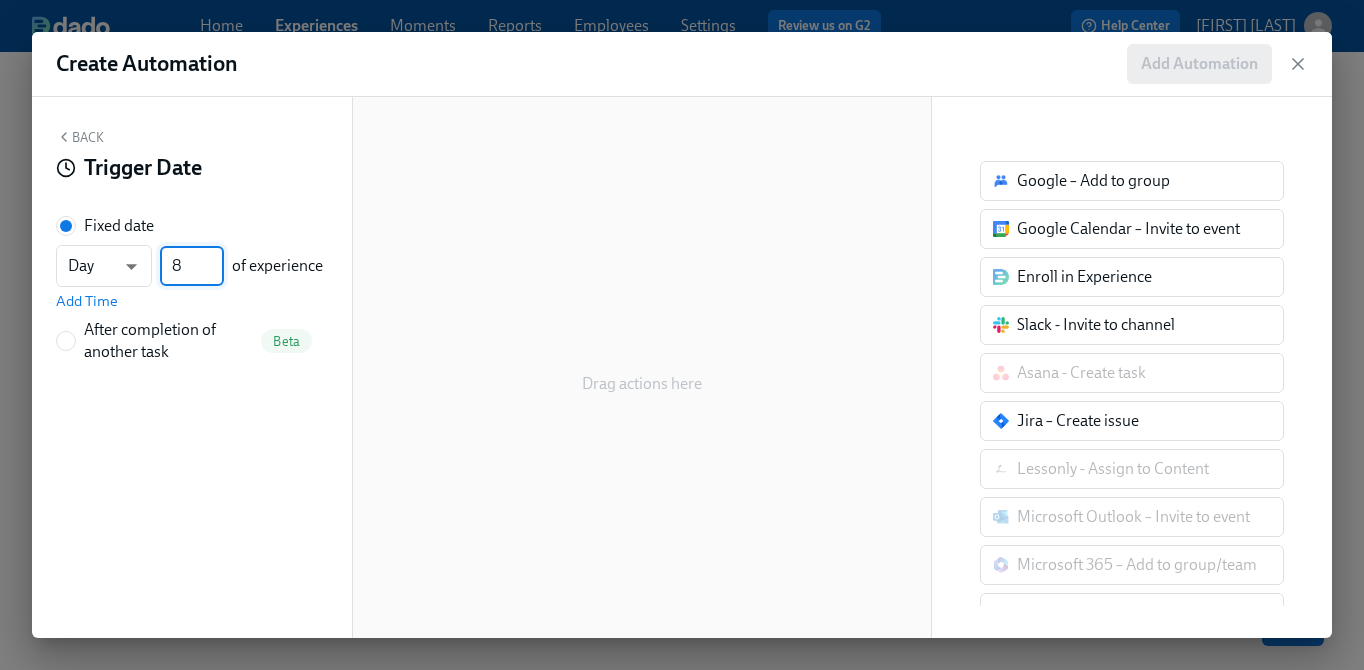 type on "8" 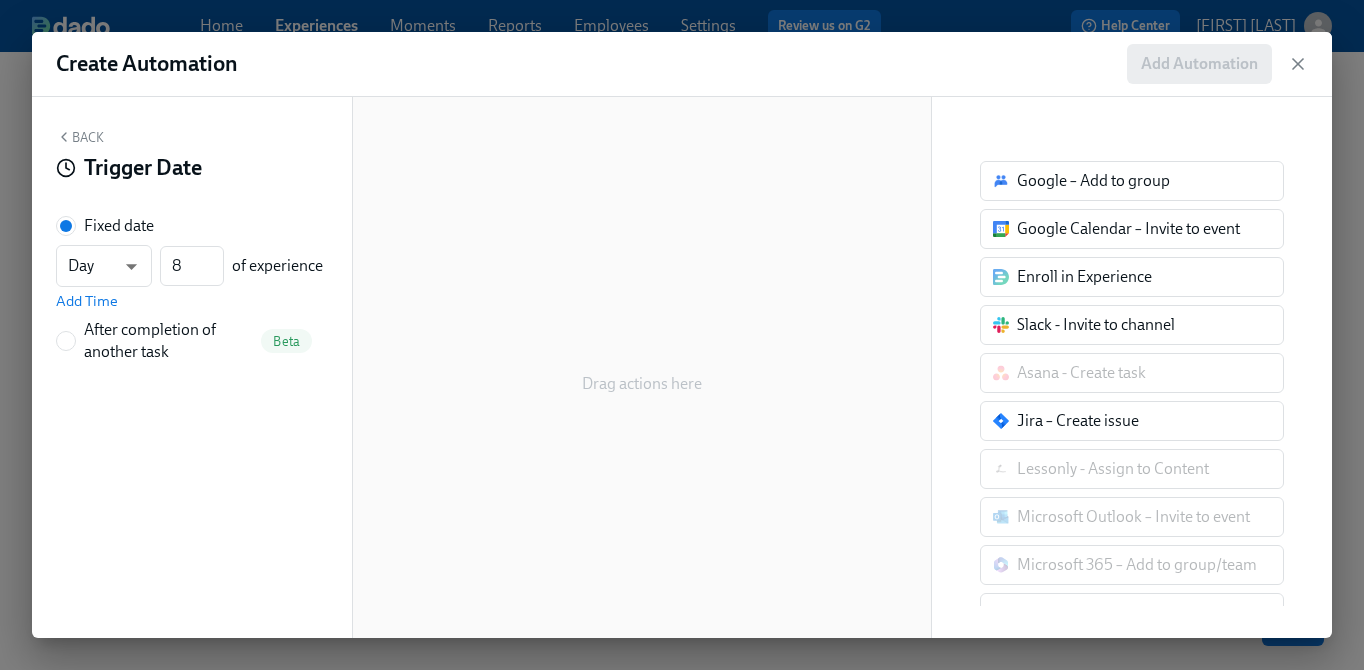 click 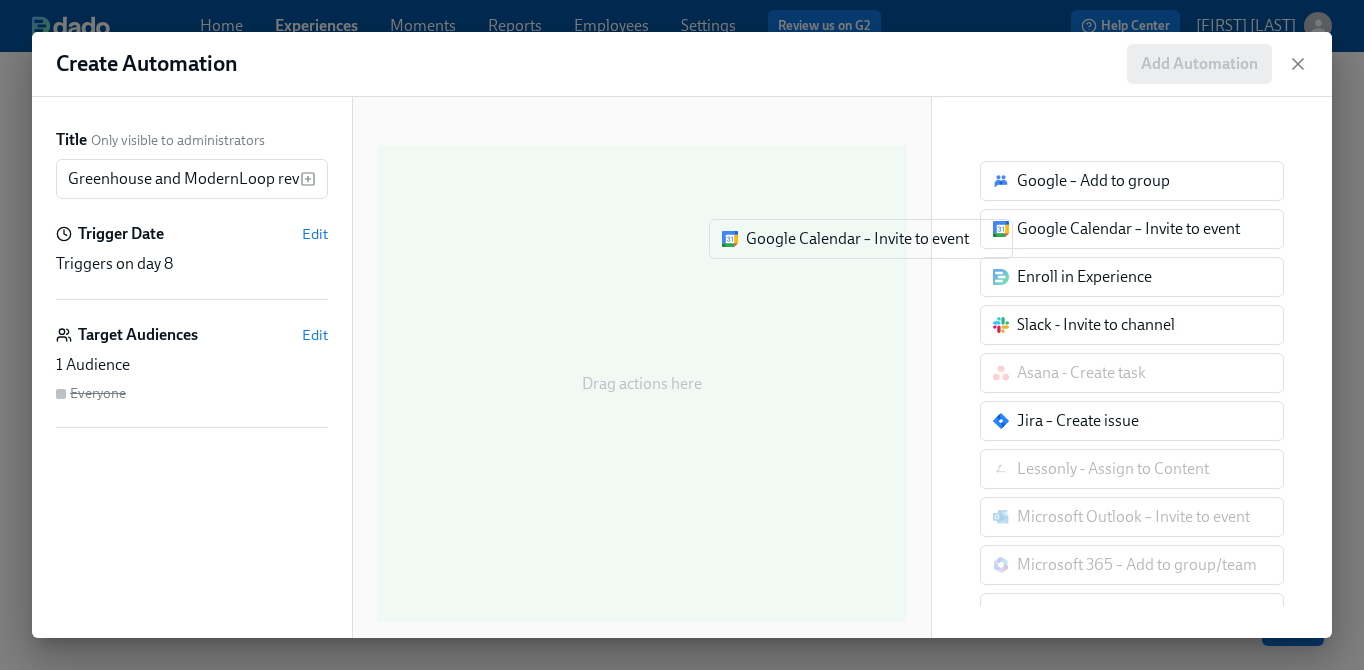 drag, startPoint x: 1054, startPoint y: 230, endPoint x: 766, endPoint y: 240, distance: 288.17355 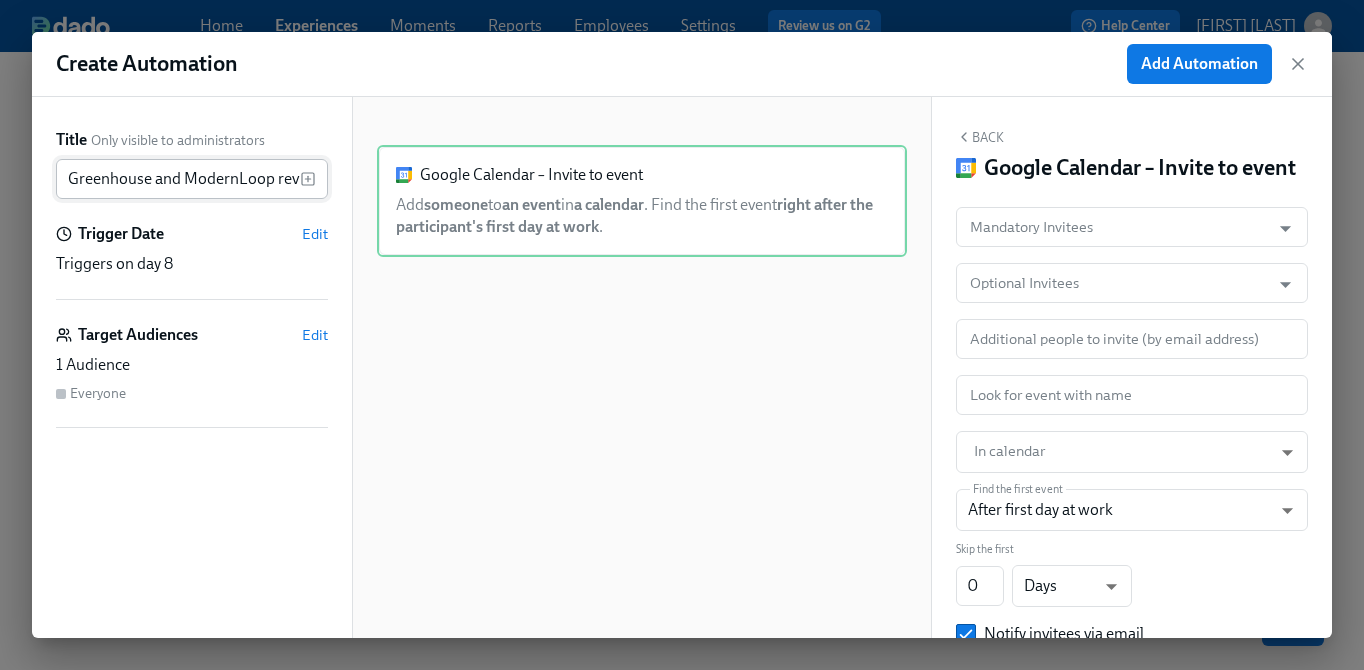 click on "Greenhouse and ModernLoop review" at bounding box center (178, 179) 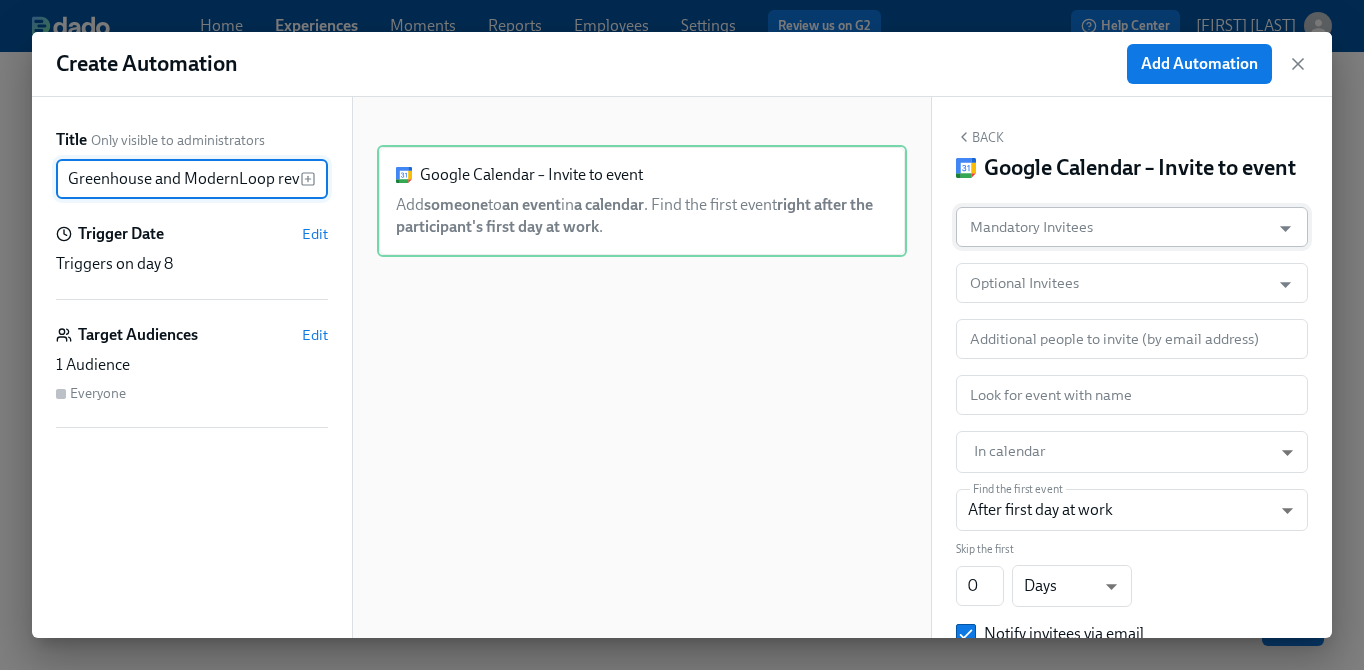 click on "Mandatory Invitees" at bounding box center (1113, 227) 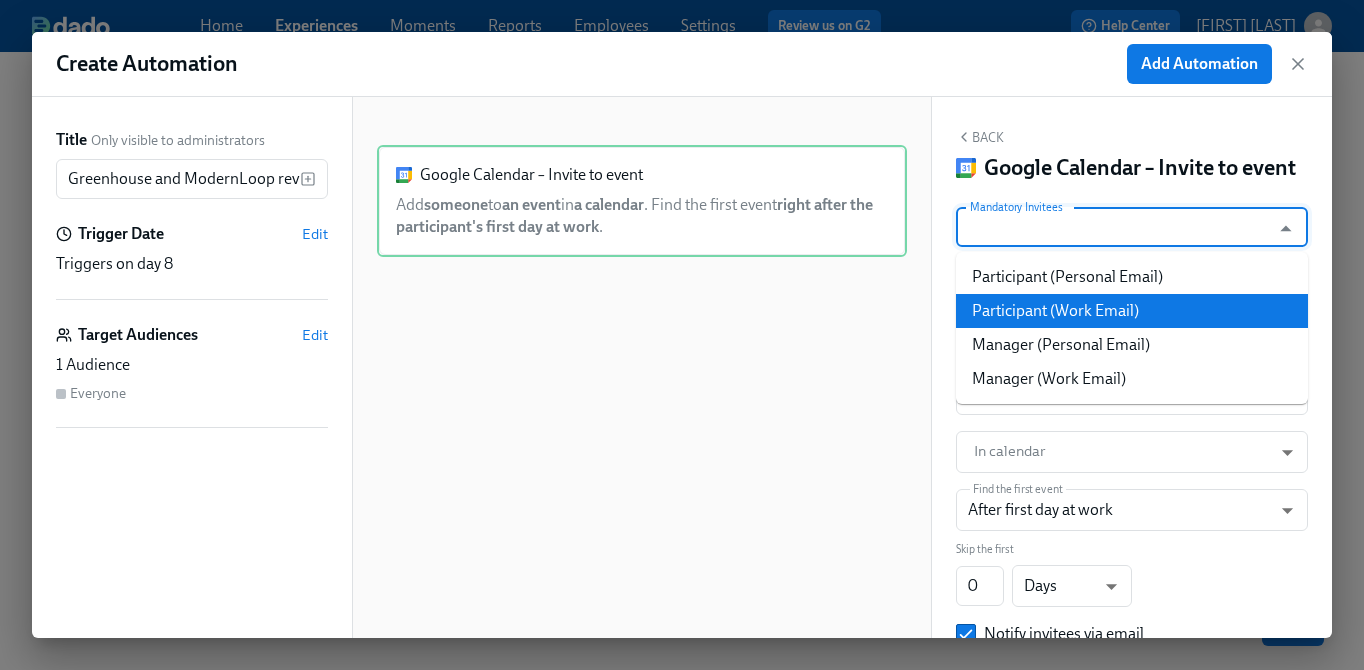 click on "Participant (Work Email)" at bounding box center (1132, 311) 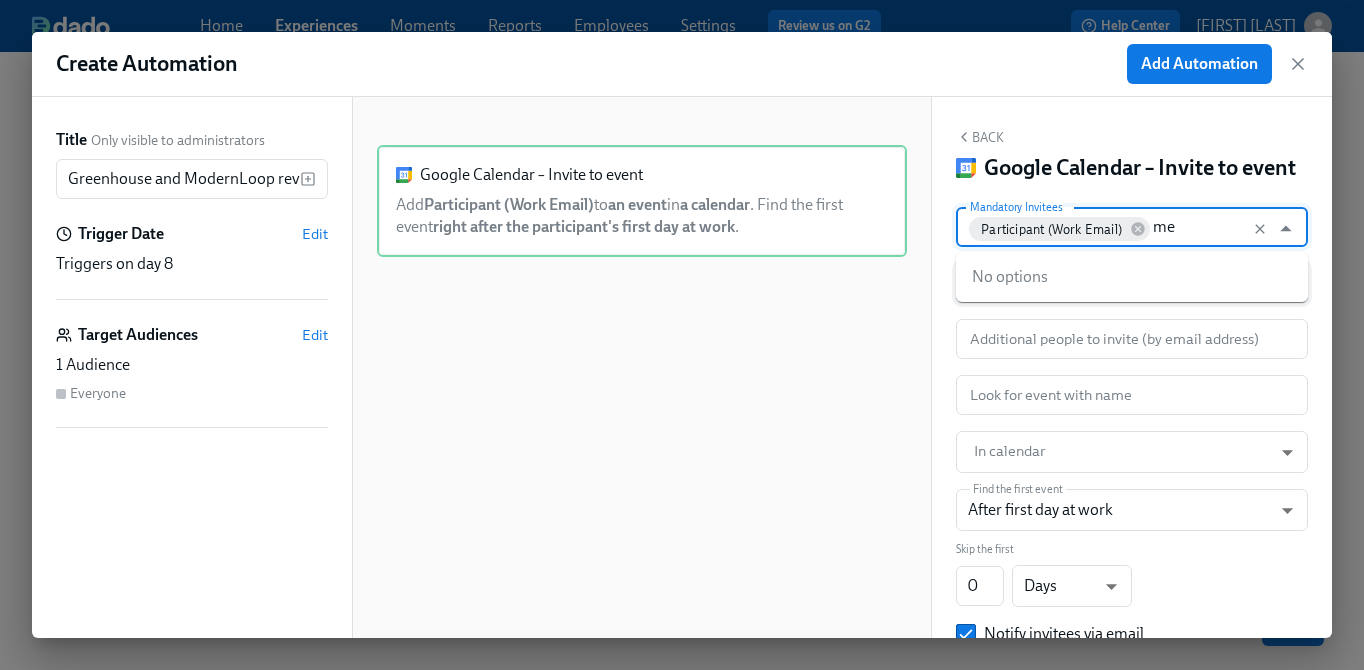 type on "m" 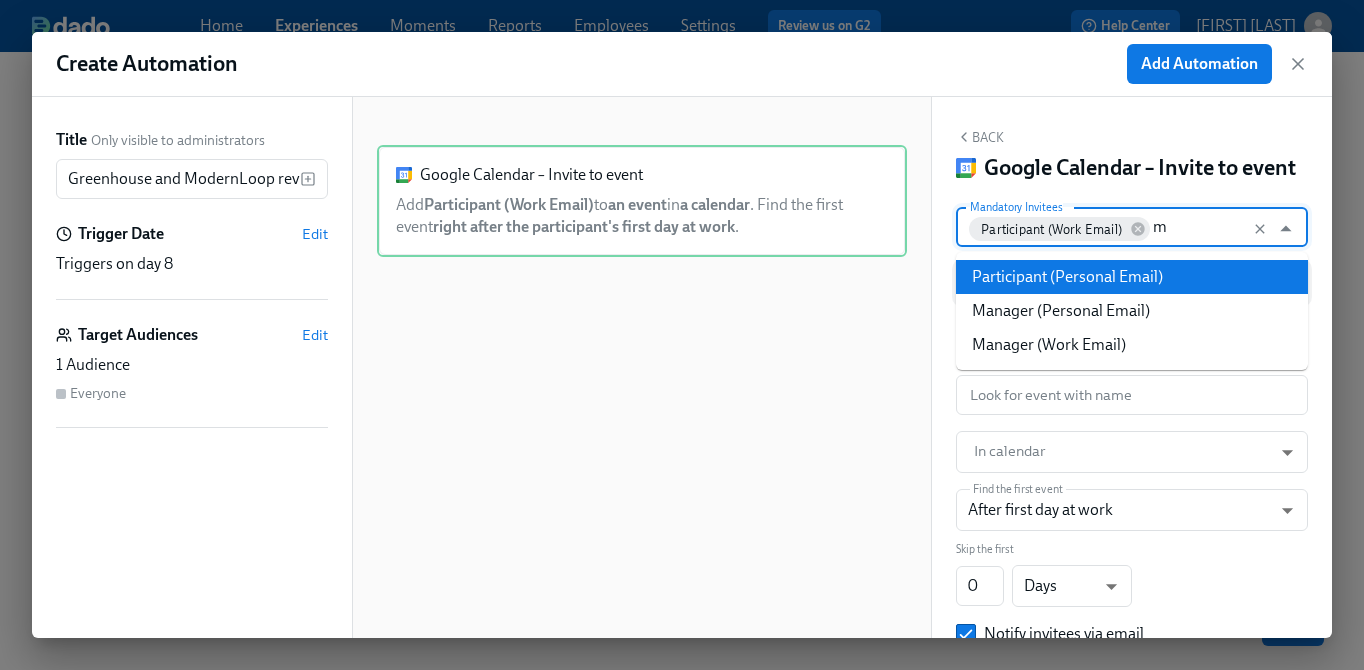 type 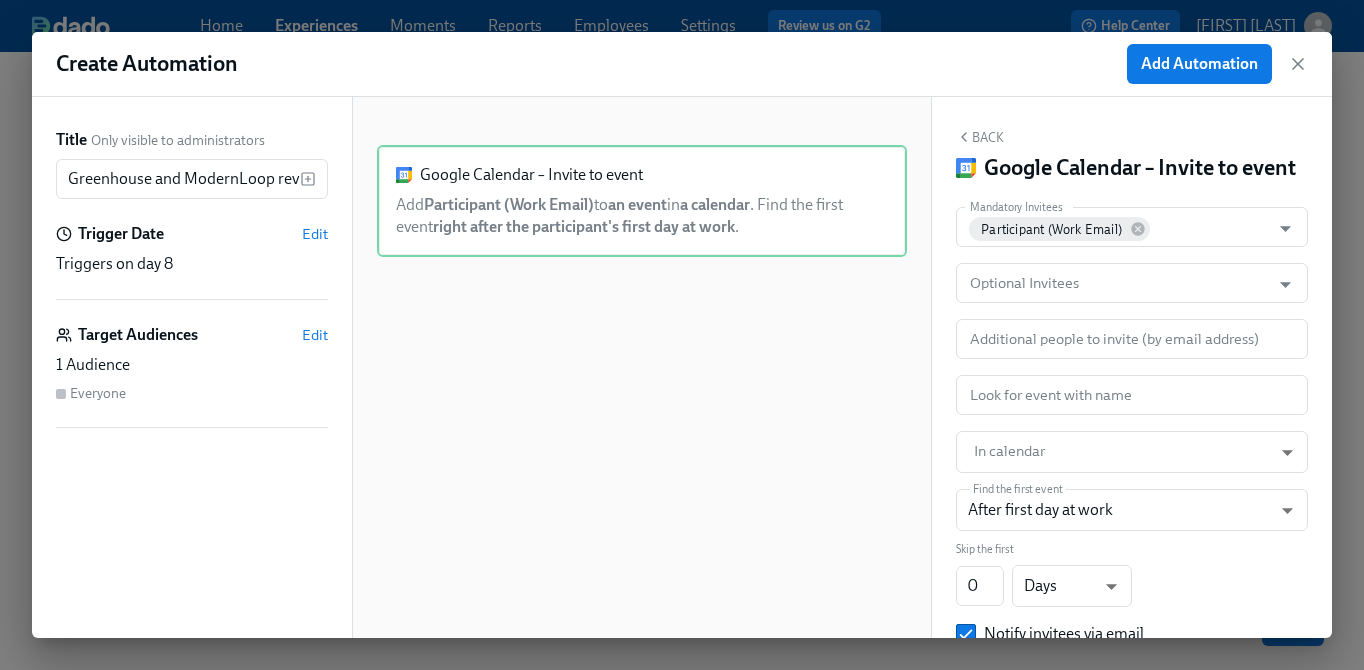 click on "Back Google Calendar – Invite to event Mandatory Invitees Participant (Work Email) Mandatory Invitees Optional Invitees Optional Invitees Additional people to invite (by email address) Additional people to invite (by email address) Look for event with name Look for event with name In calendar ​ ​ Find the first event After first day at work AFTER_MILESTONE ​ Skip the first 0 ​ Days d ​ Notify invitees via email Add to recurring events Sample events Choose a calendar and an event name to preview matching events. Action ID:  qxaqf0MO3" at bounding box center [1132, 367] 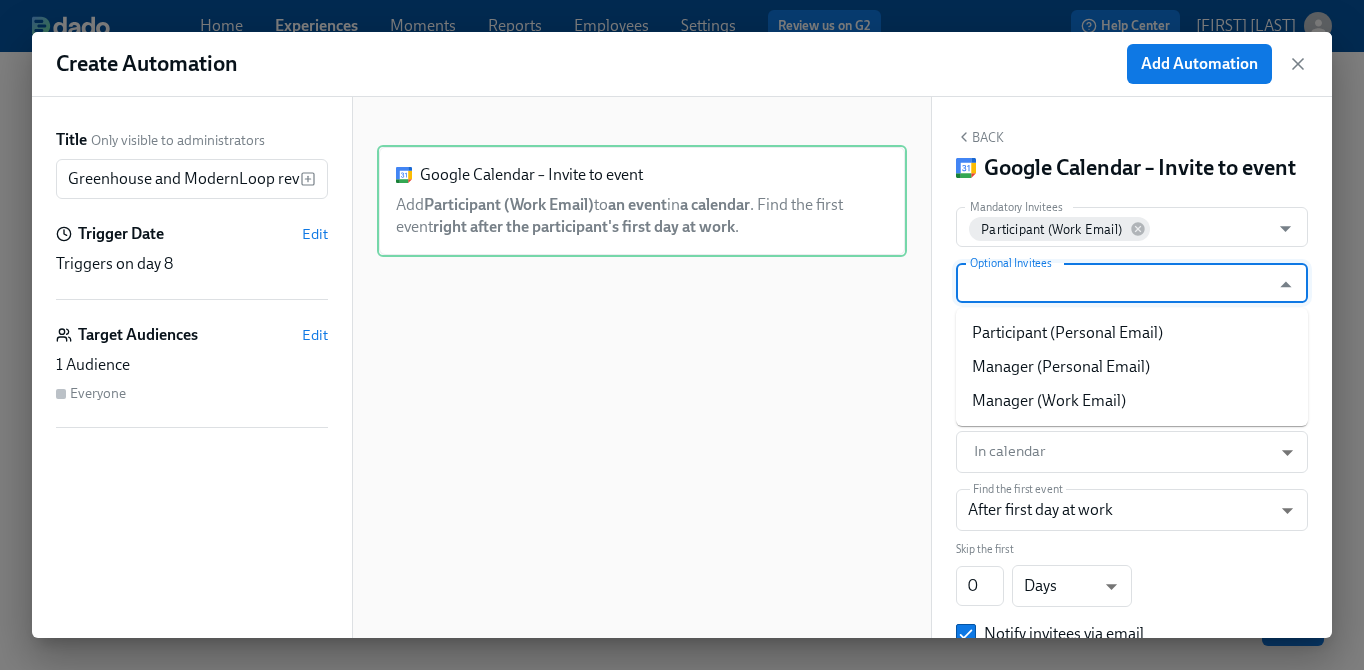 click on "Optional Invitees" at bounding box center [1113, 283] 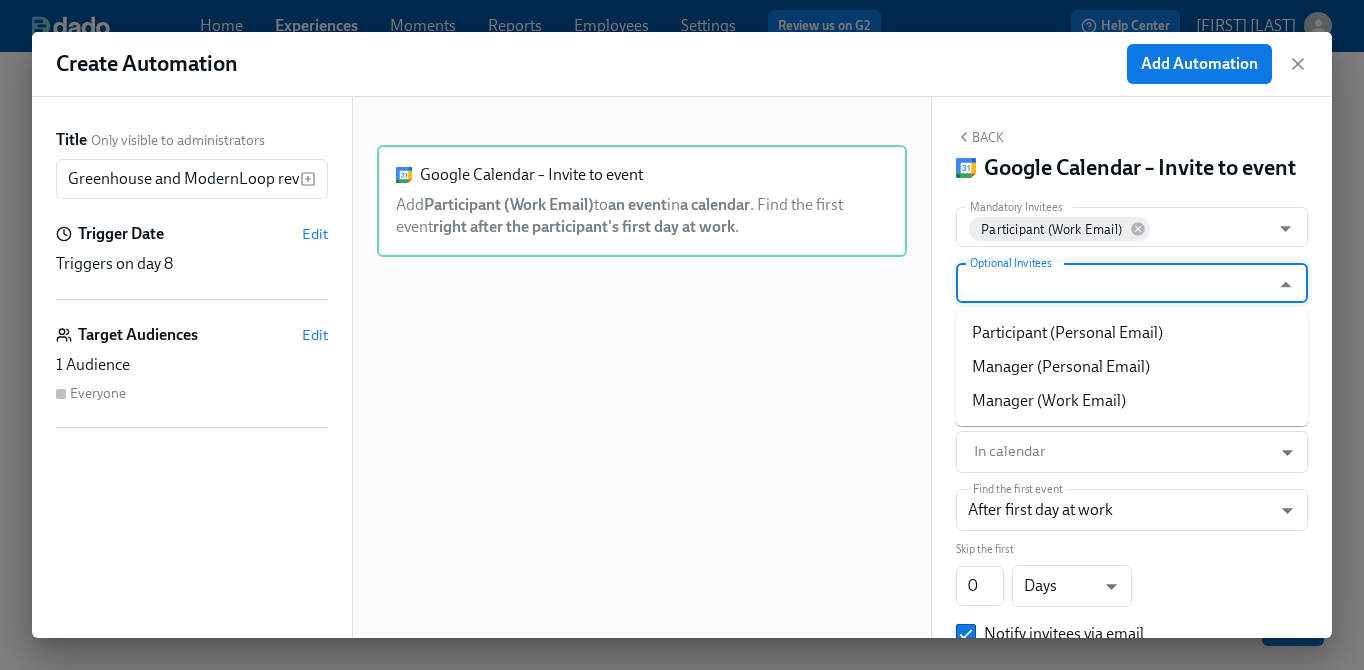 click on "Back Google Calendar – Invite to event Mandatory Invitees Participant (Work Email) Mandatory Invitees Optional Invitees Optional Invitees Additional people to invite (by email address) Additional people to invite (by email address) Look for event with name Look for event with name In calendar ​ ​ Find the first event After first day at work AFTER_MILESTONE ​ Skip the first 0 ​ Days d ​ Notify invitees via email Add to recurring events Sample events Choose a calendar and an event name to preview matching events. Action ID:  qxaqf0MO3" at bounding box center (1132, 367) 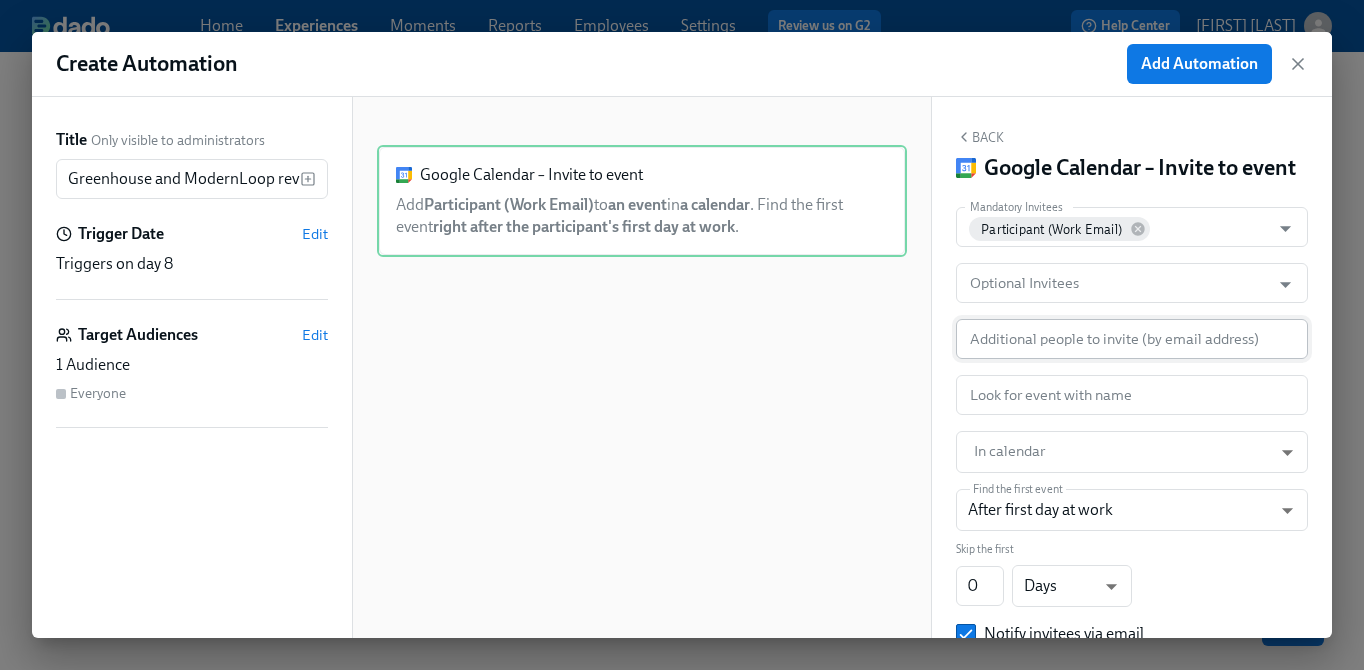 click on "Additional people to invite (by email address)" at bounding box center (1117, 339) 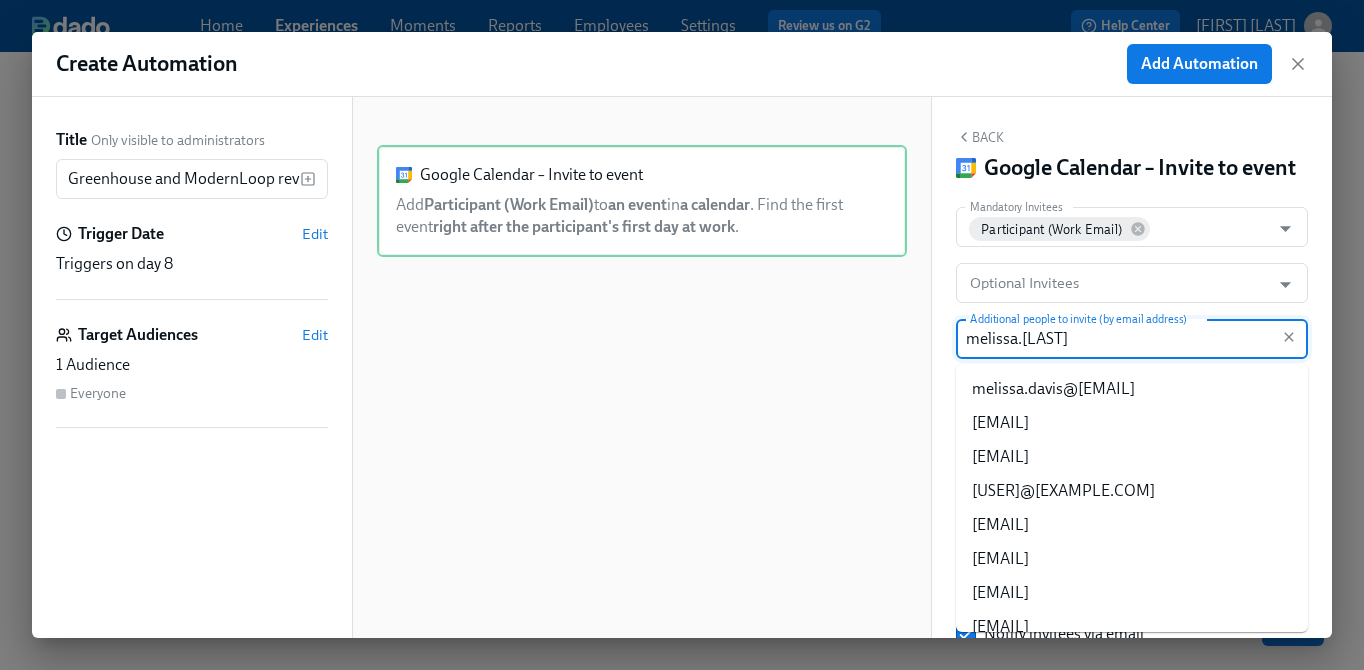 type on "melissa.m" 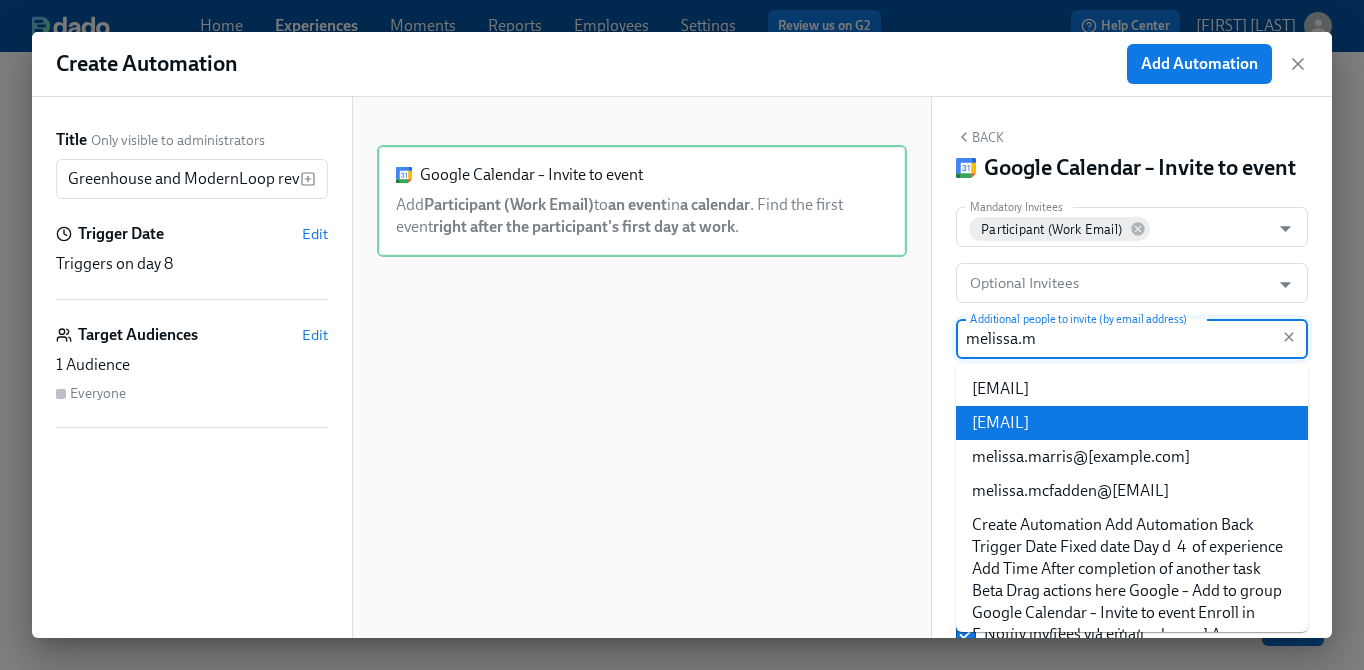 click on "[EMAIL]" at bounding box center [1132, 423] 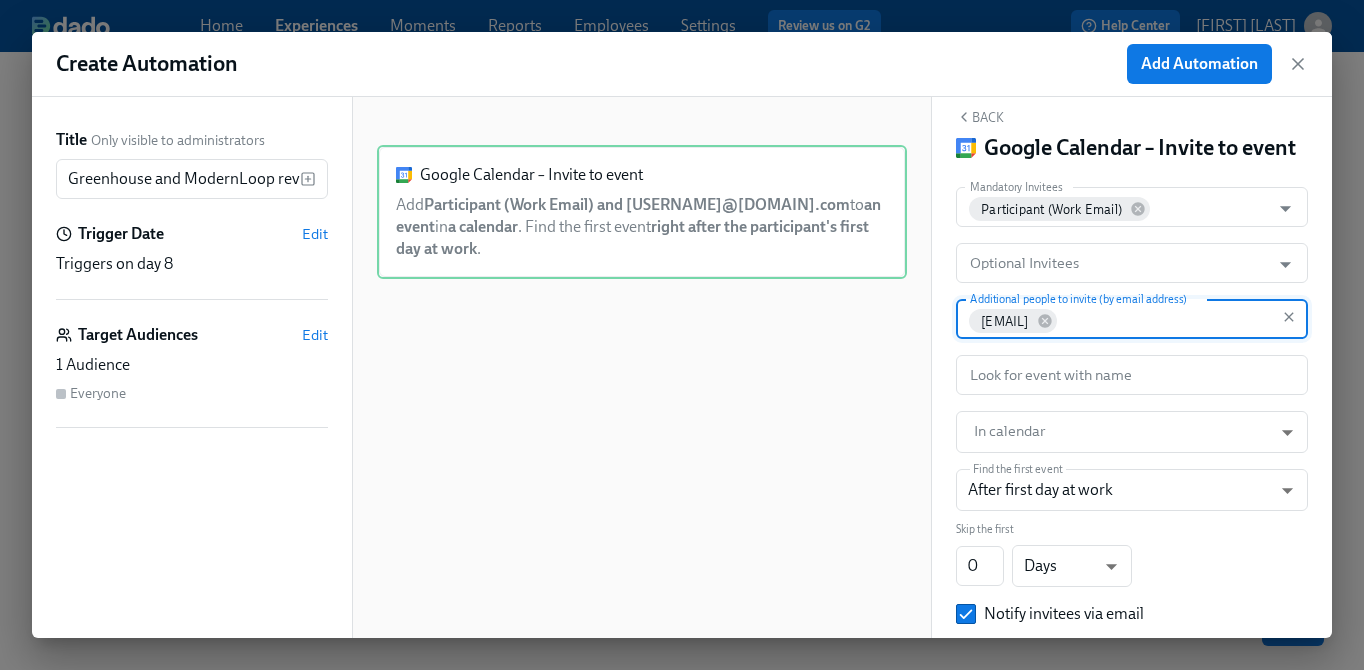 scroll, scrollTop: 22, scrollLeft: 0, axis: vertical 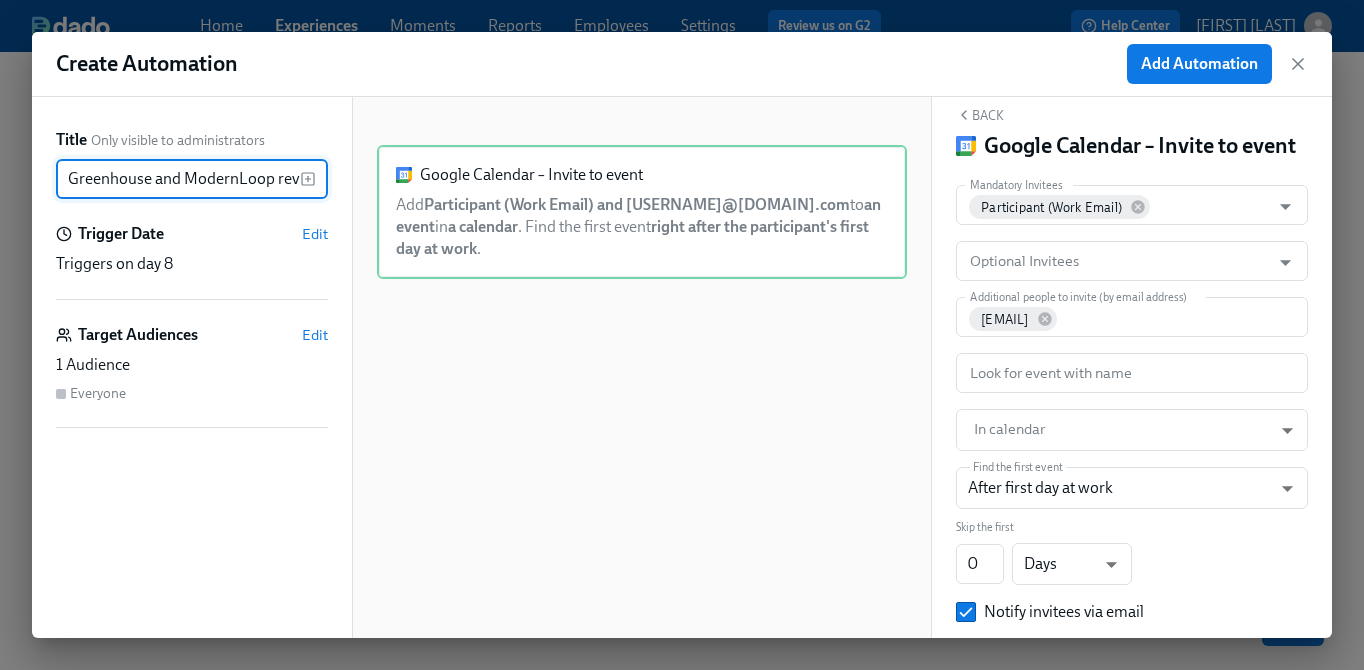 click on "Greenhouse and ModernLoop review" at bounding box center (178, 179) 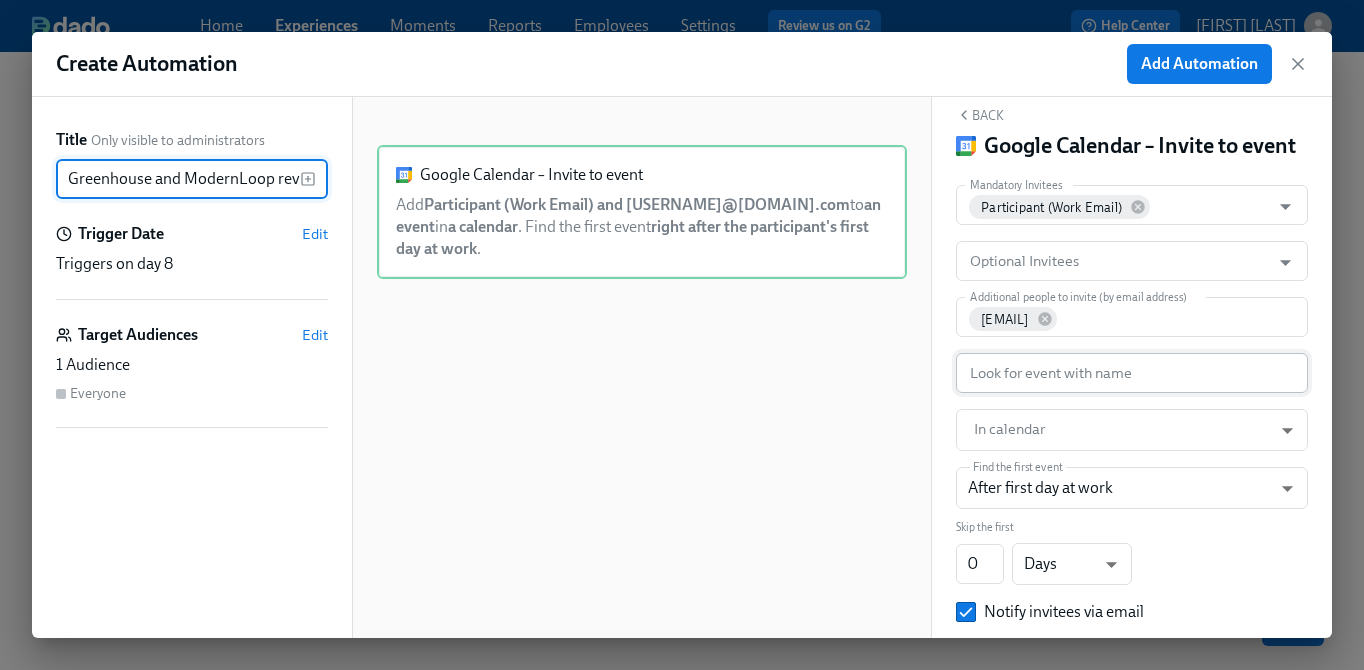 click at bounding box center (1132, 373) 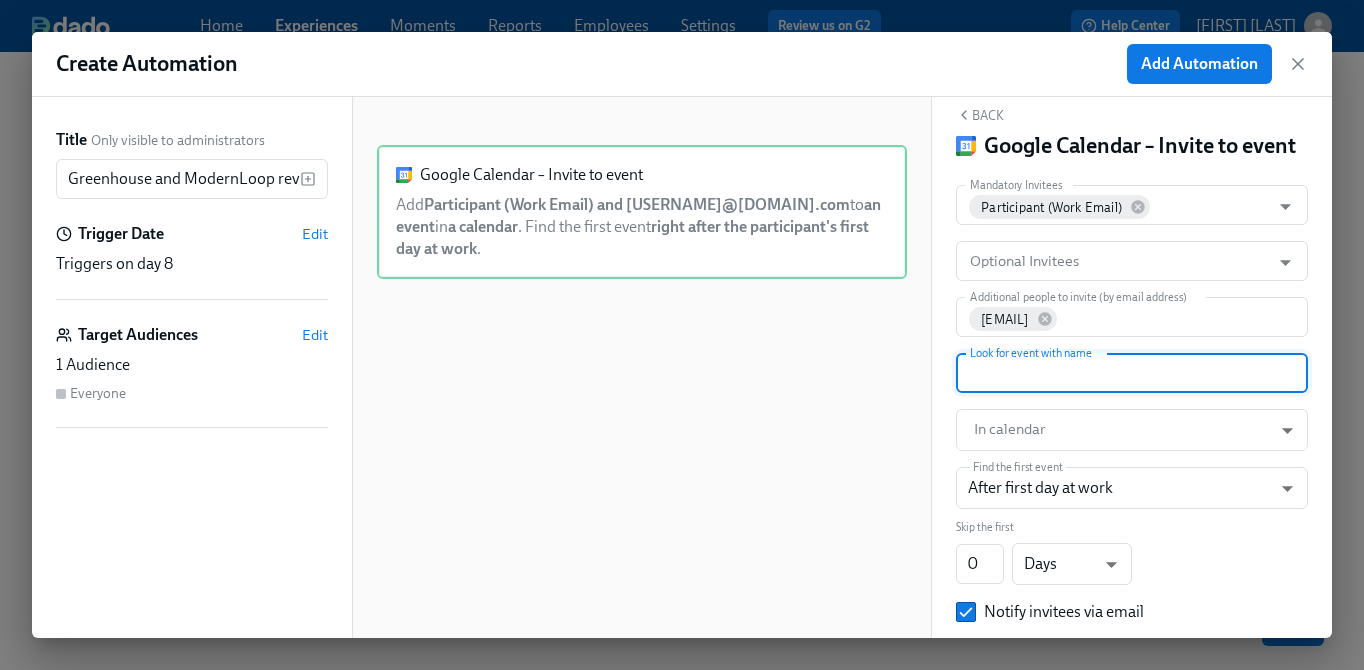 paste on "Greenhouse and ModernLoop review" 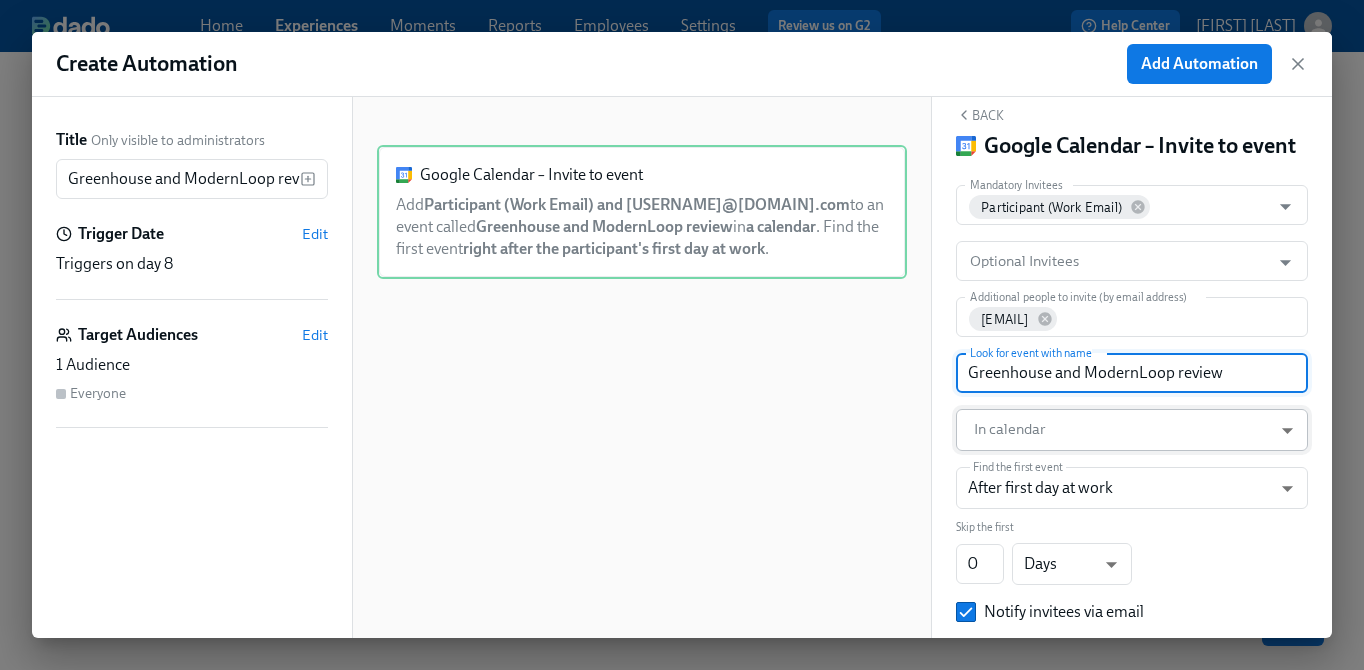 type on "Greenhouse and ModernLoop review" 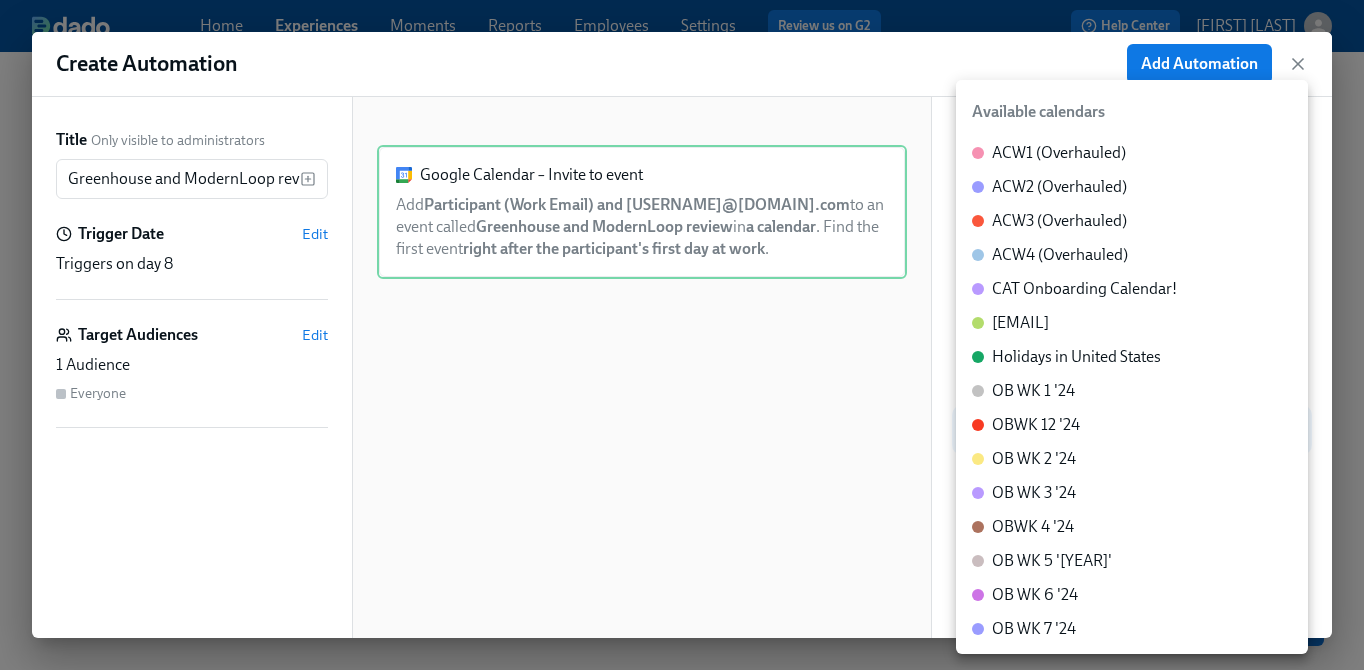 click on "Home Experiences Moments Reports Employees Settings Review us on G2 Help Center Melissa Mohn Back to overview Edit GTM Recruiter Onboarding Basics Start and End Participants Timeline Review and Launch Timeline Preview experience Search Filter by Actor Manage Participant Manager Automation Week 1 Week 2 Week 3 Week 4 Experience start Participant's first day at work Experience end Add to email listserv Outreach All Hands Gem Permission Onboarding with your Manager Brighthire Access Tech review with your manager [GTM Recruiter Onboarding] A new experience starts today! Getting Started - GTM Recruiter Tech Schedule Intro 1:1s Save changes Next
Close cross-small Create Automation Add Automation Title Only visible to administrators Greenhouse and ModernLoop review Trigger Date Edit Triggers on day 8 Target Audiences Edit 1 Audience Everyone Google Calendar – Invite to event Add Participant (Work Email) and [EMAIL] to an event called in ." at bounding box center [682, 245] 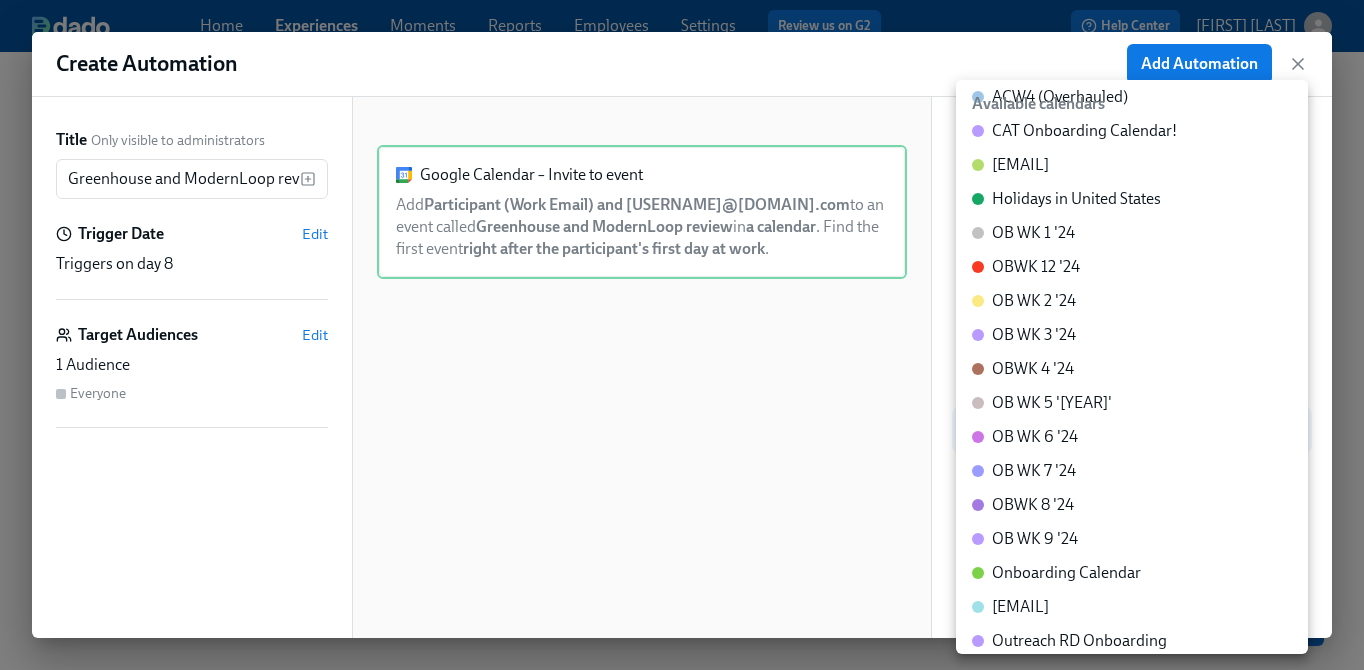 scroll, scrollTop: 272, scrollLeft: 0, axis: vertical 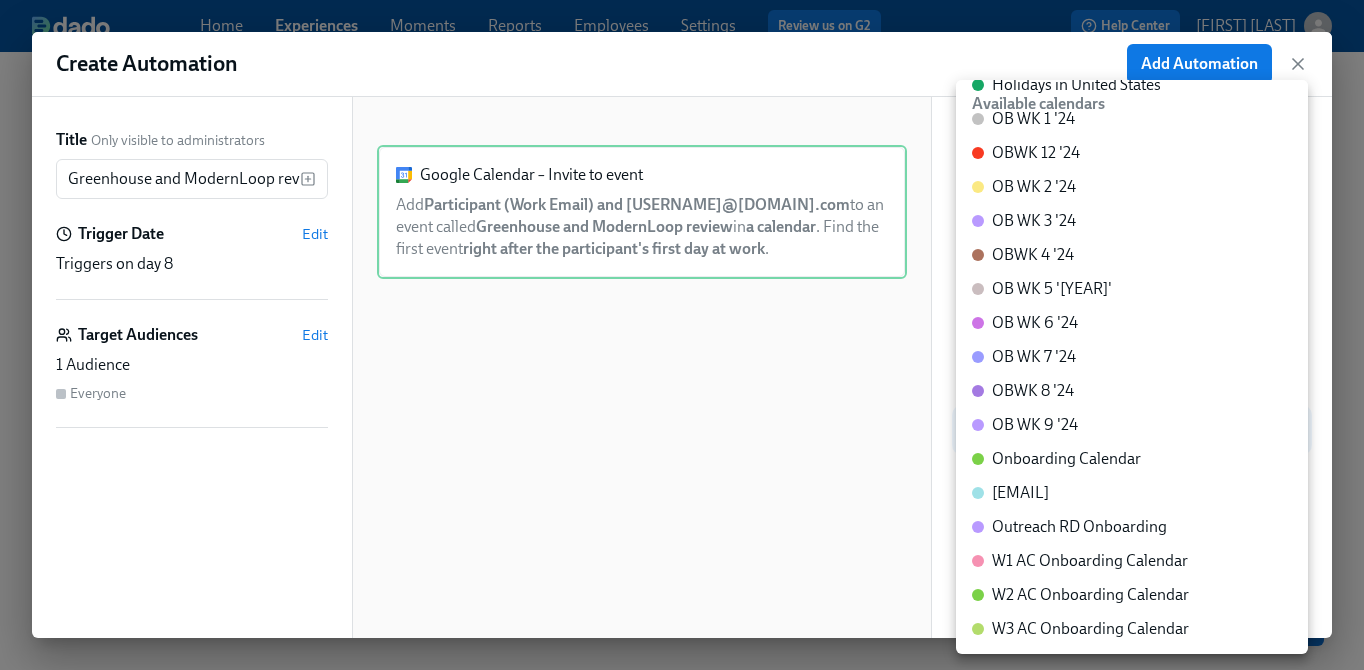 click on "Onboarding Calendar" at bounding box center (1066, 459) 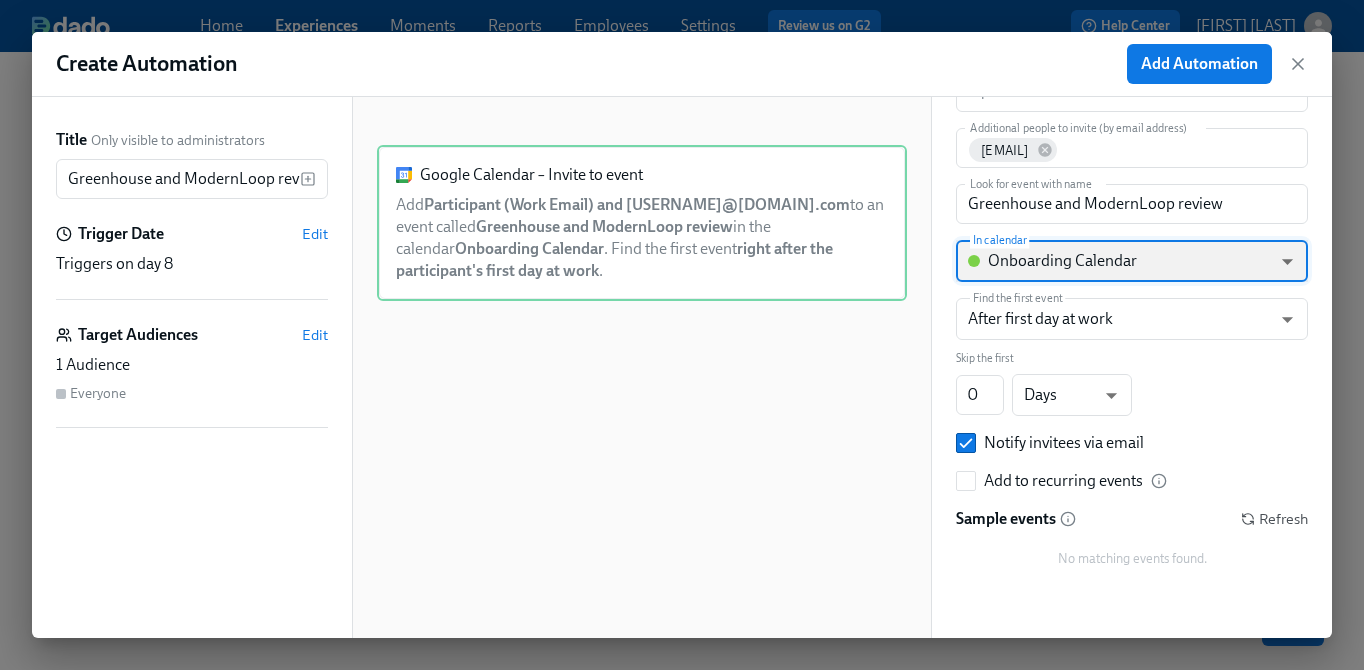 scroll, scrollTop: 191, scrollLeft: 0, axis: vertical 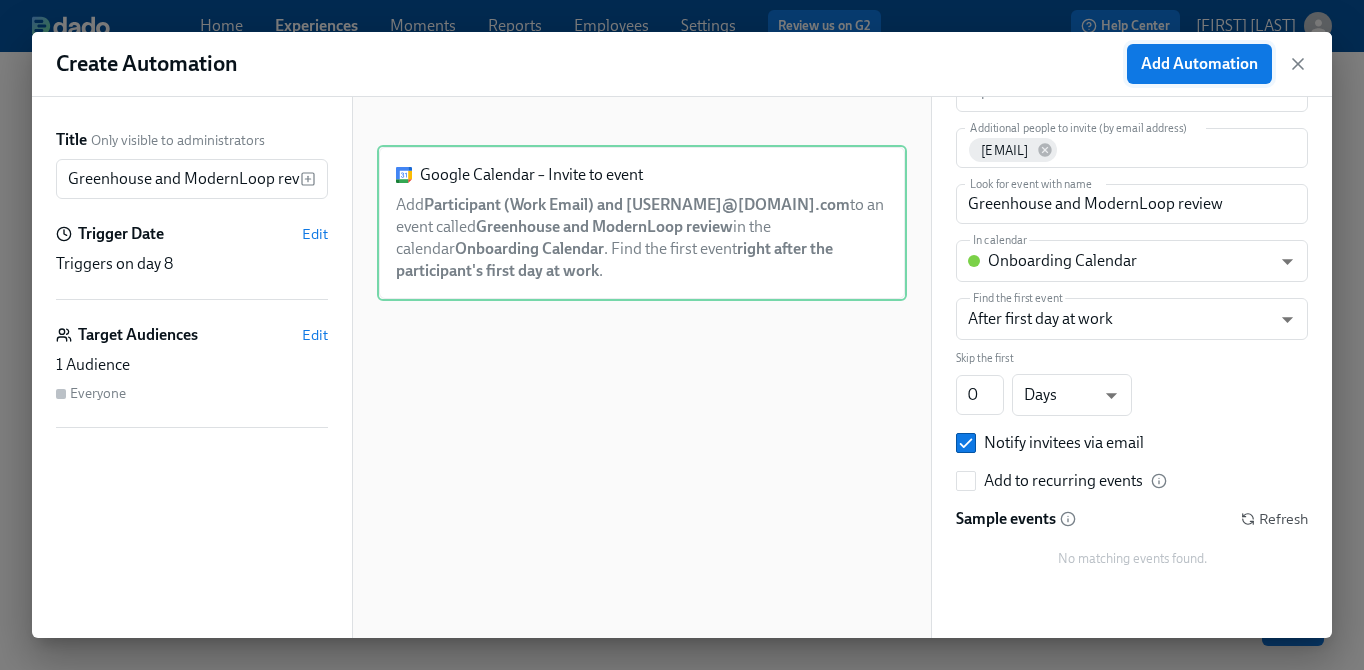 click on "Add Automation" at bounding box center [1199, 64] 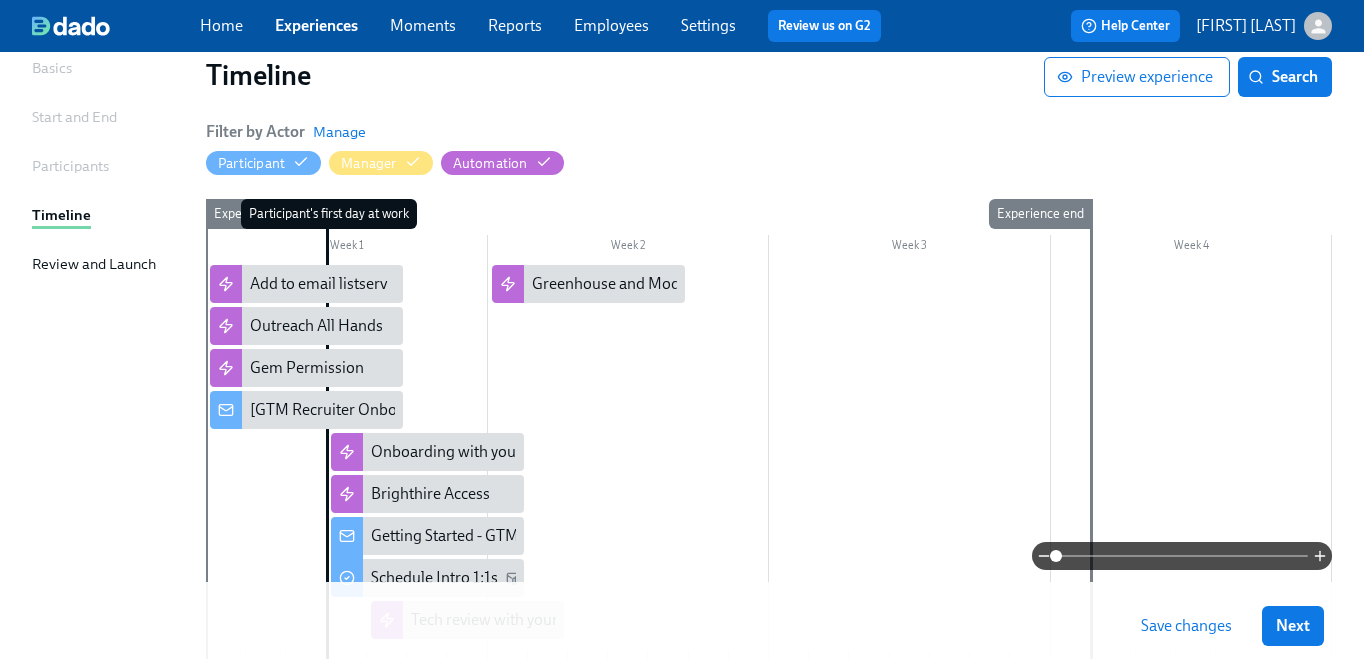 scroll, scrollTop: 154, scrollLeft: 0, axis: vertical 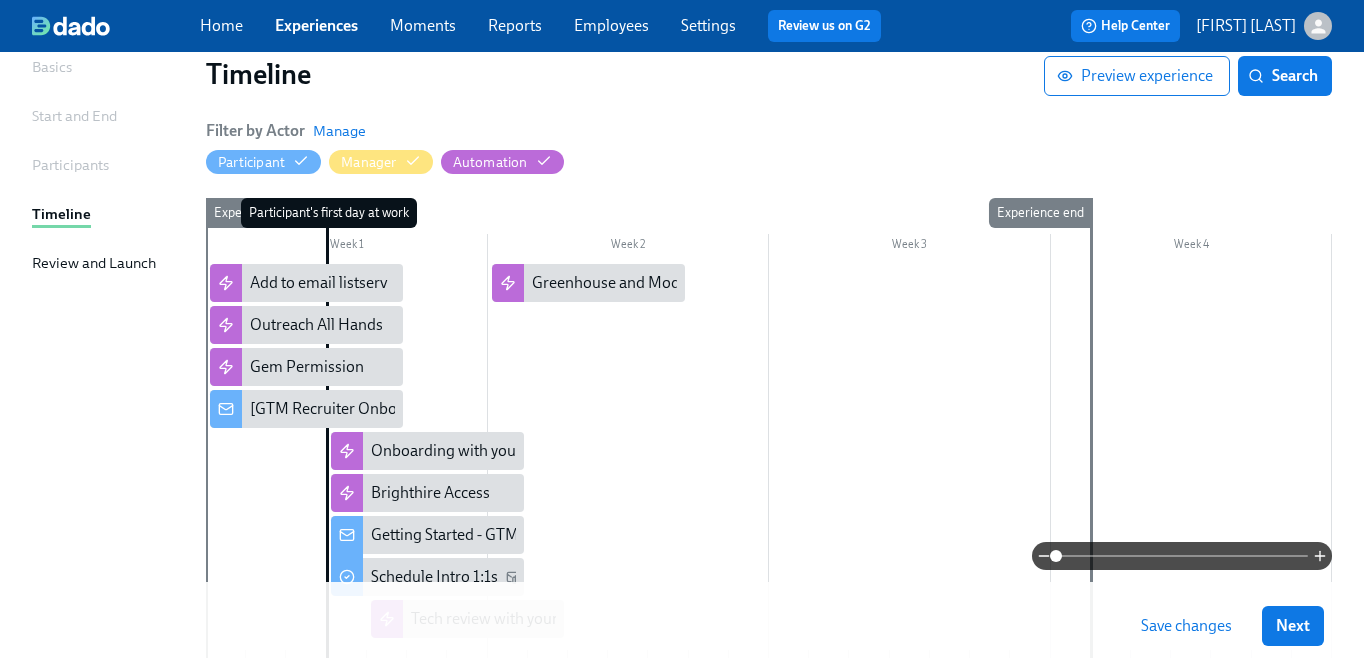 click at bounding box center (769, 461) 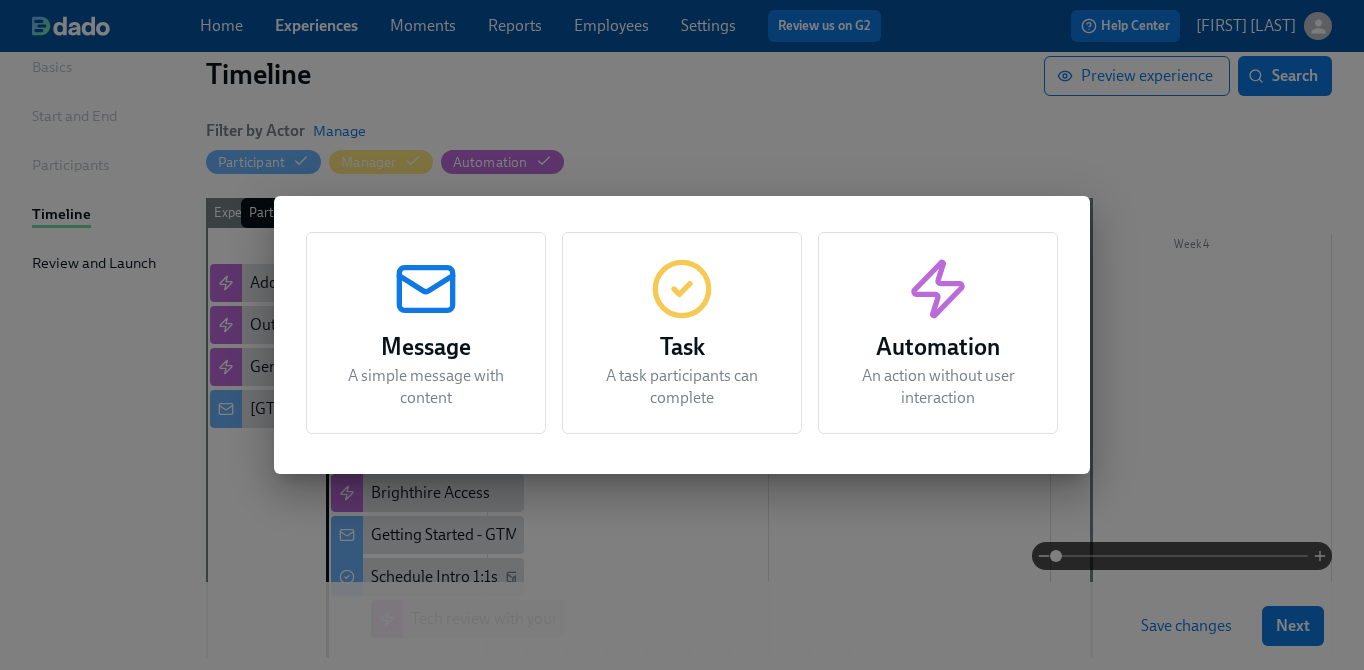click on "Automation An action without user interaction" at bounding box center [938, 333] 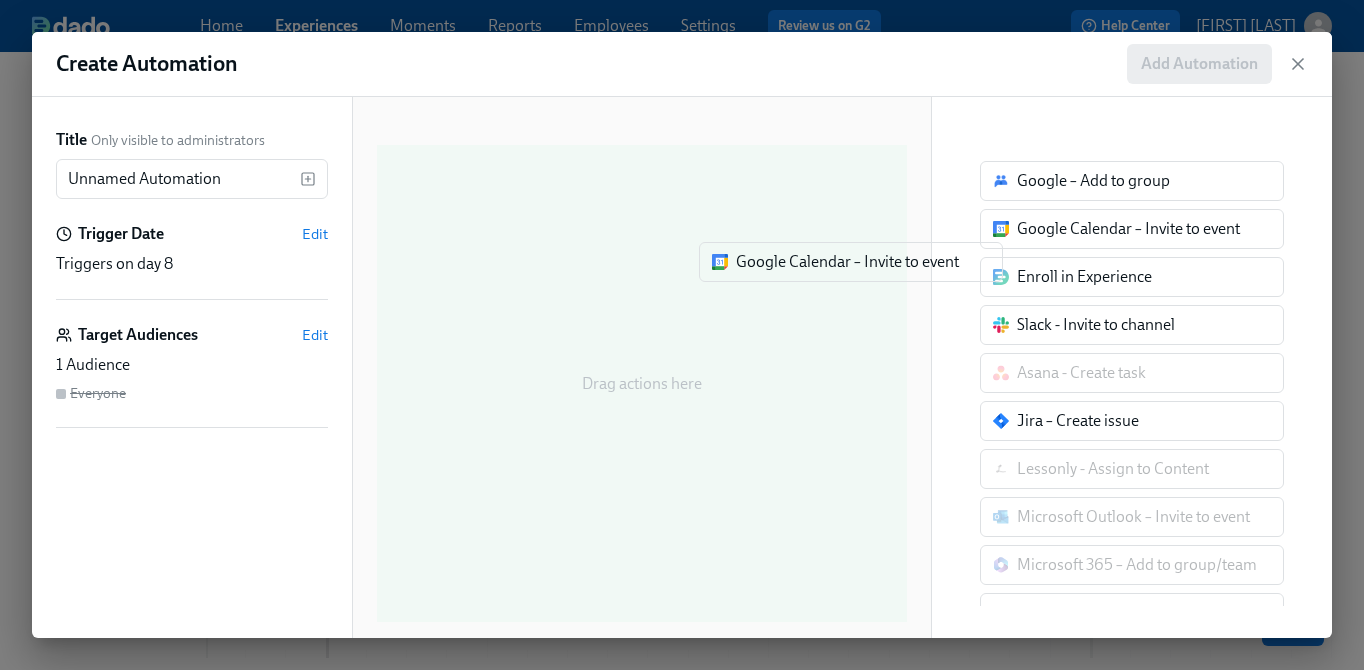 drag, startPoint x: 1025, startPoint y: 243, endPoint x: 732, endPoint y: 276, distance: 294.8525 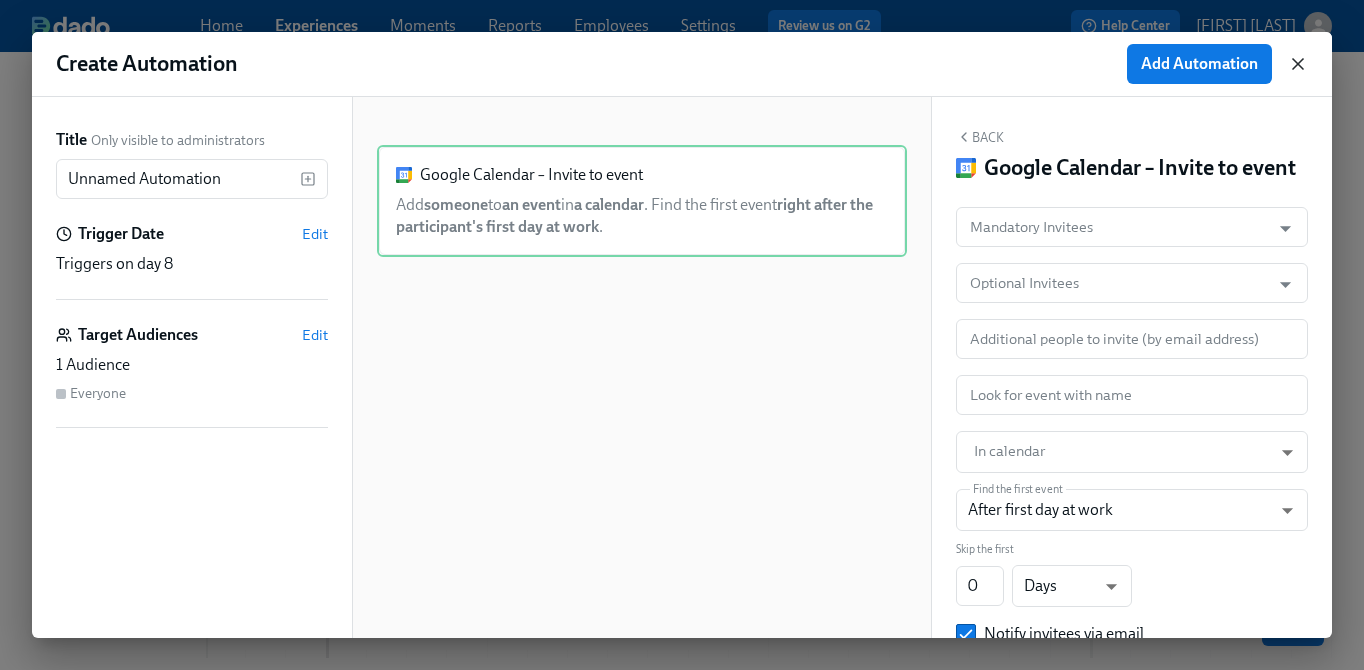 click 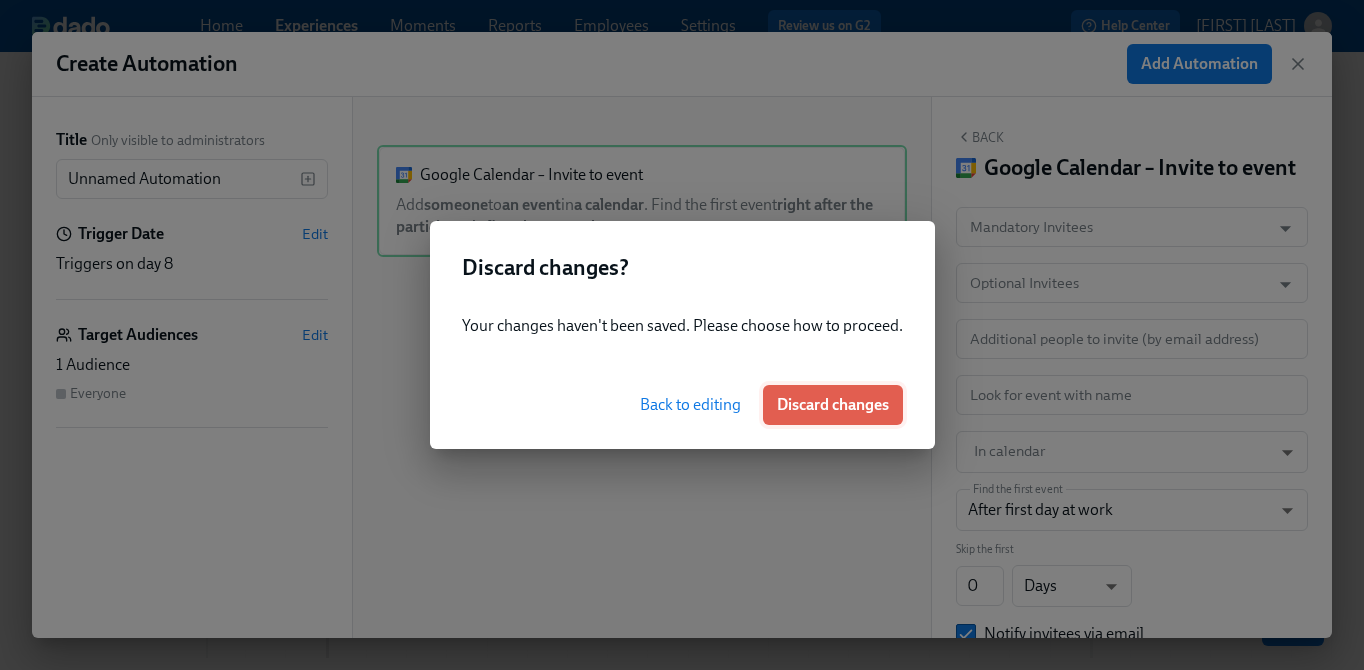 click on "Discard changes" at bounding box center [833, 405] 